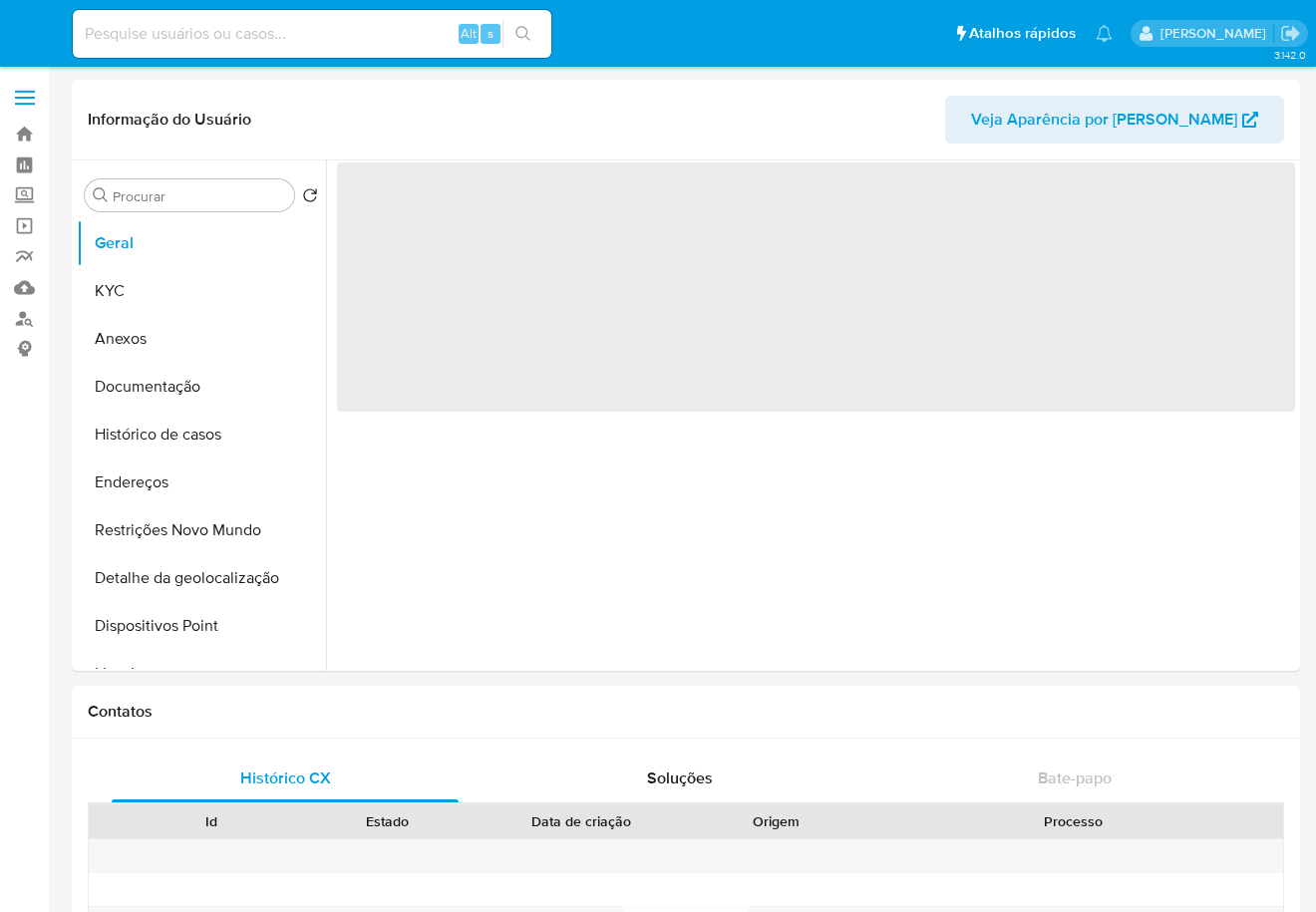 select on "10" 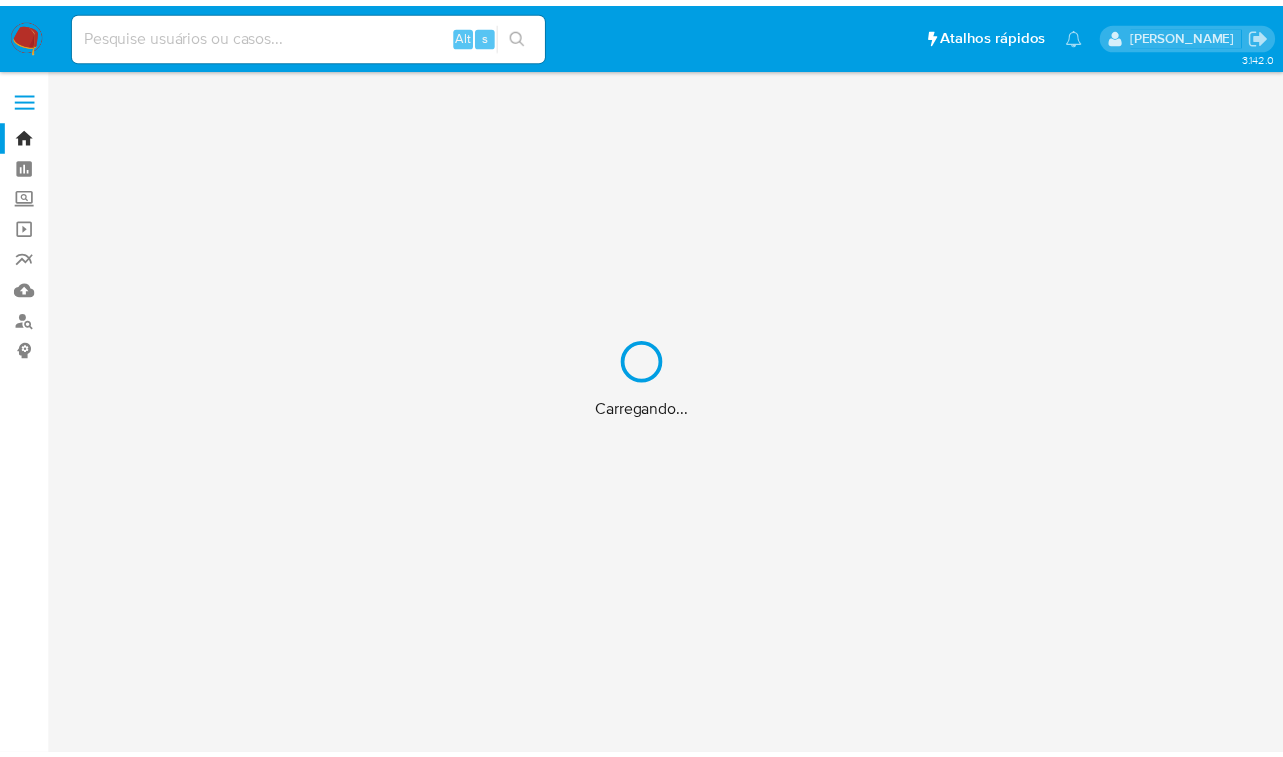 scroll, scrollTop: 0, scrollLeft: 0, axis: both 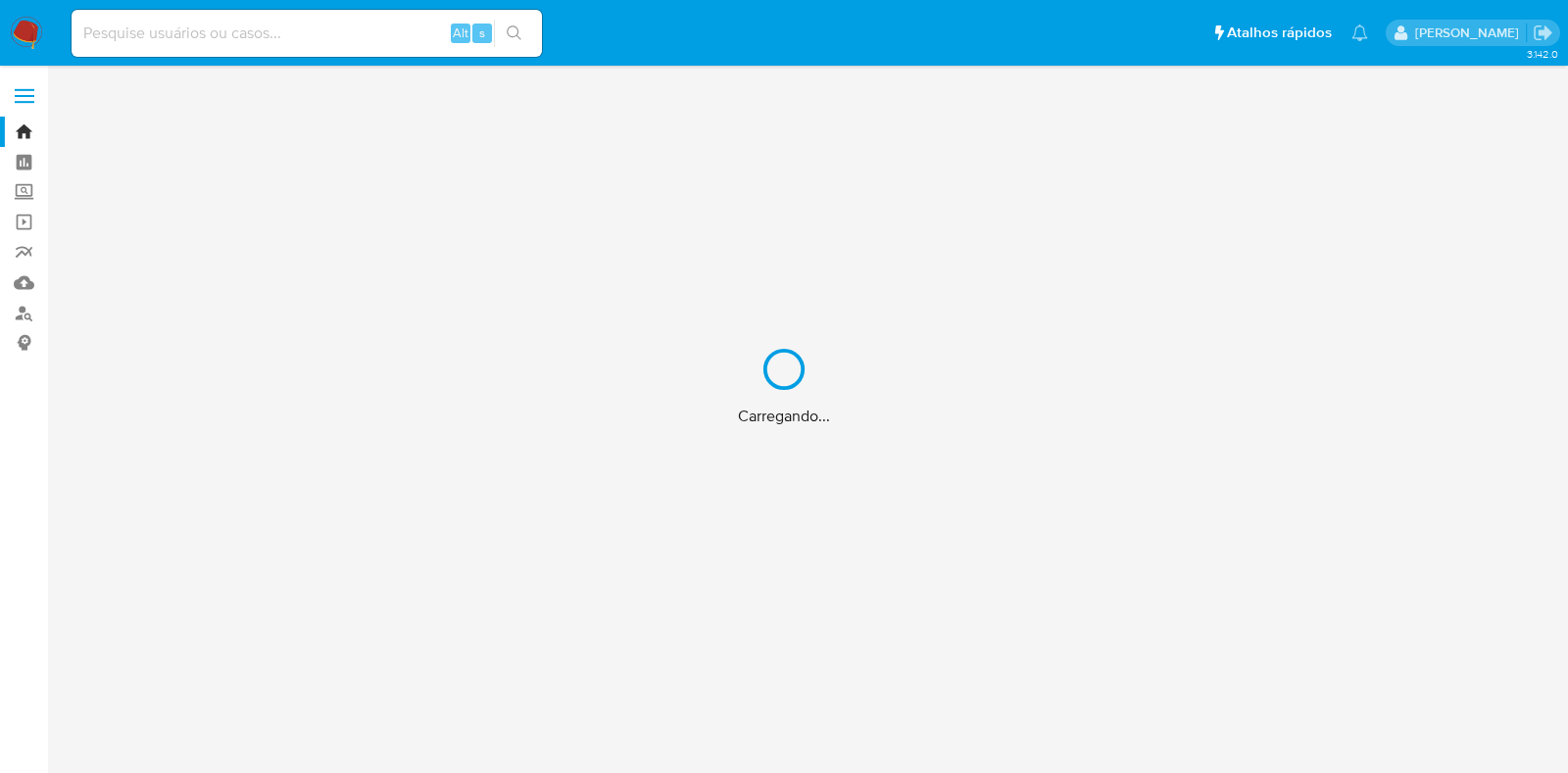 click on "Carregando..." at bounding box center (784, 386) 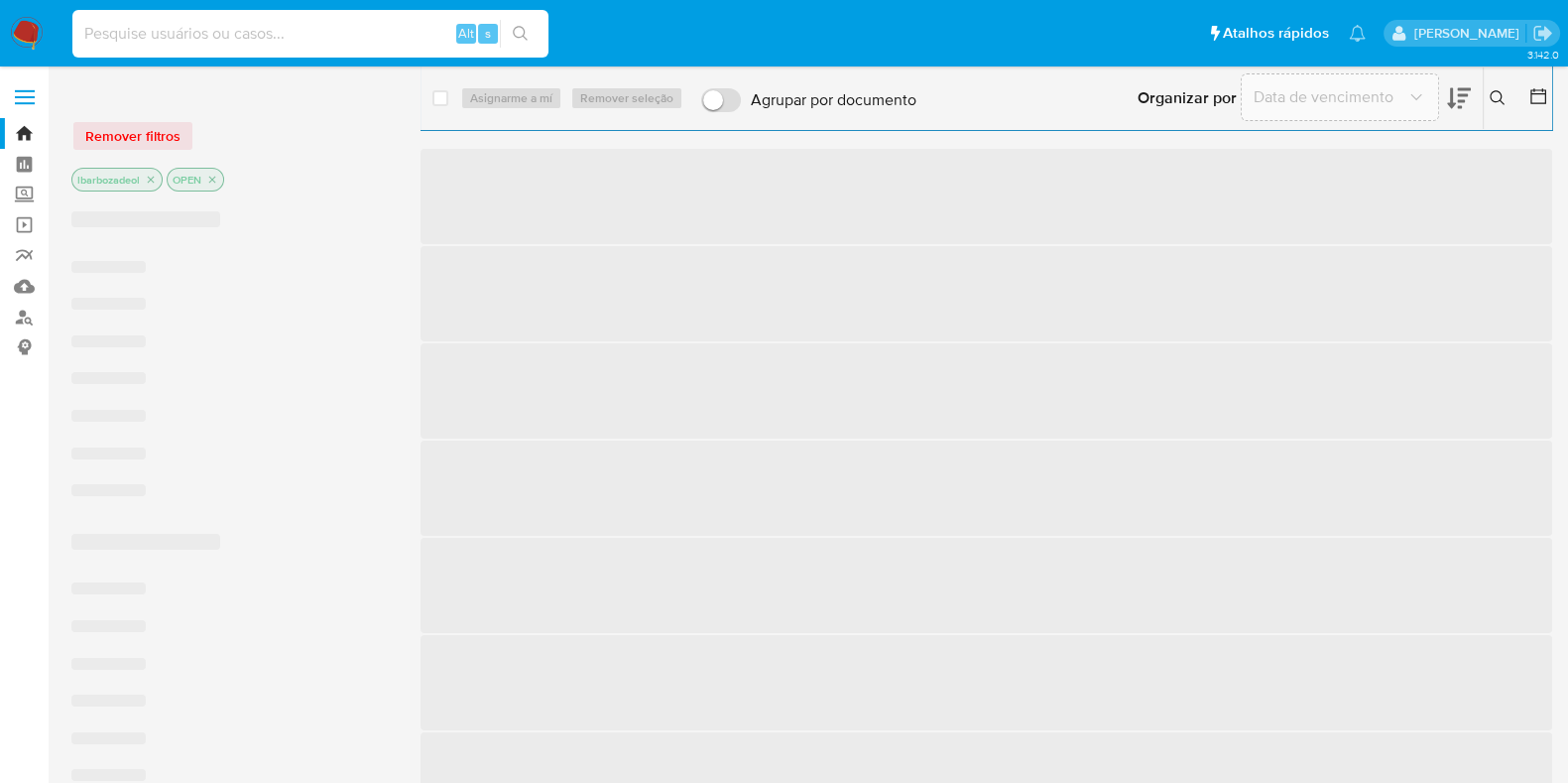 click at bounding box center [310, 34] 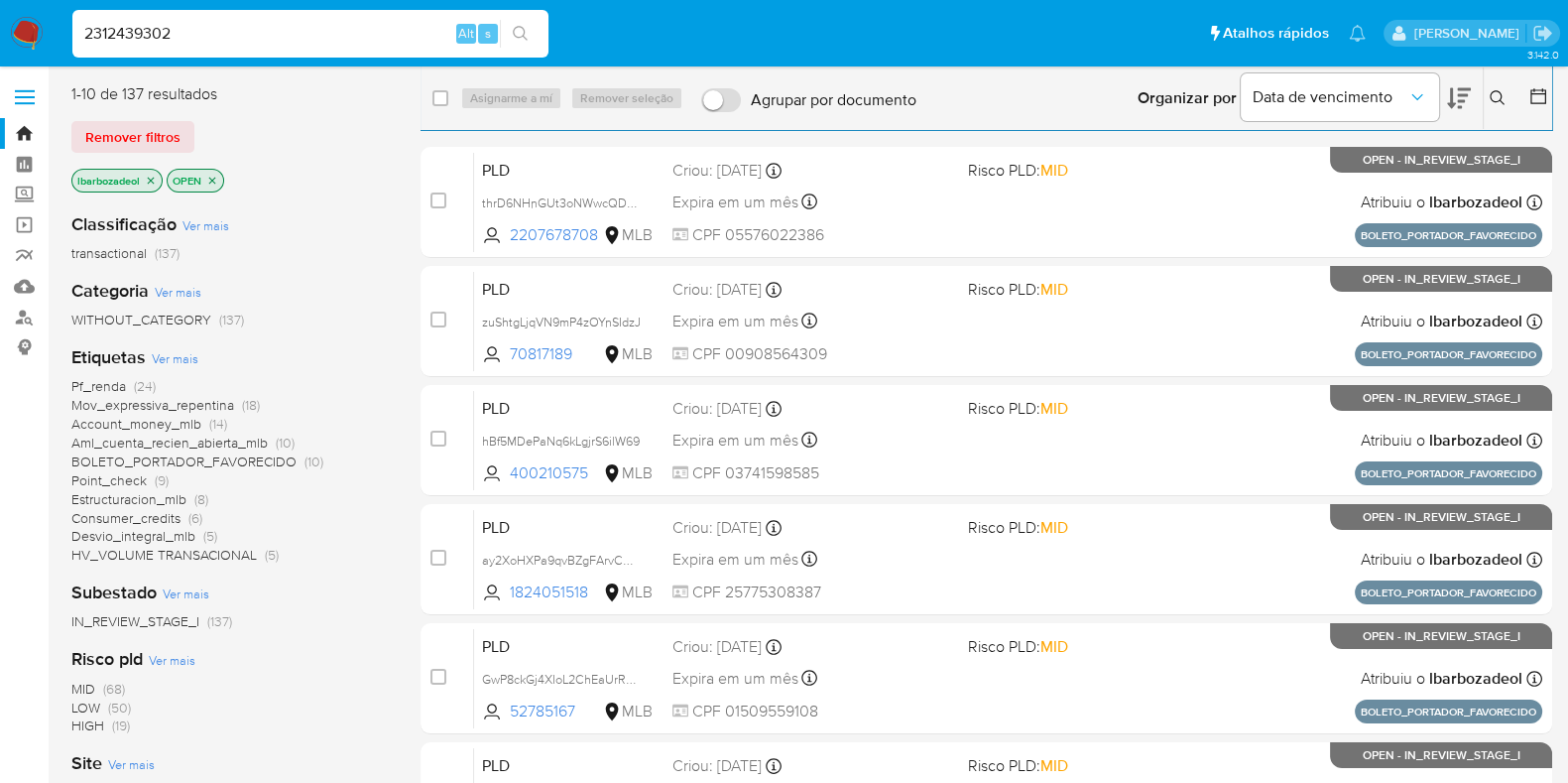 type on "2312439302" 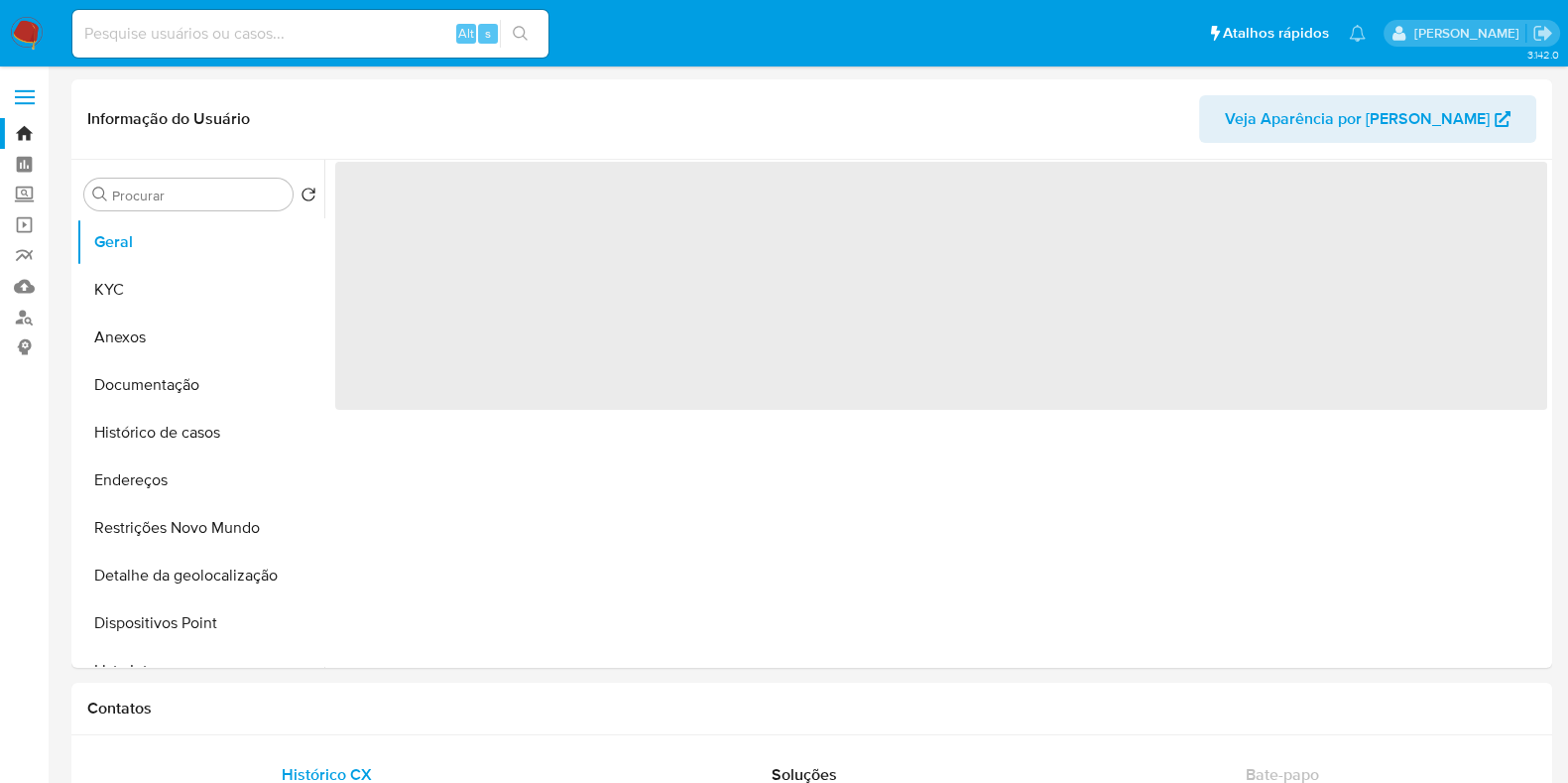 select on "10" 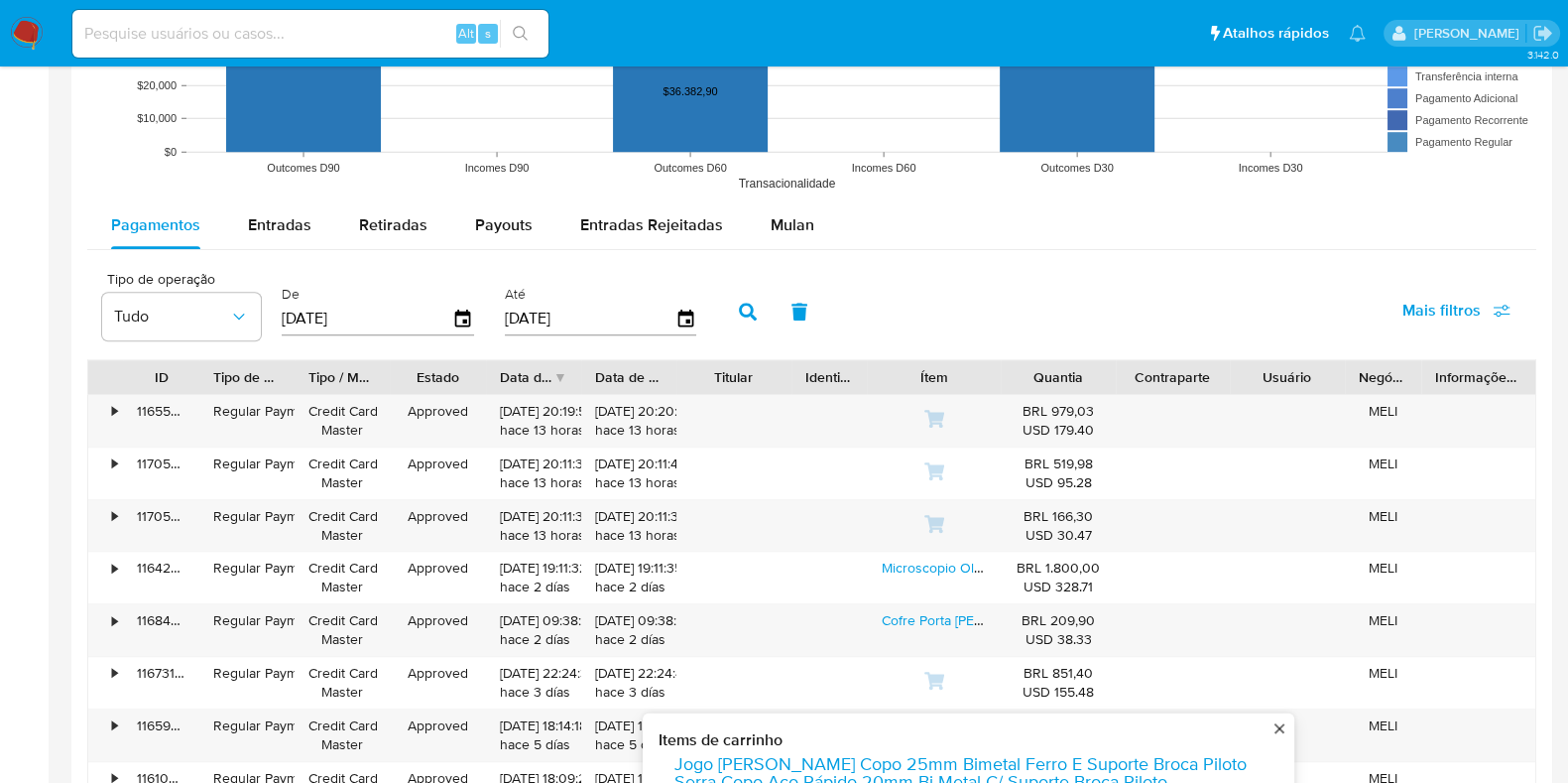 scroll, scrollTop: 1736, scrollLeft: 0, axis: vertical 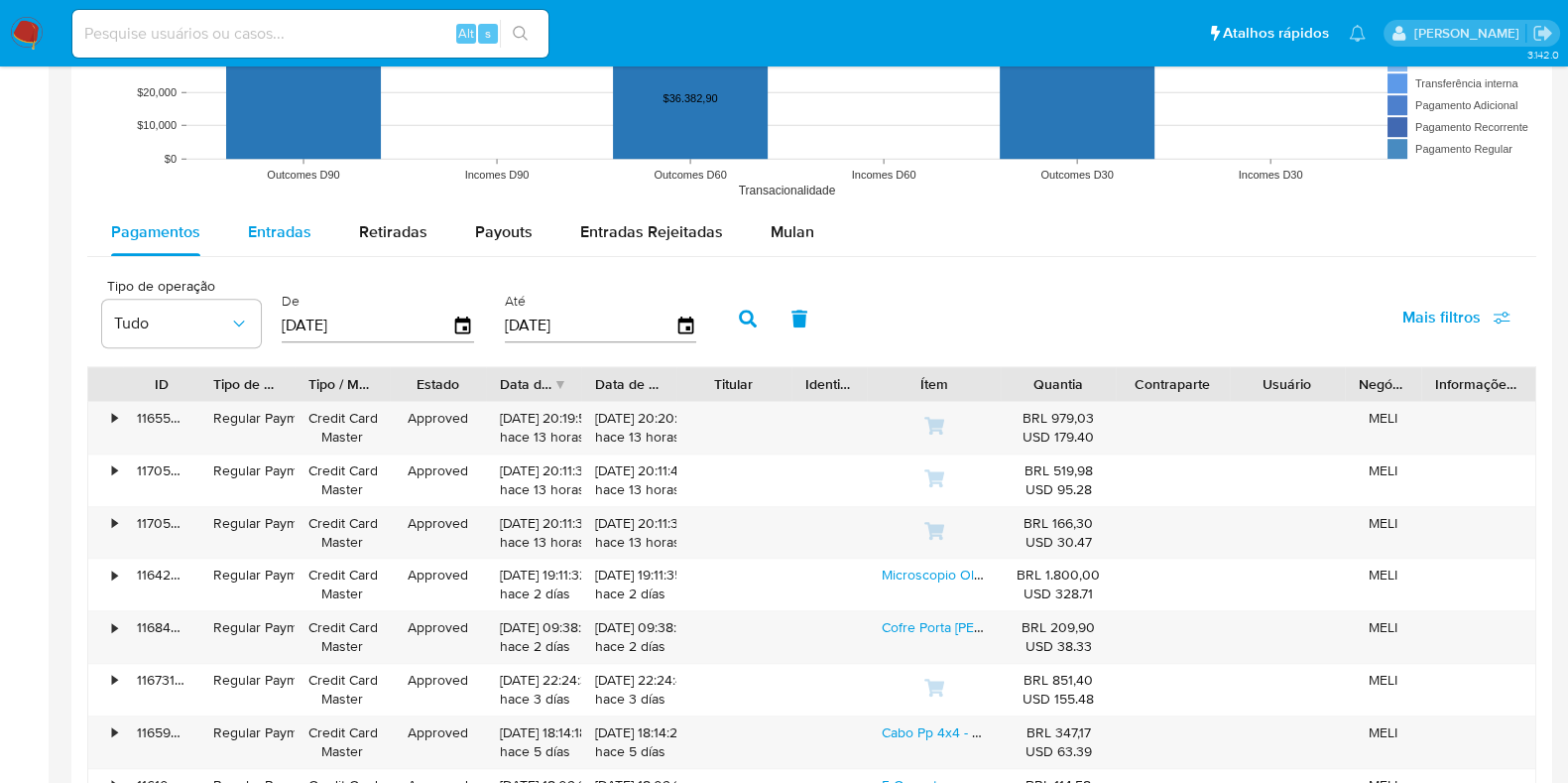 click on "Entradas" at bounding box center [280, 231] 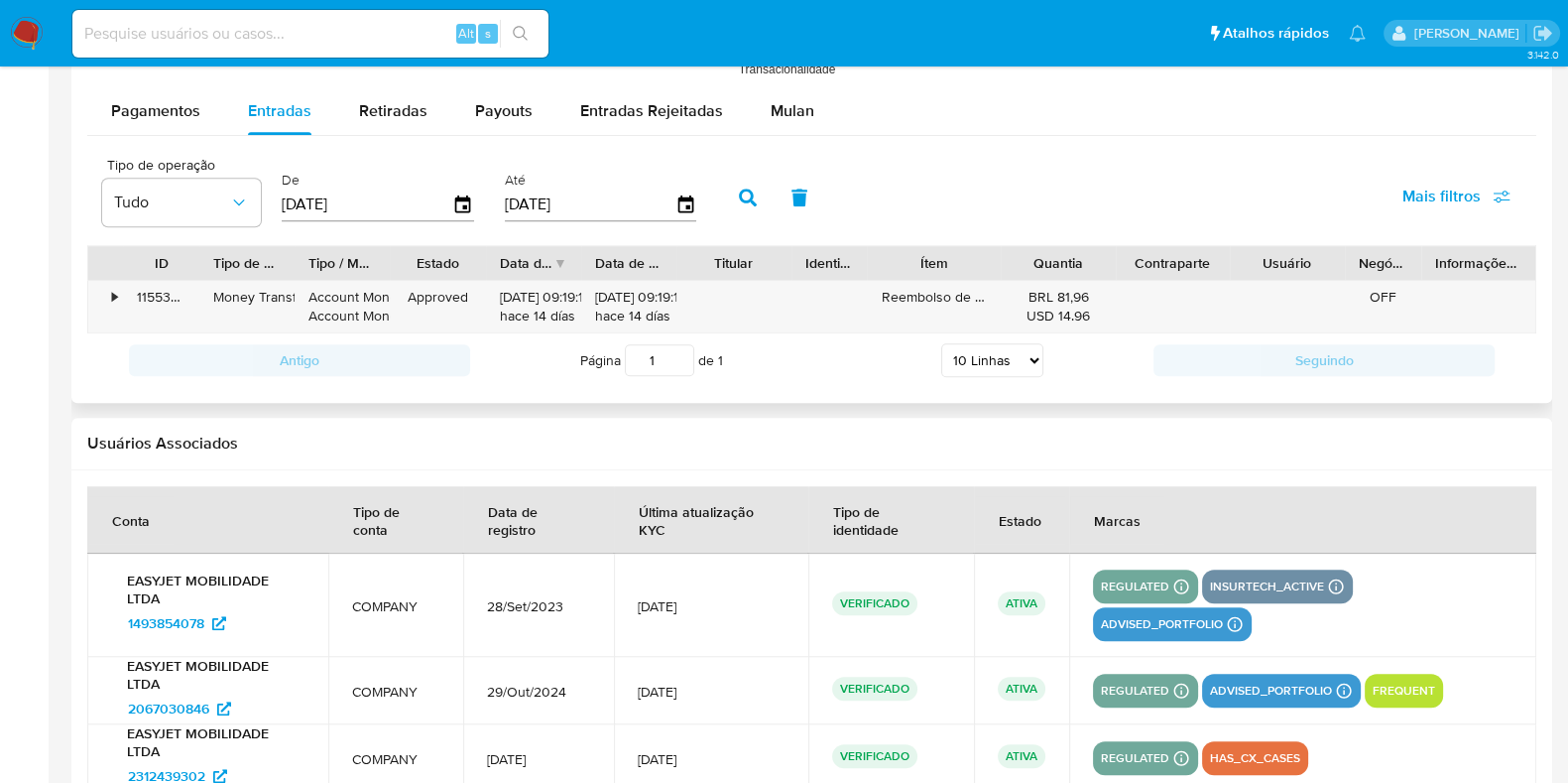 scroll, scrollTop: 1860, scrollLeft: 0, axis: vertical 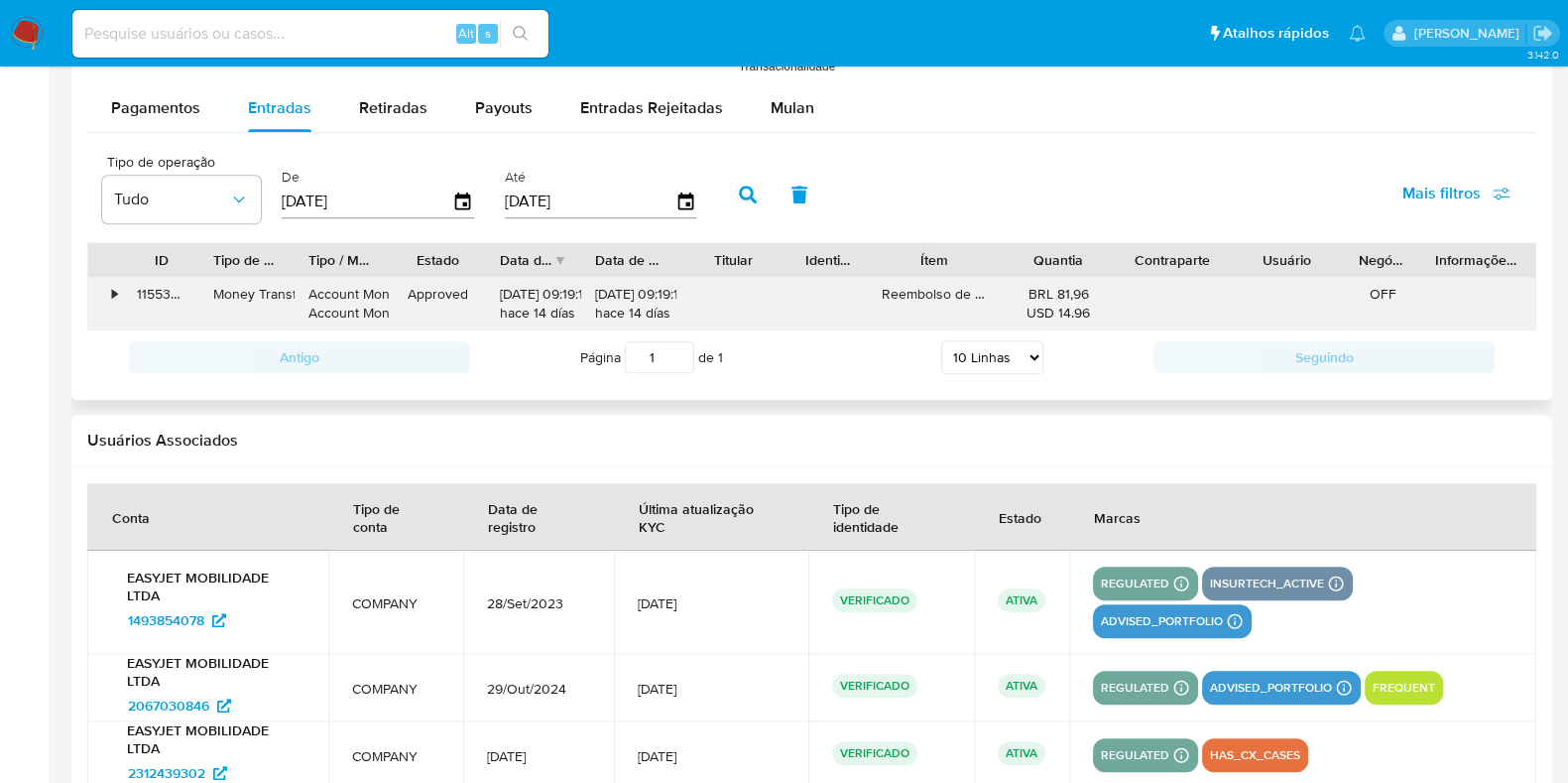 type 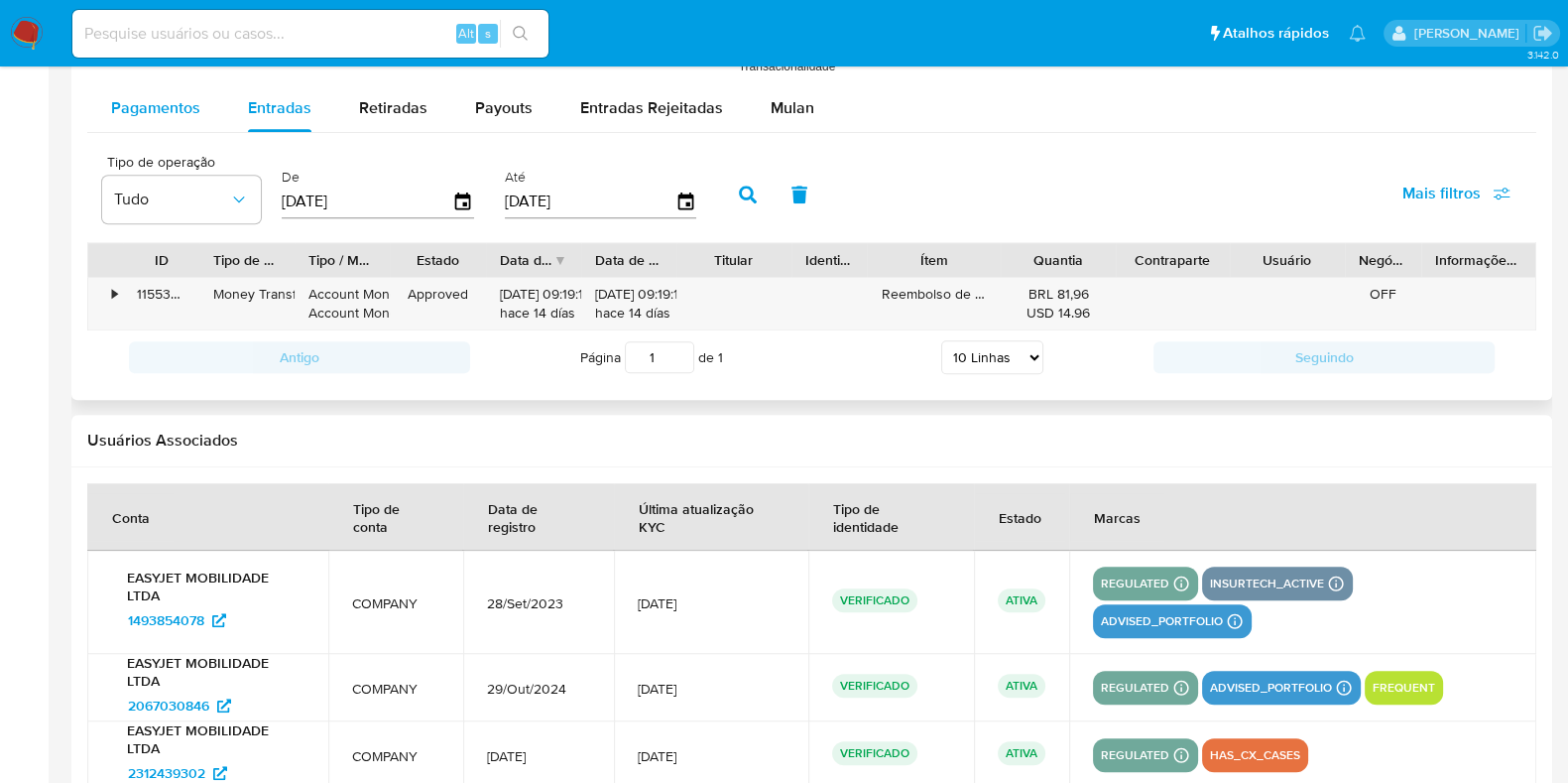 click on "Pagamentos" at bounding box center [156, 107] 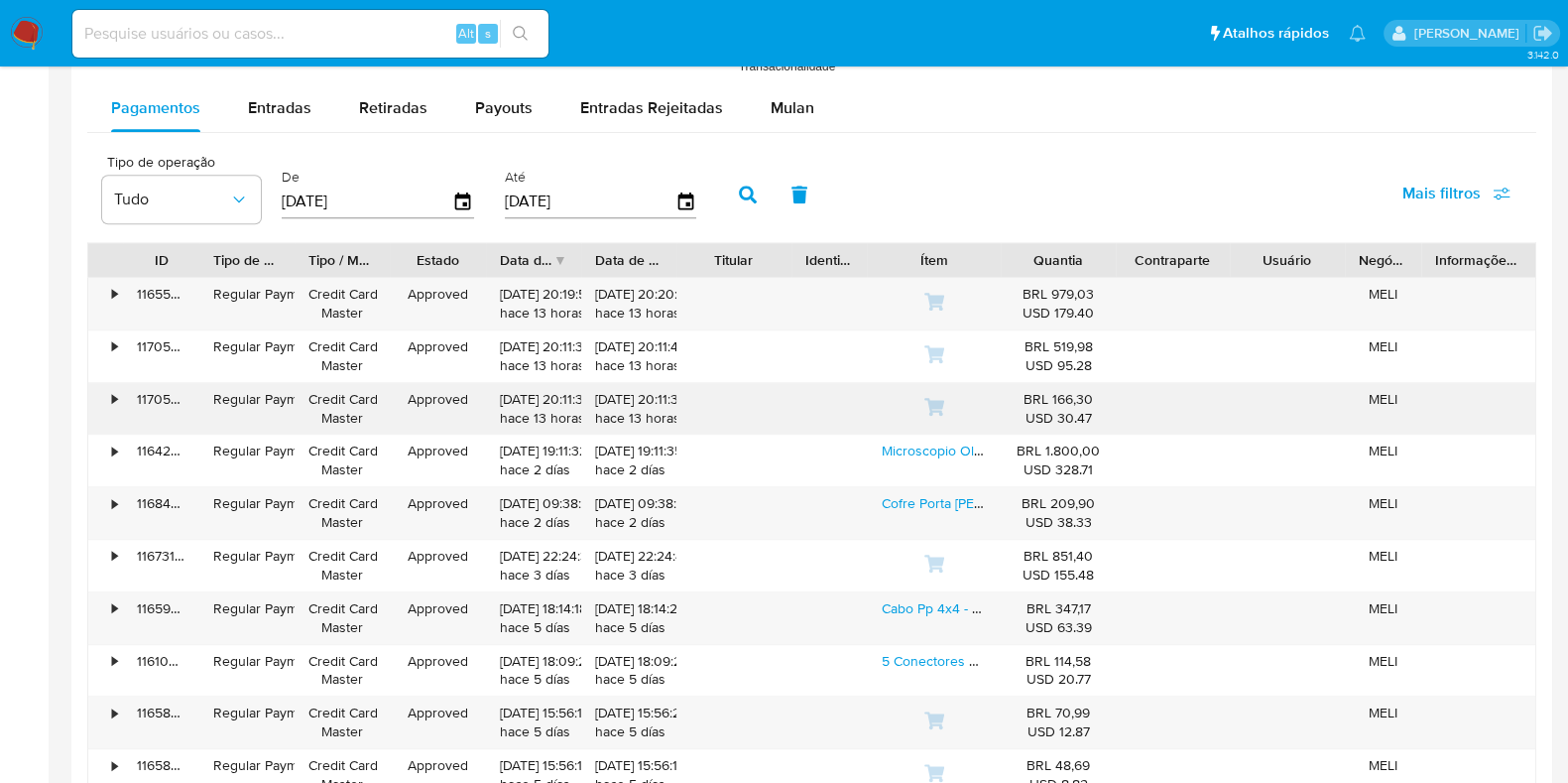scroll, scrollTop: 1984, scrollLeft: 0, axis: vertical 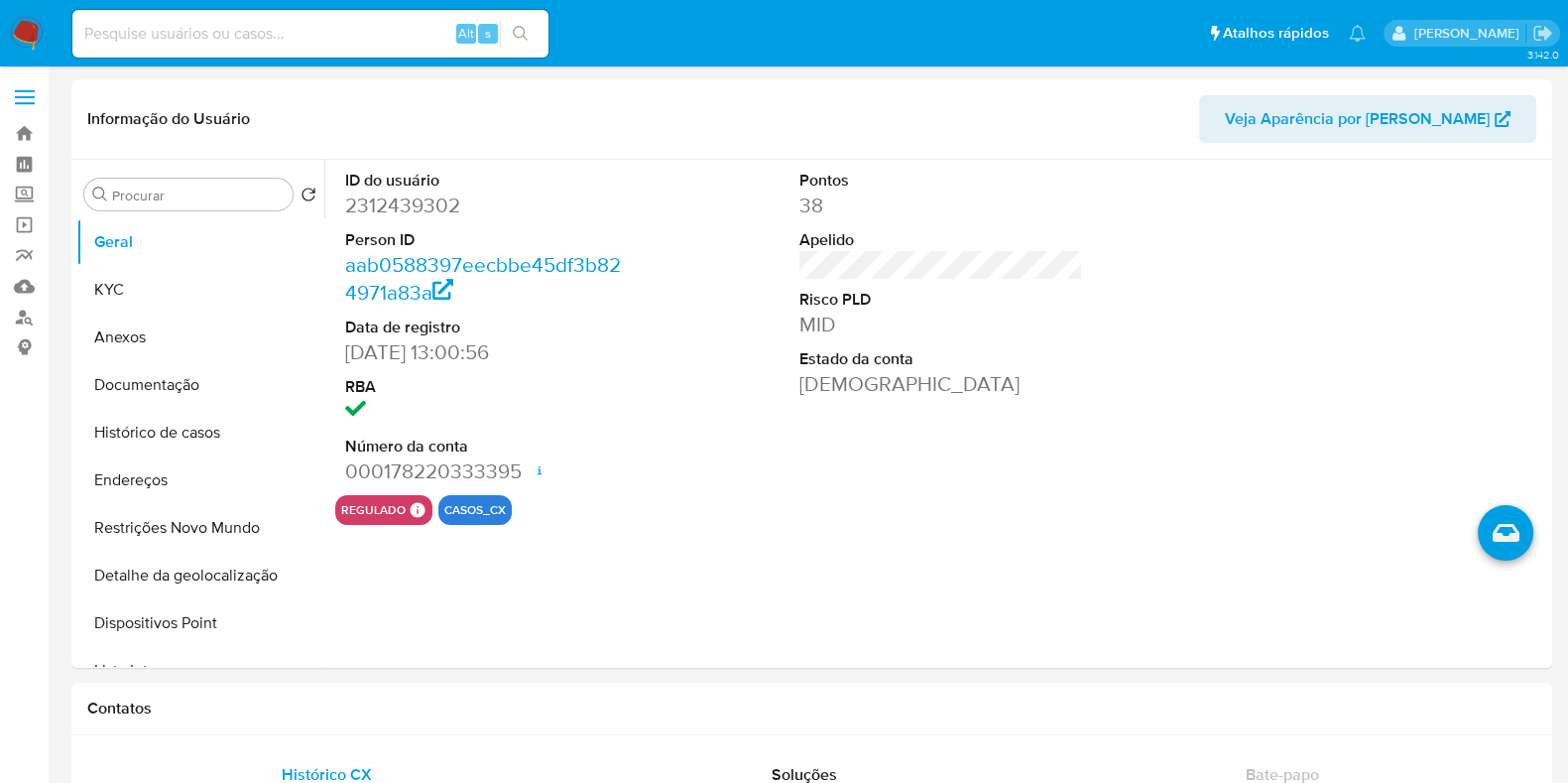select on "10" 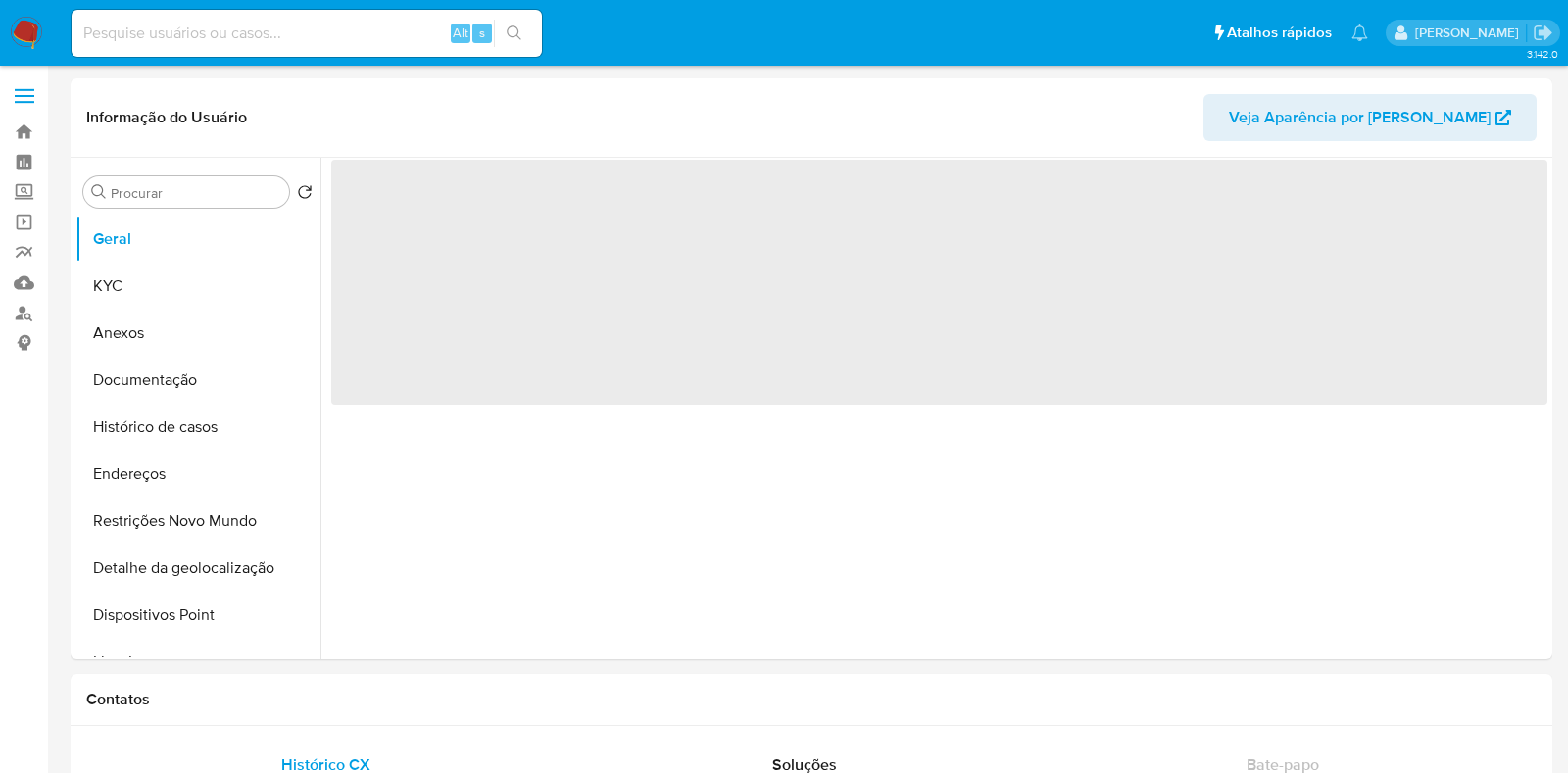 select on "10" 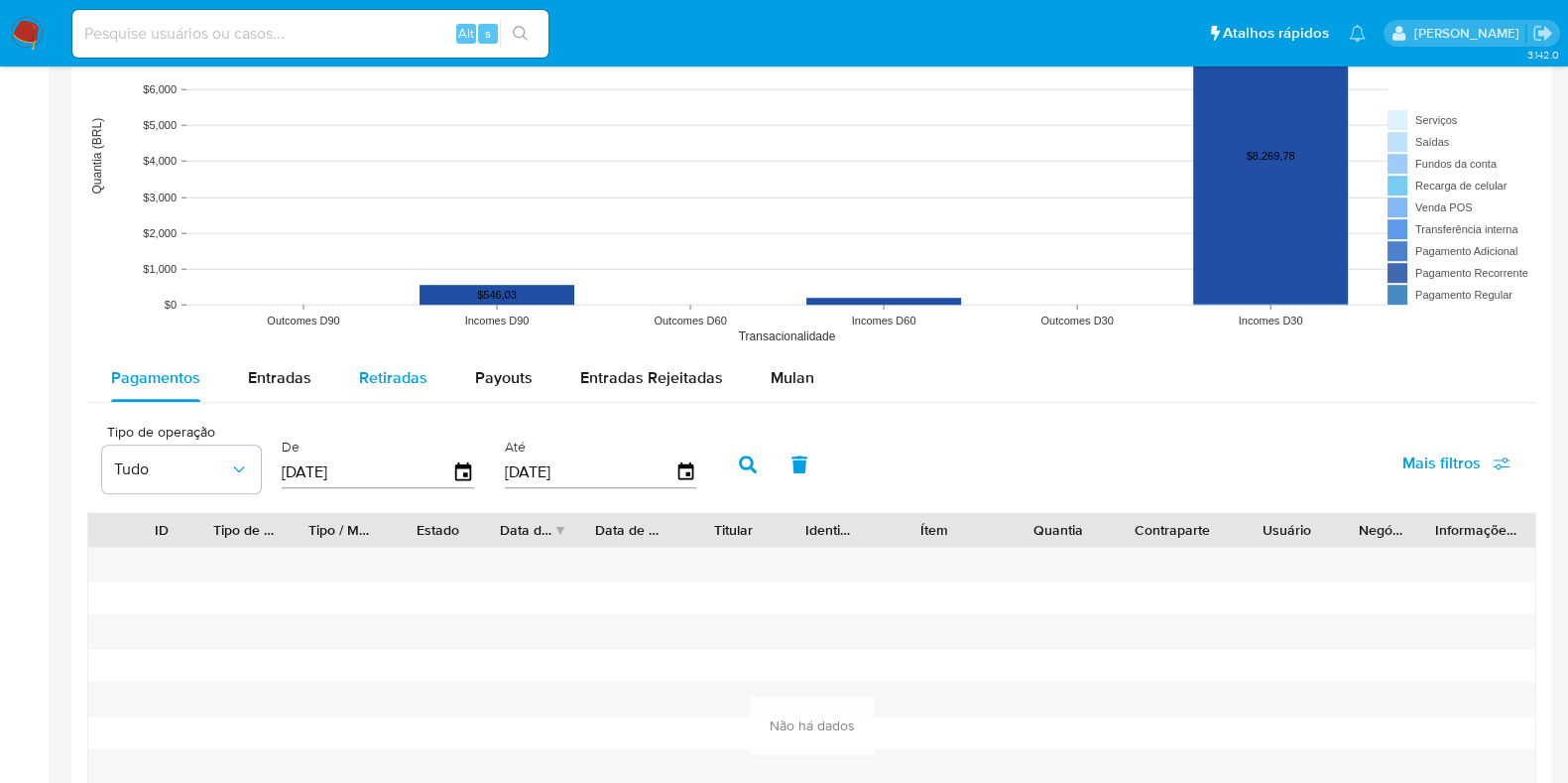scroll, scrollTop: 1612, scrollLeft: 0, axis: vertical 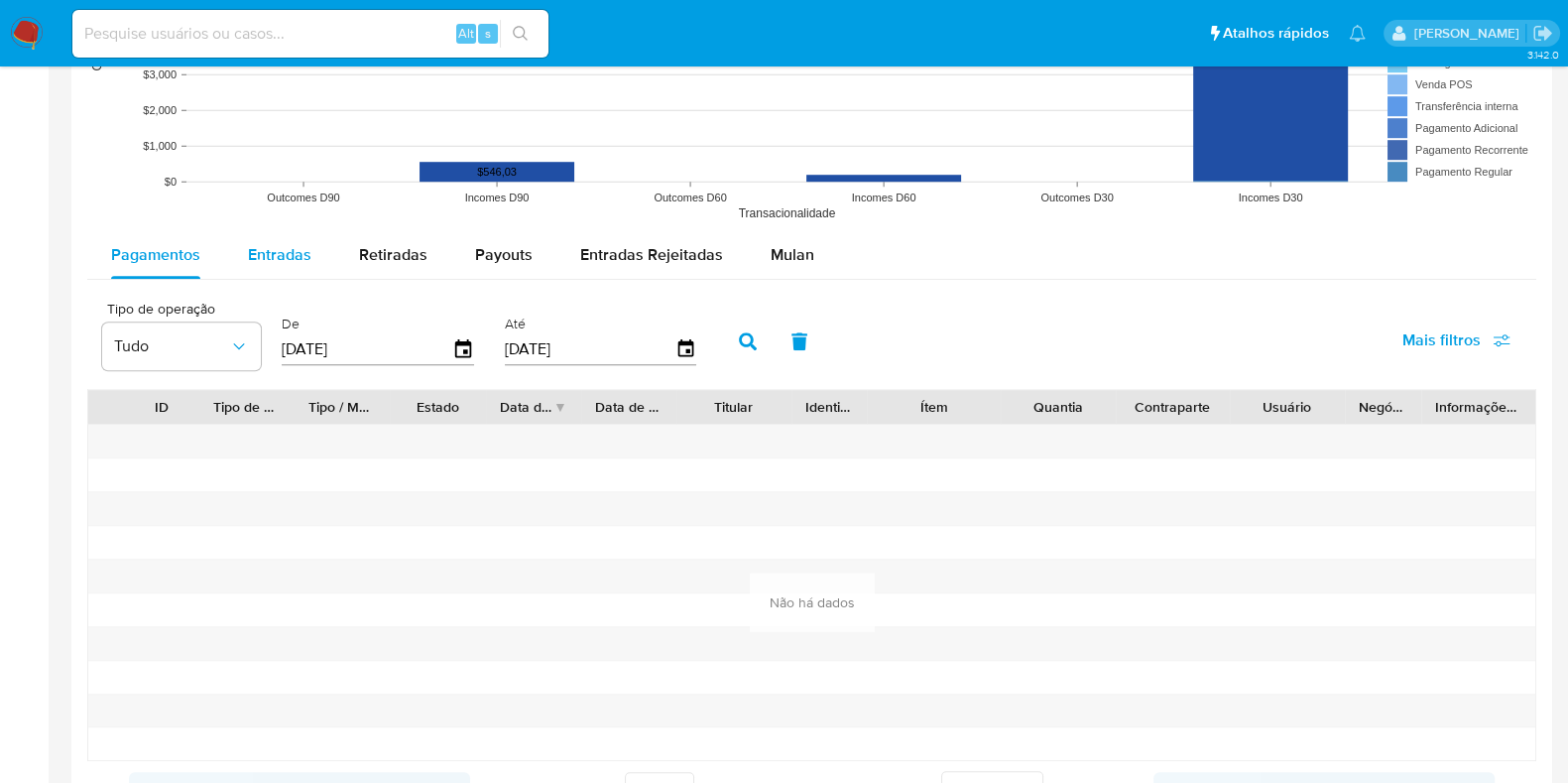 click on "Entradas" at bounding box center (280, 255) 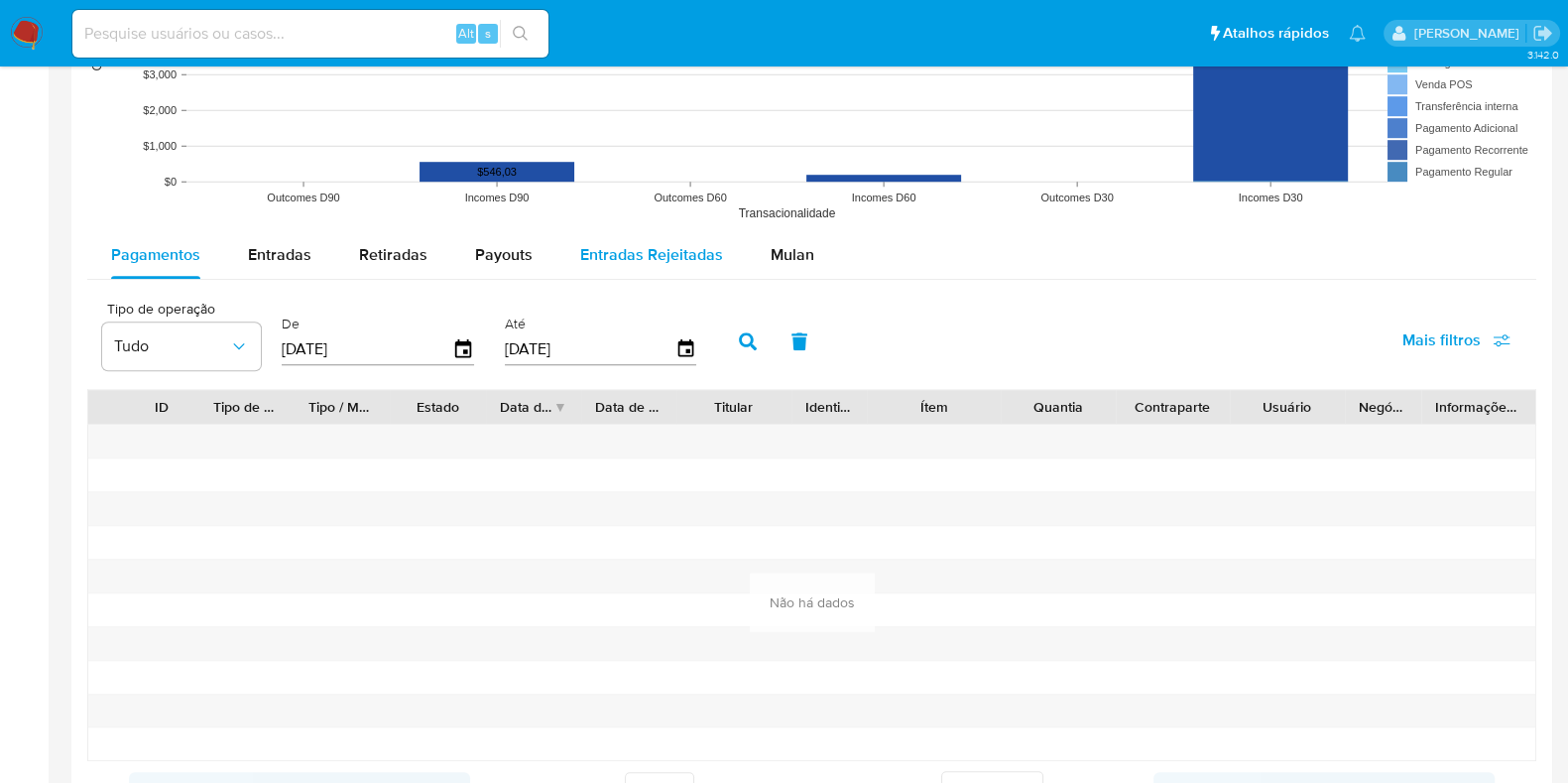 select on "10" 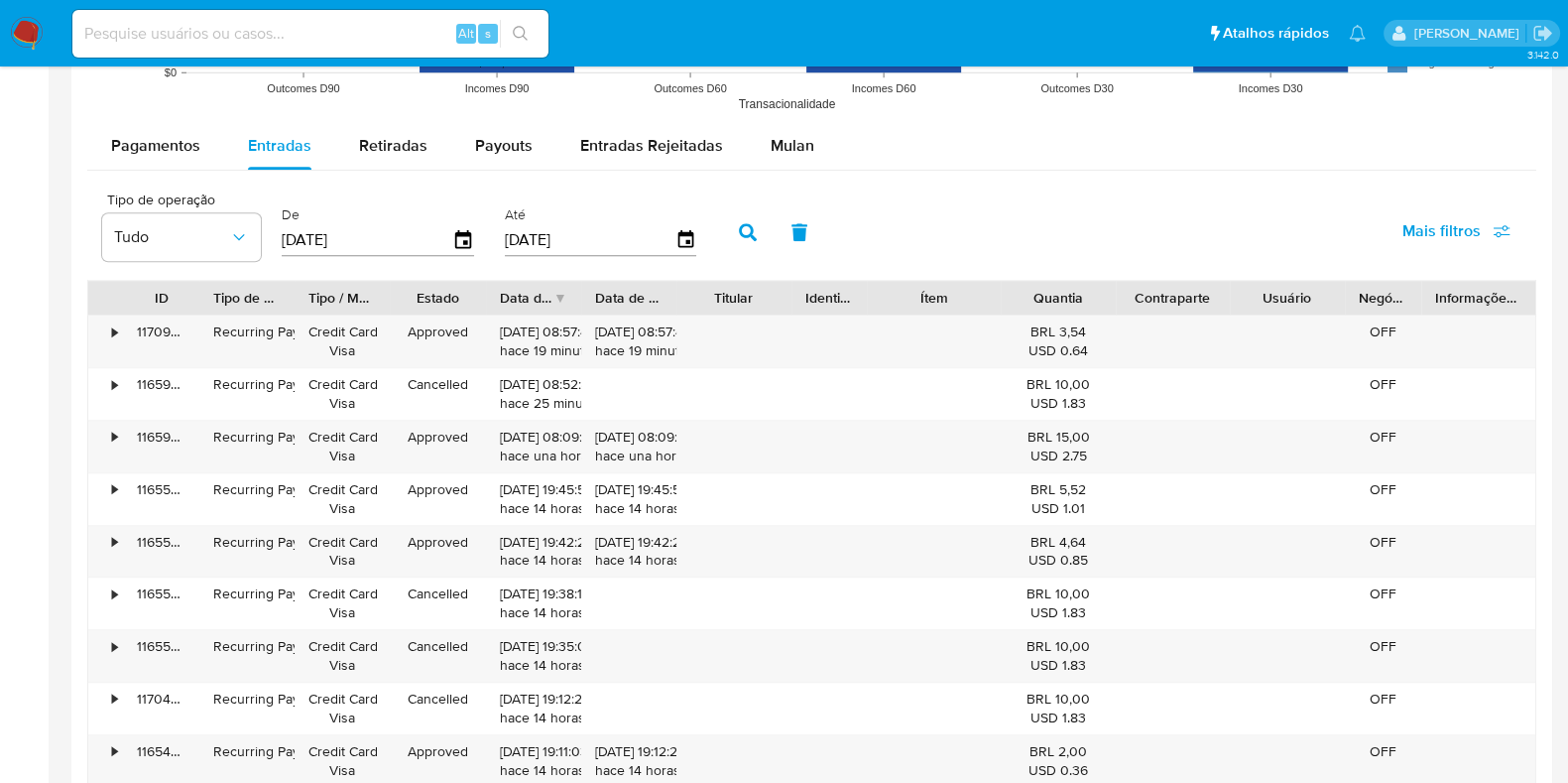 scroll, scrollTop: 1860, scrollLeft: 0, axis: vertical 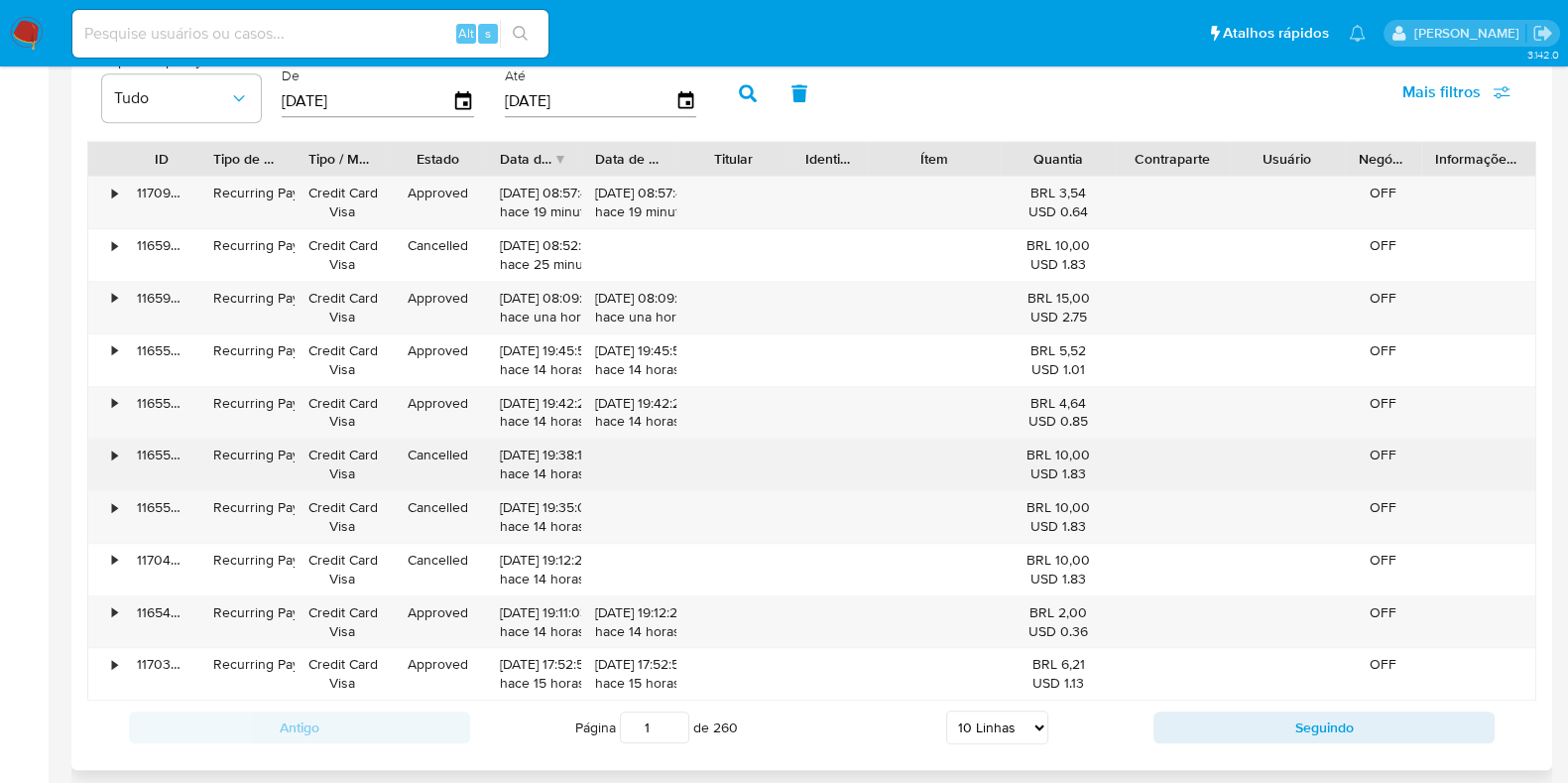 type 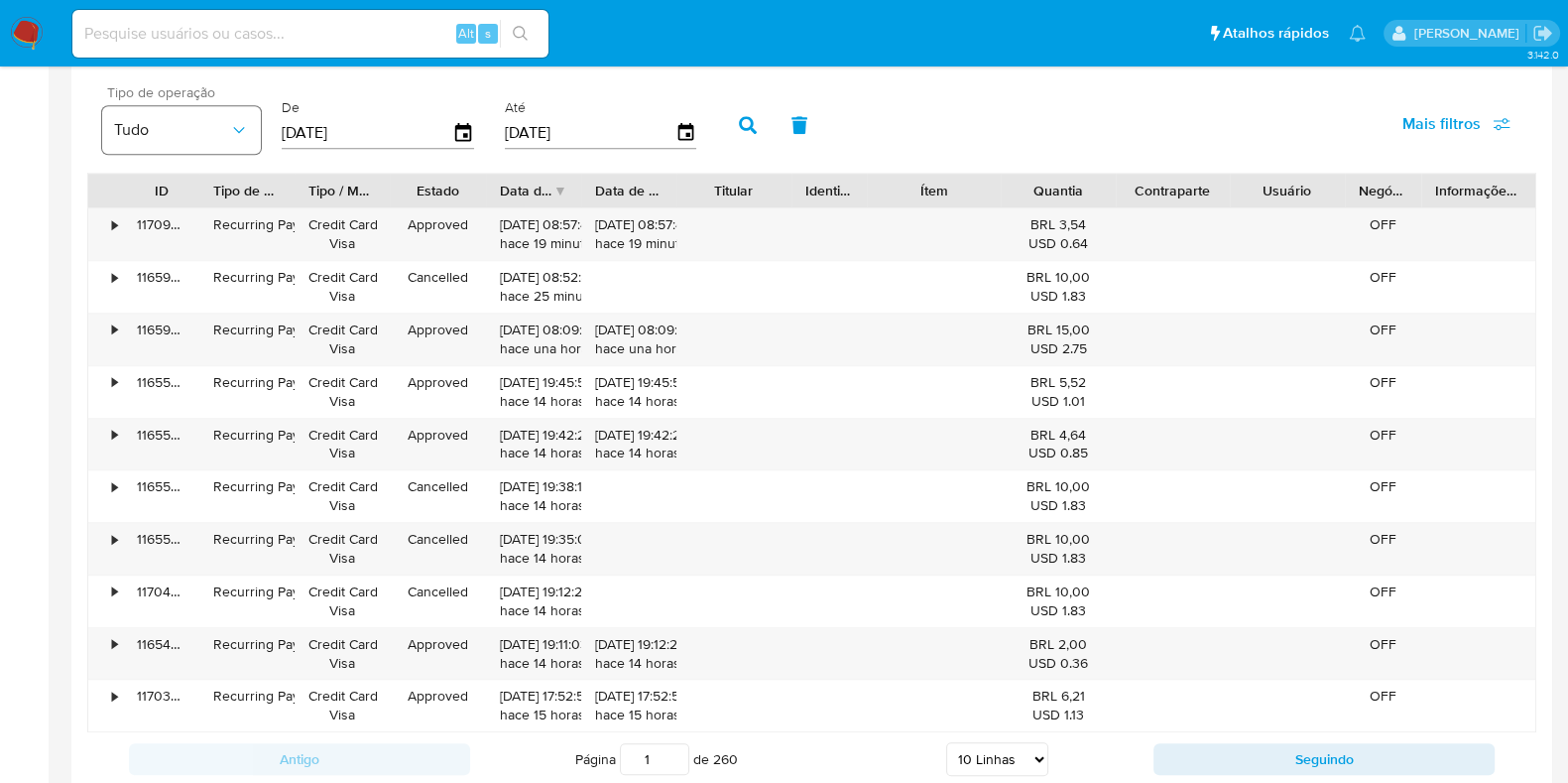 scroll, scrollTop: 1736, scrollLeft: 0, axis: vertical 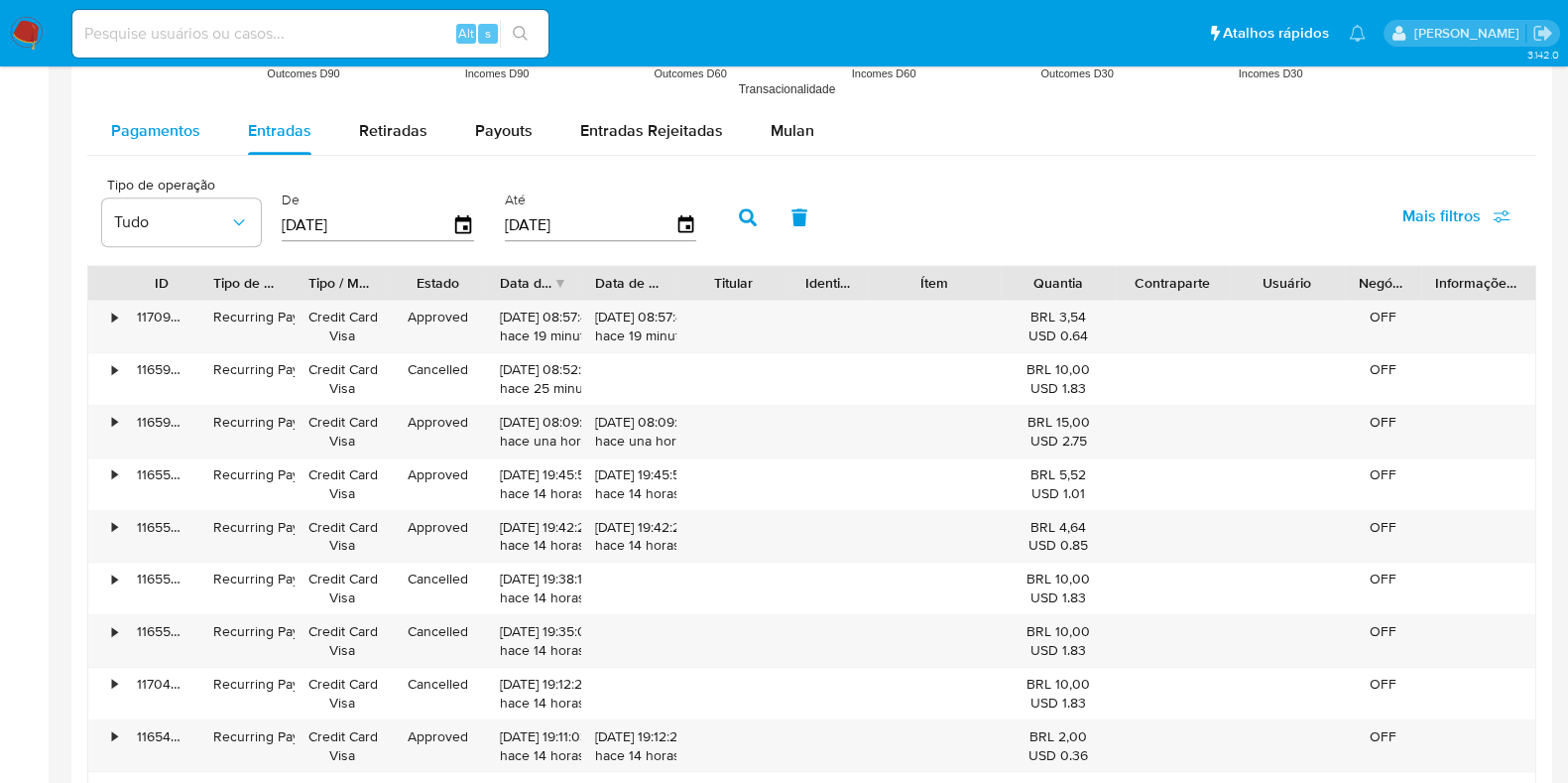 click on "Pagamentos" at bounding box center [156, 130] 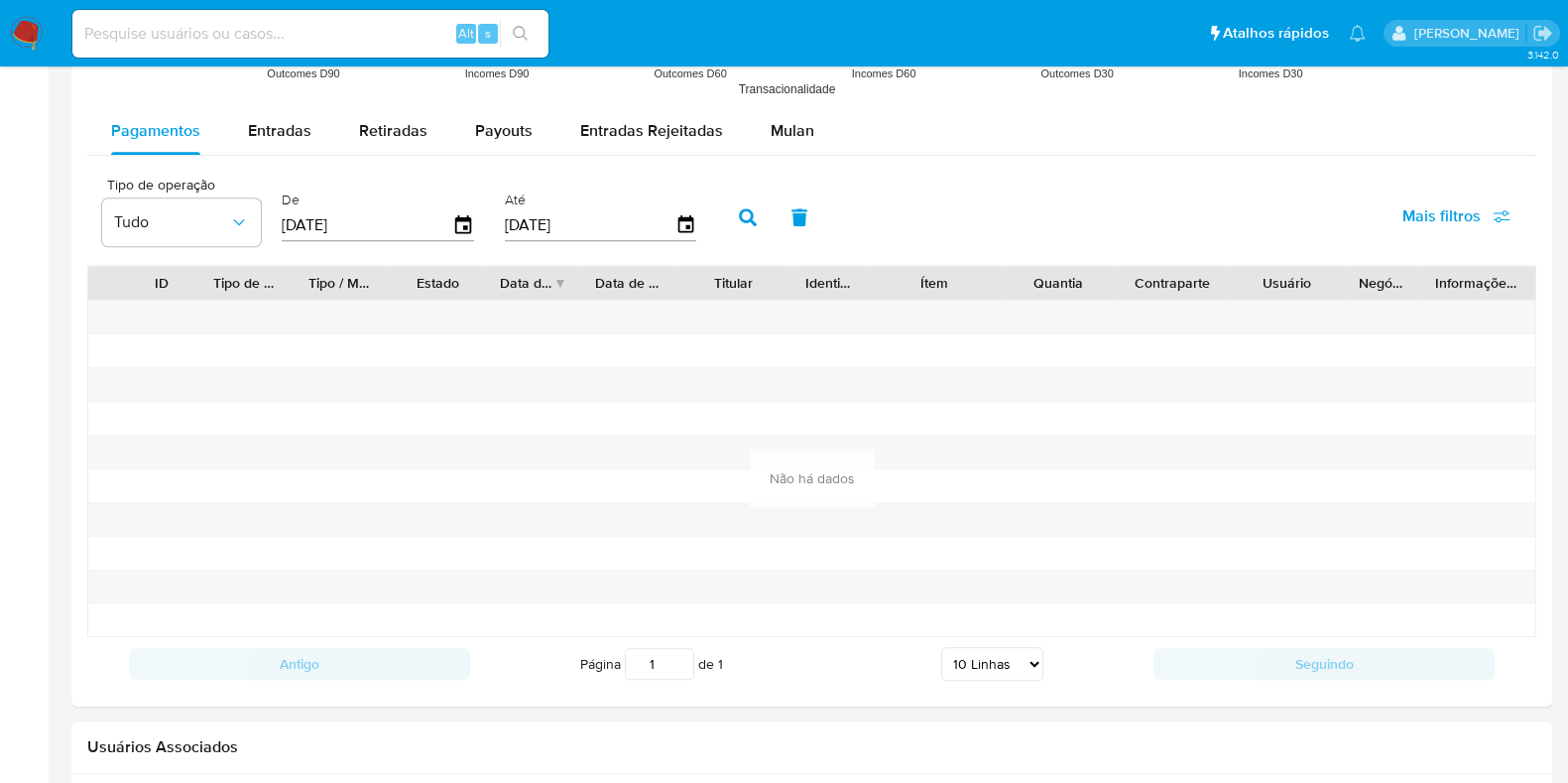 click on "Bandeja Painel Screening Pesquisa em Listas Watchlist Ferramentas Operações em massa relatórios Mulan Localizador de pessoas Consolidado" at bounding box center (24, -267) 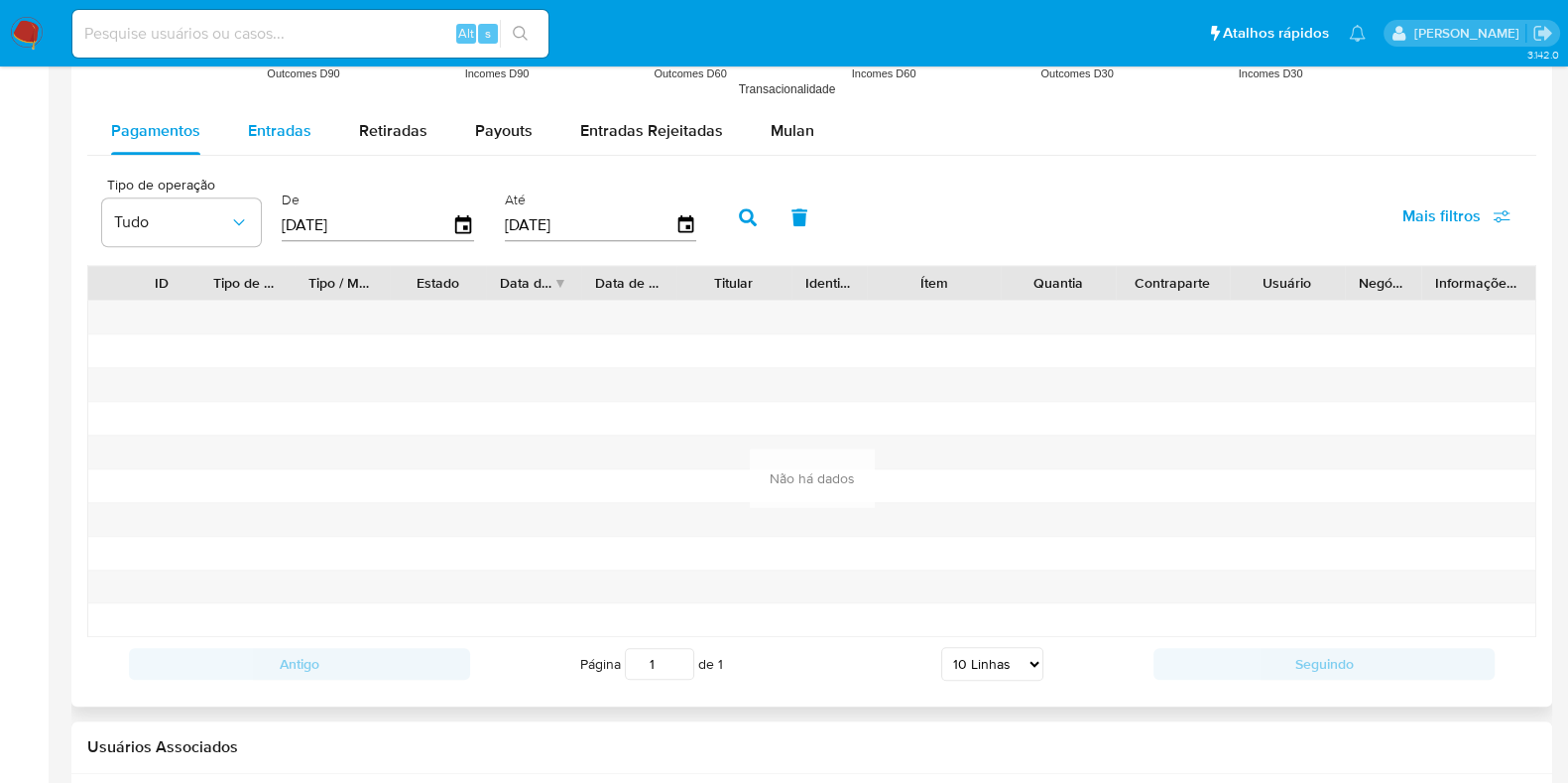 click on "Entradas" at bounding box center [280, 130] 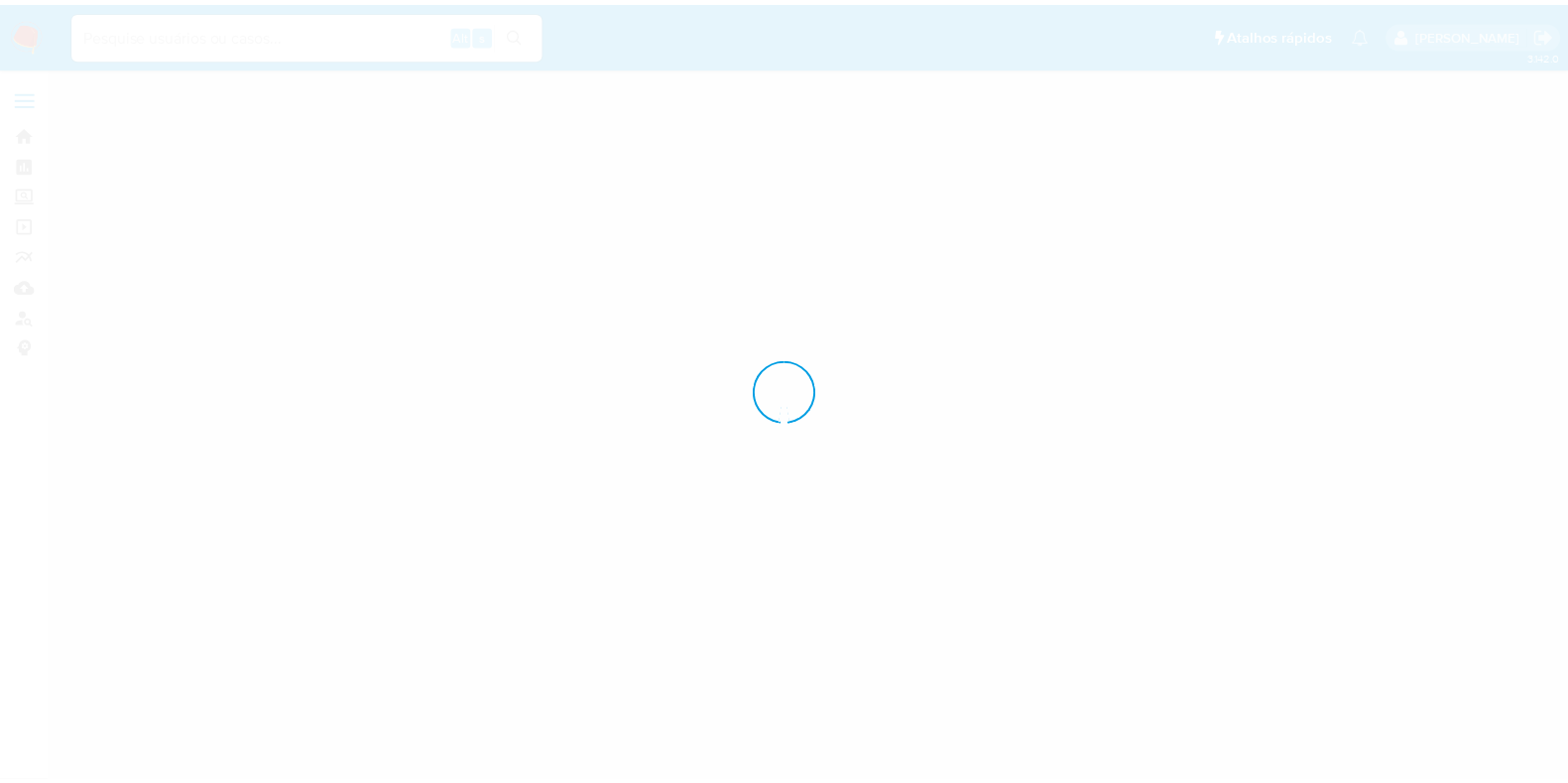 scroll, scrollTop: 0, scrollLeft: 0, axis: both 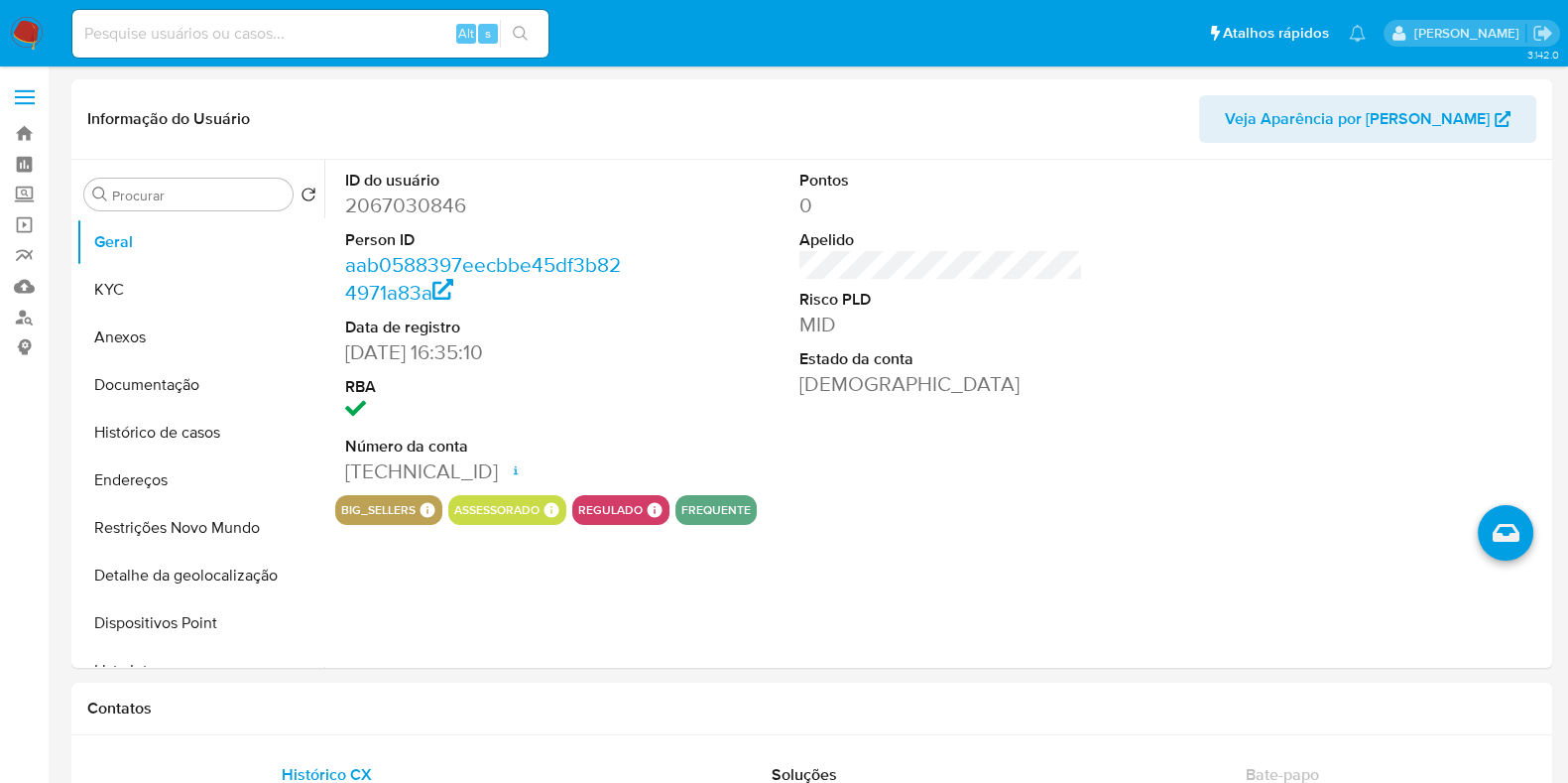 select on "10" 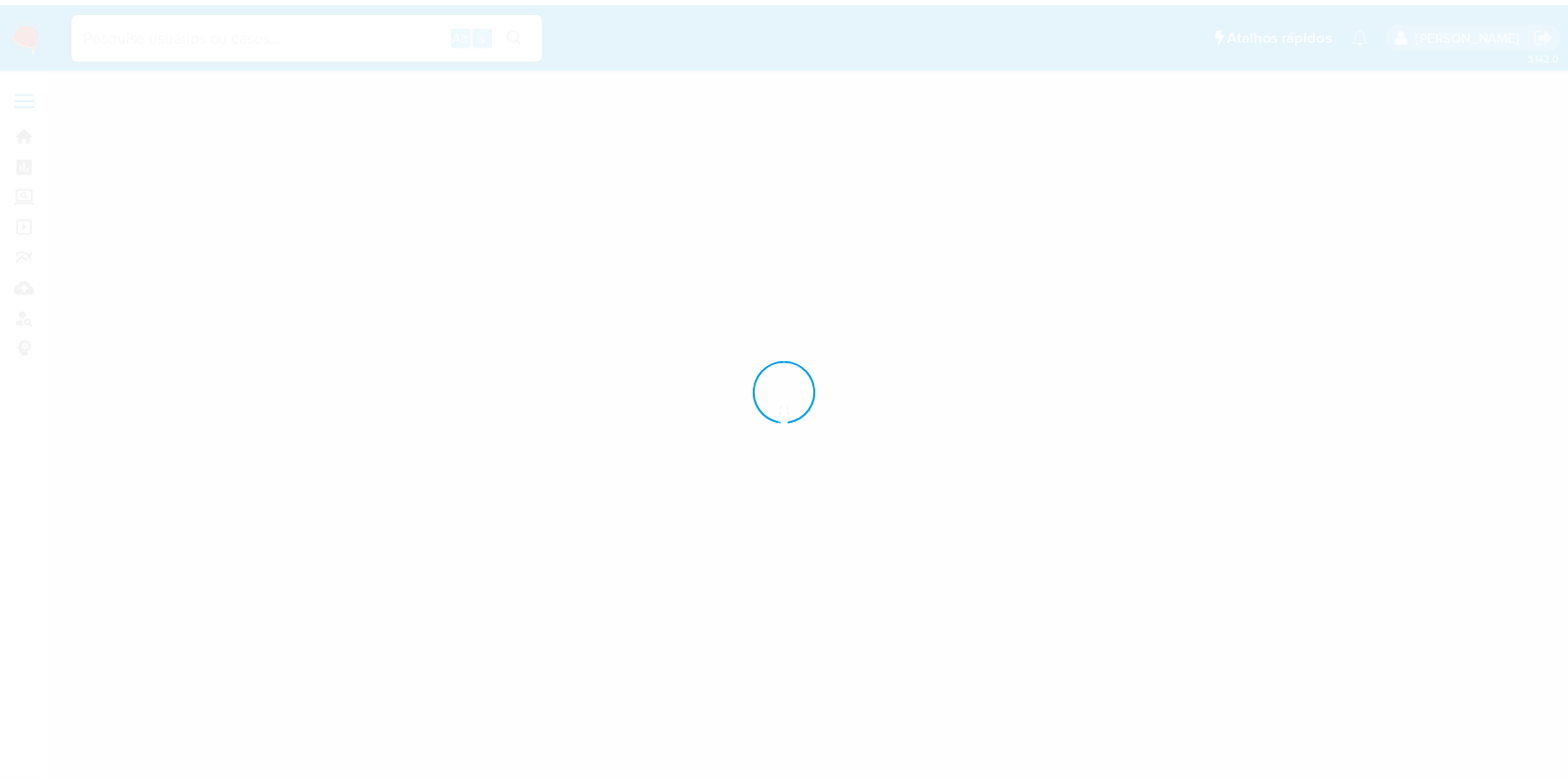 scroll, scrollTop: 0, scrollLeft: 0, axis: both 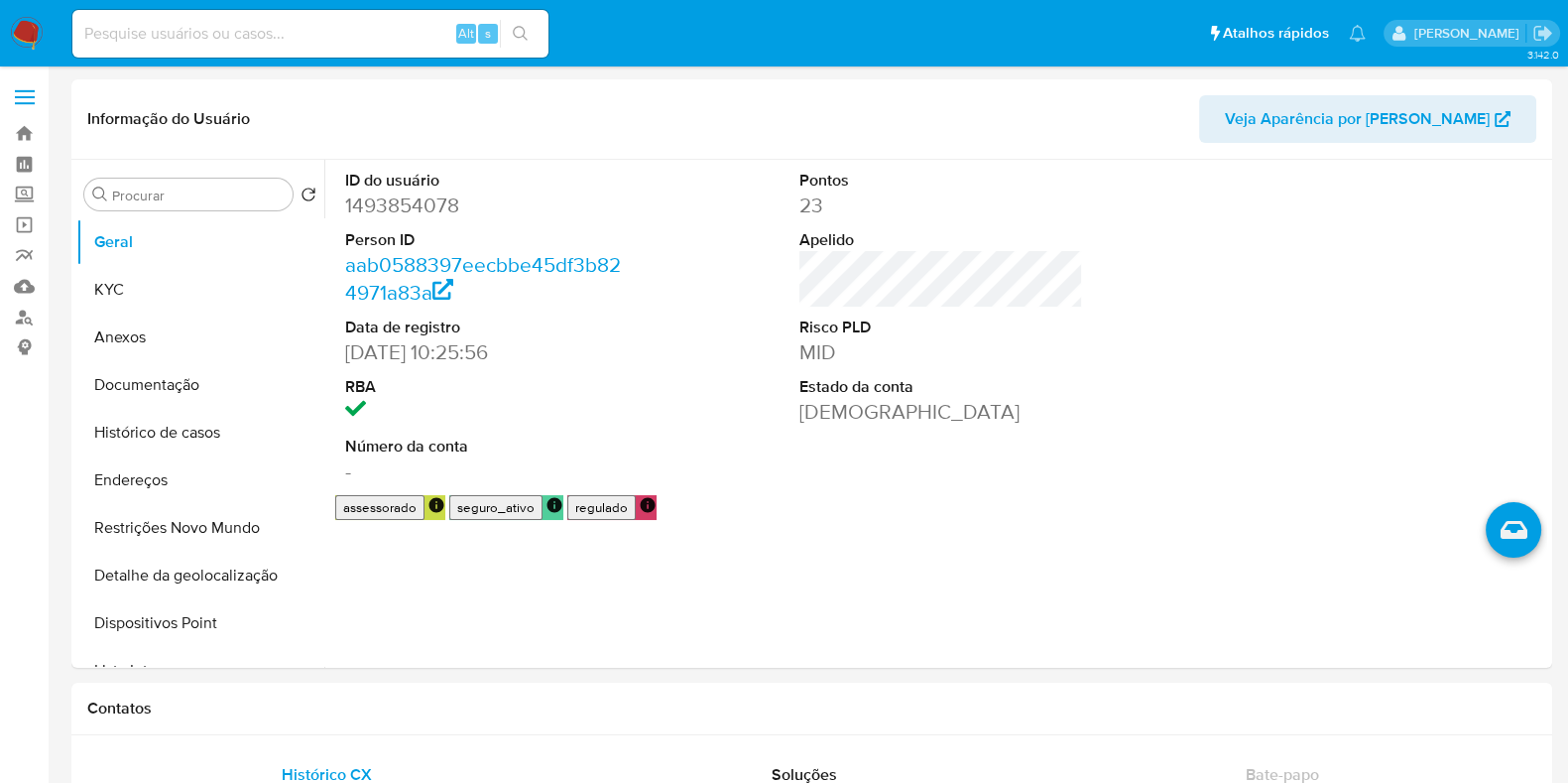 select on "10" 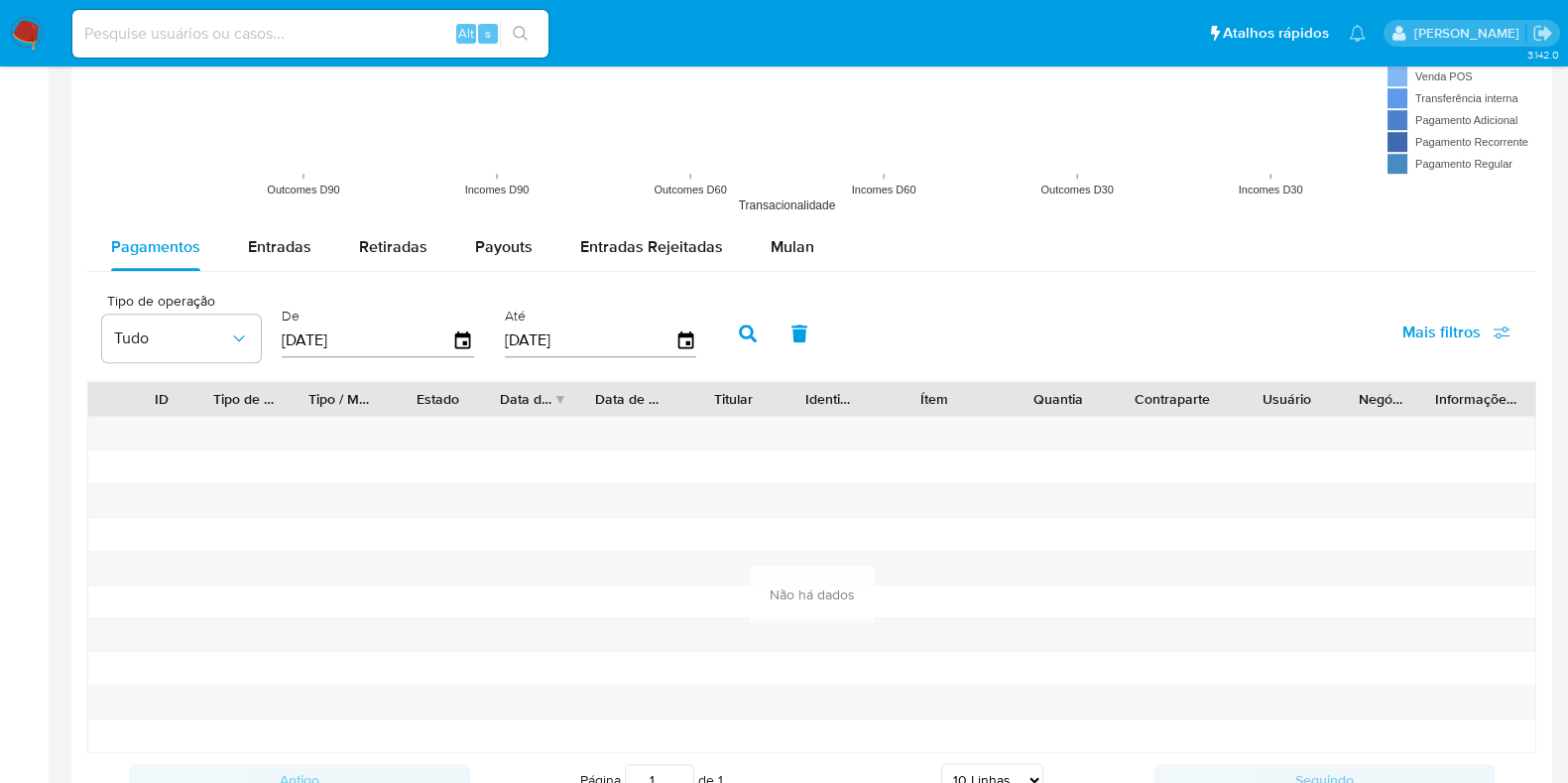 scroll, scrollTop: 1736, scrollLeft: 0, axis: vertical 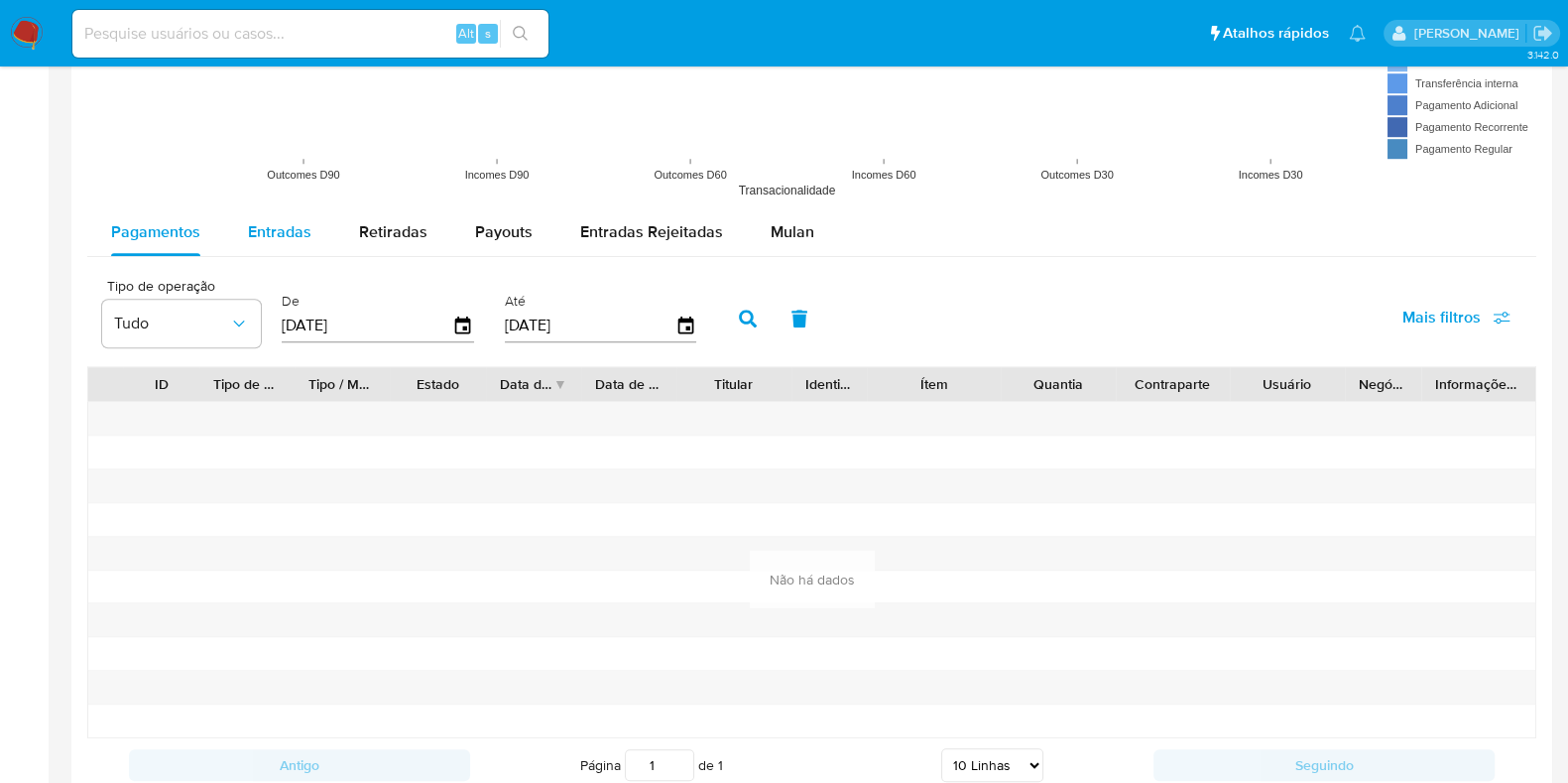 click on "Entradas" at bounding box center (280, 231) 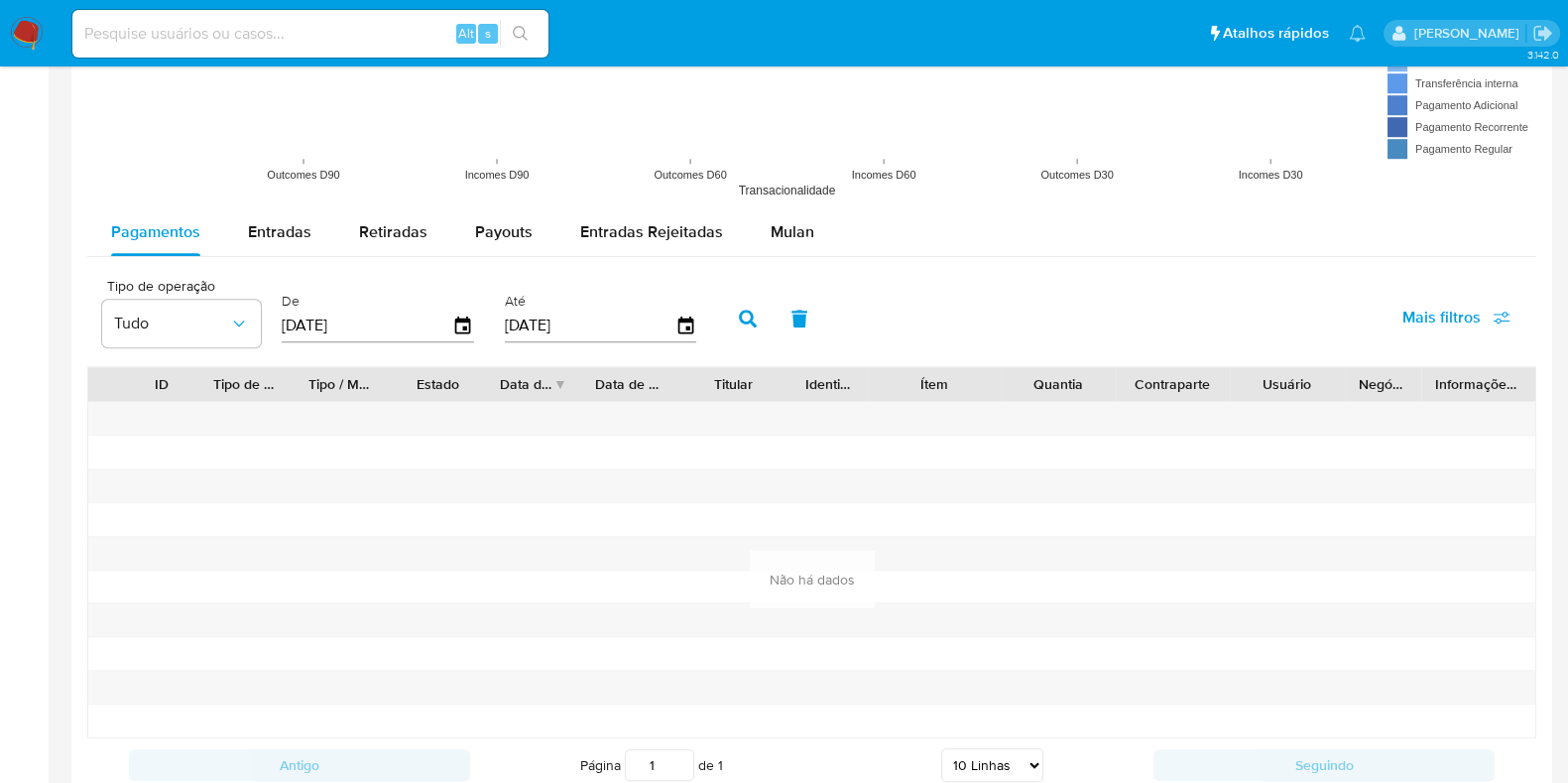 select on "10" 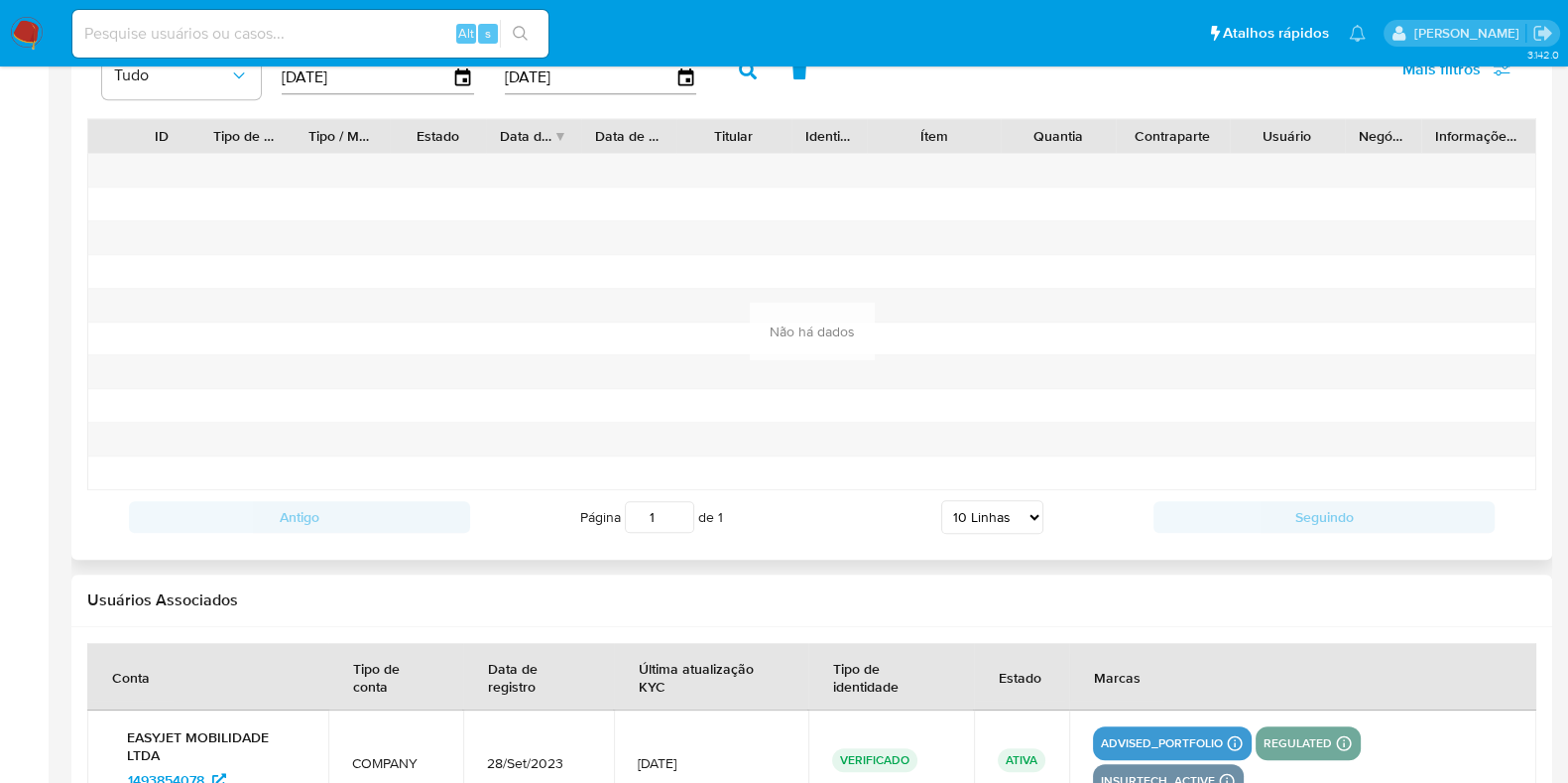 scroll, scrollTop: 1736, scrollLeft: 0, axis: vertical 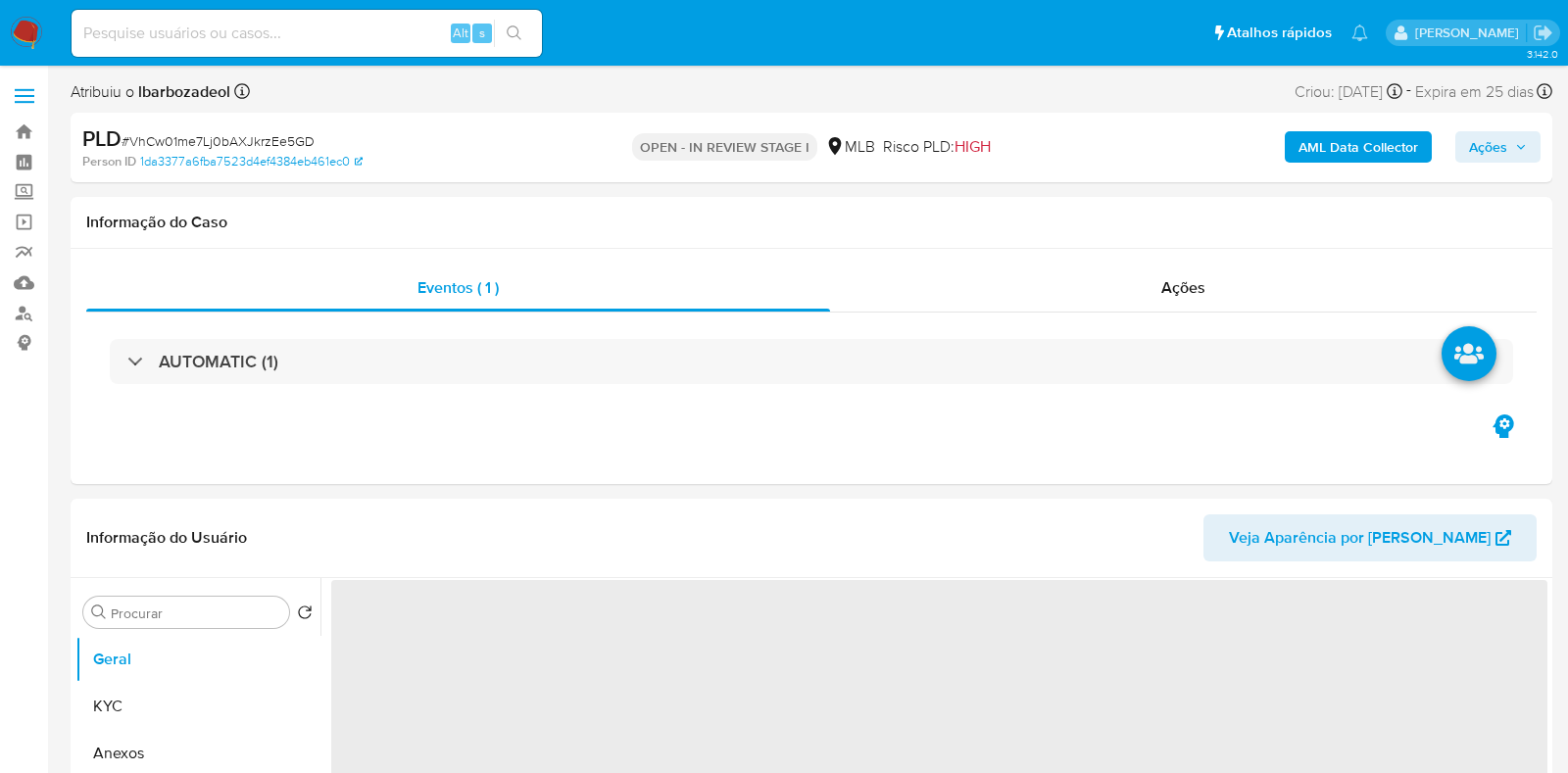select on "10" 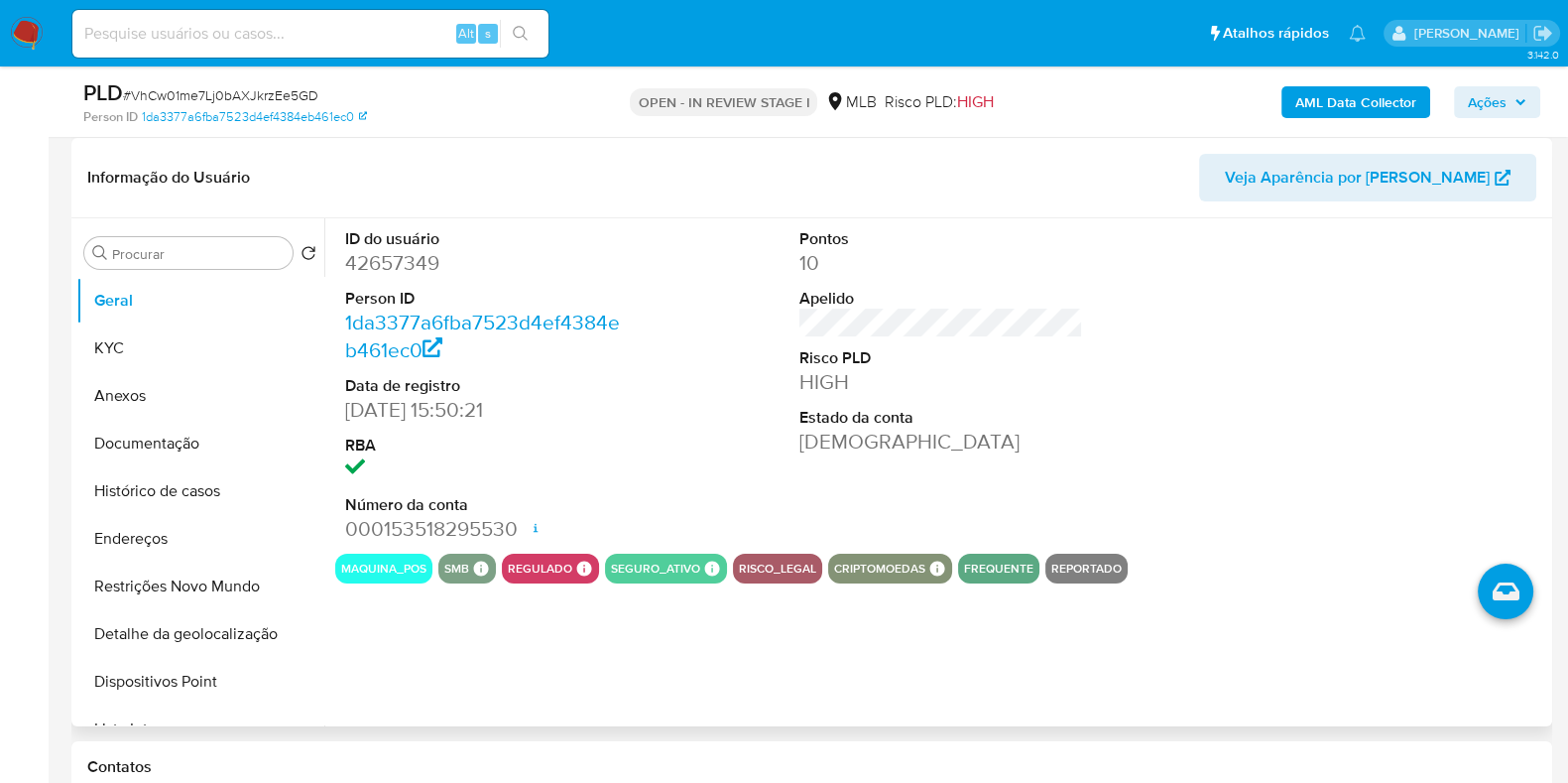 scroll, scrollTop: 372, scrollLeft: 0, axis: vertical 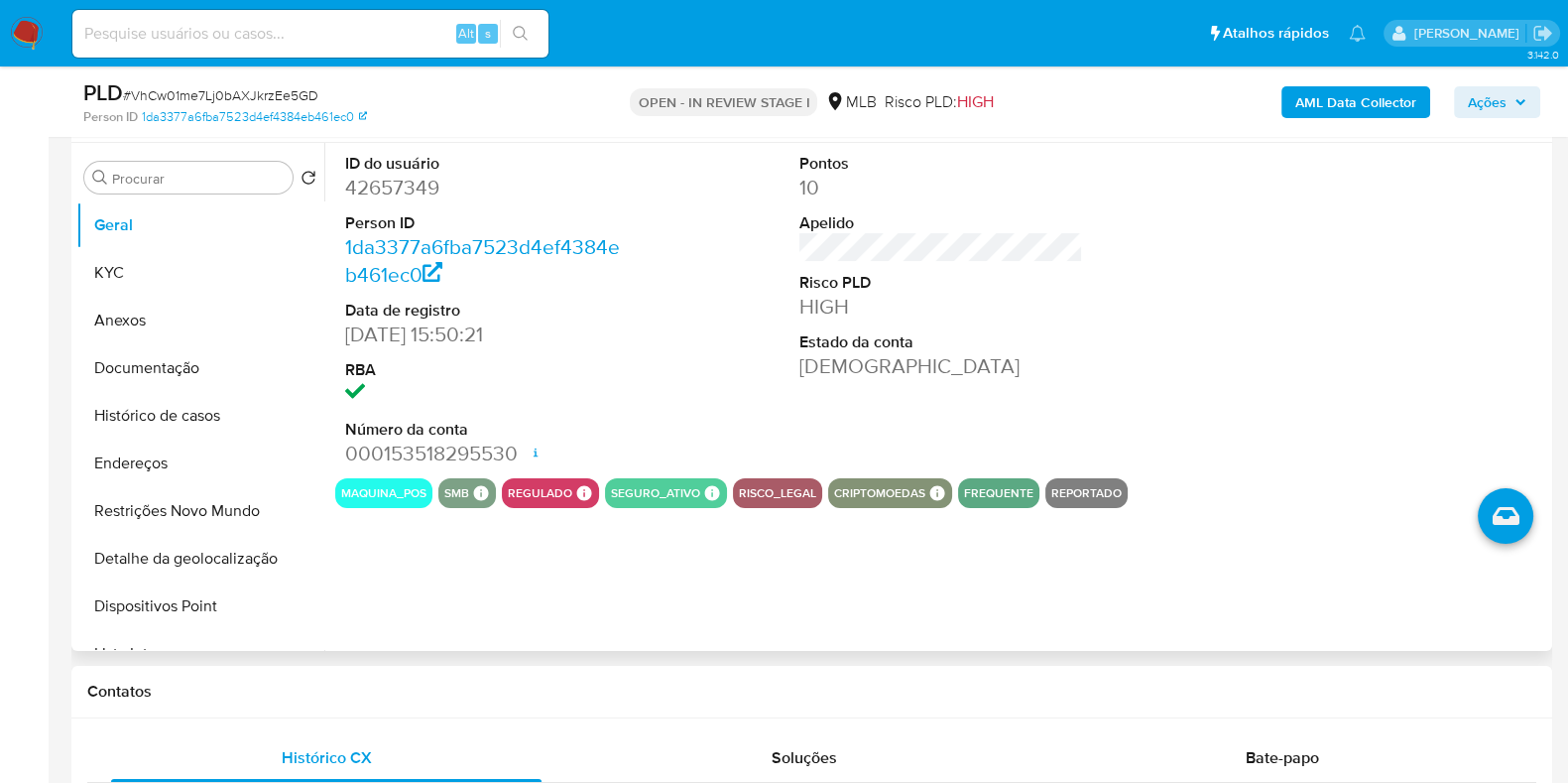 click on "42657349" at bounding box center (487, 188) 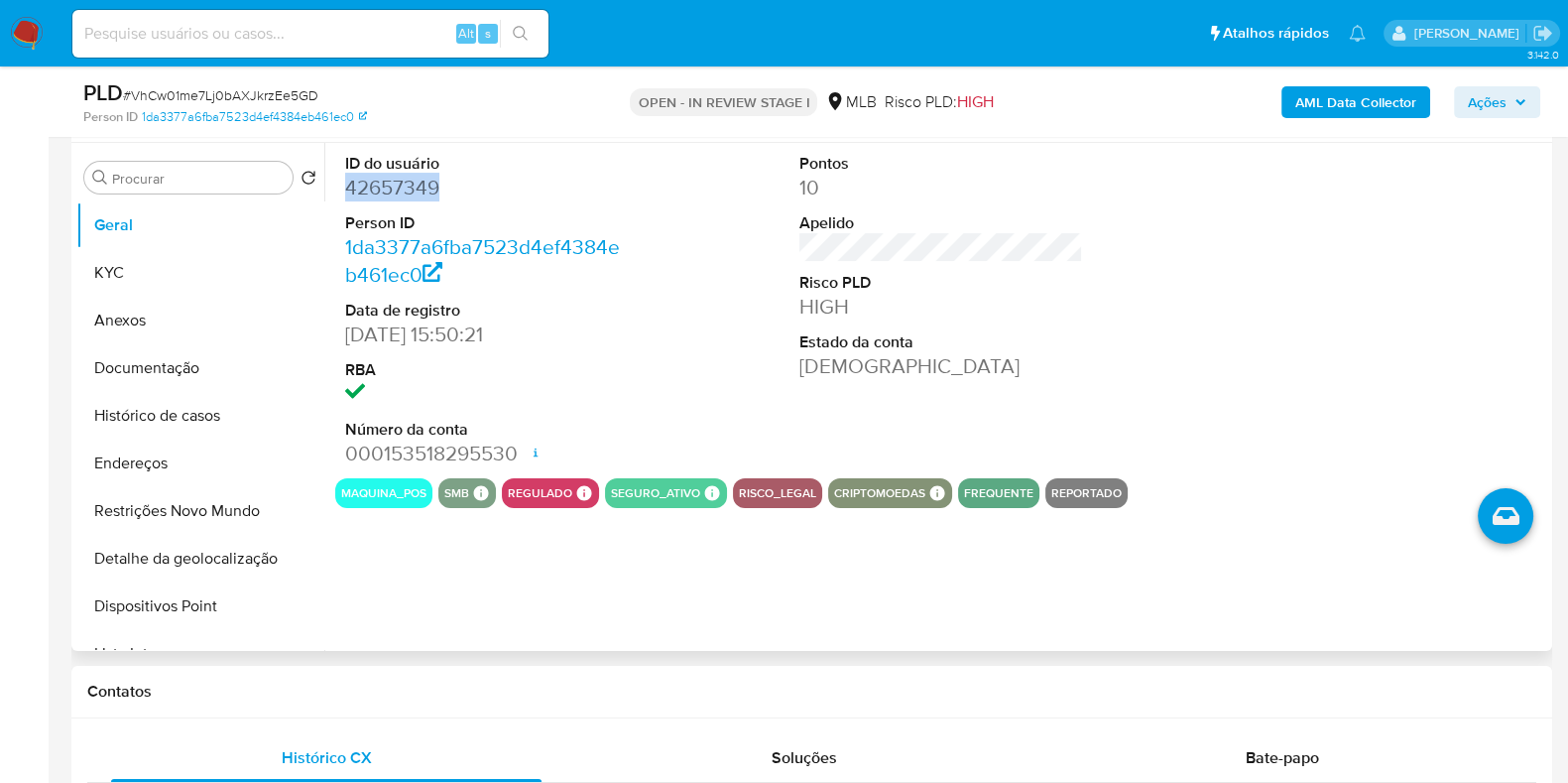 click on "42657349" at bounding box center [487, 188] 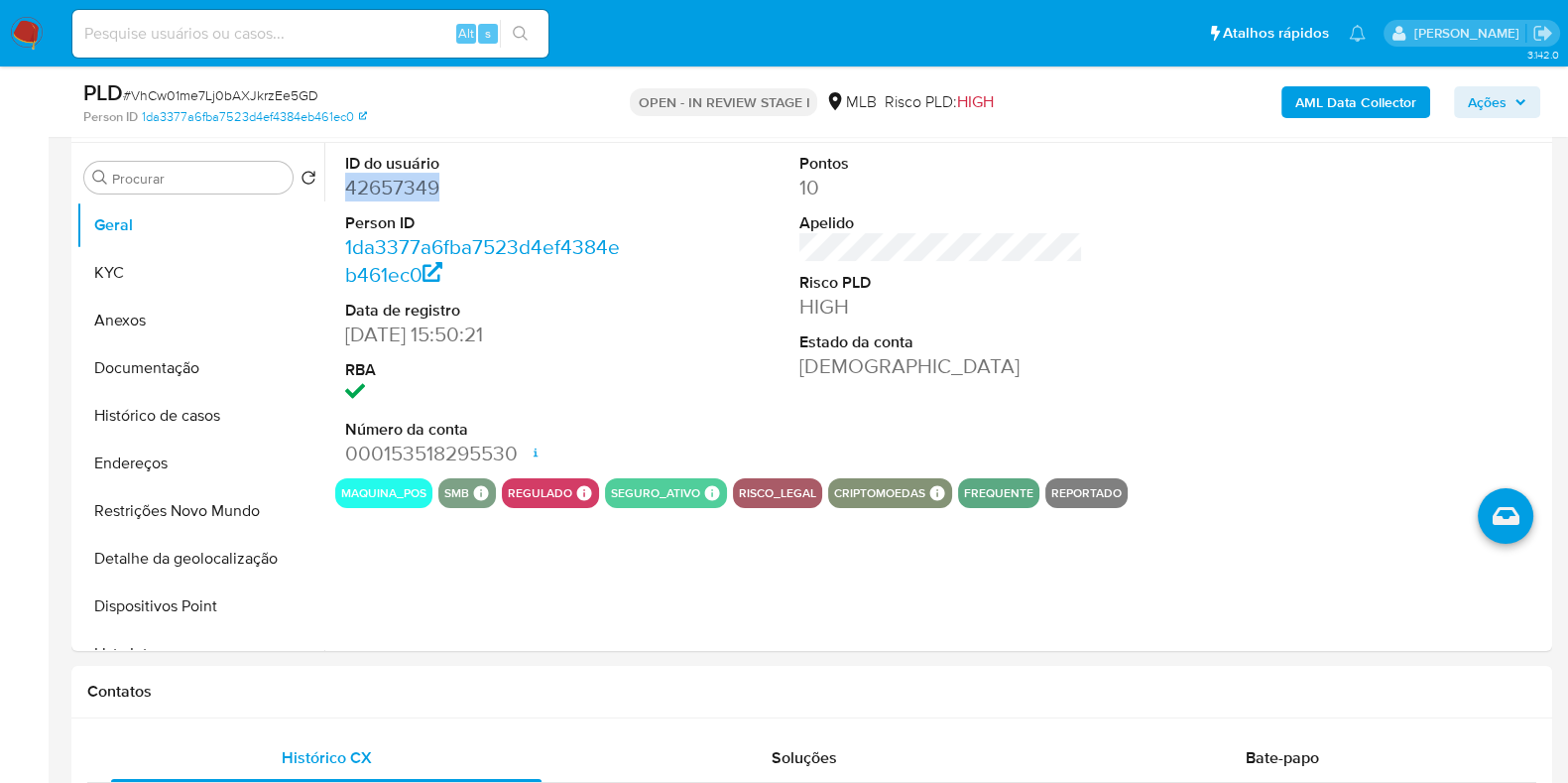 copy on "42657349" 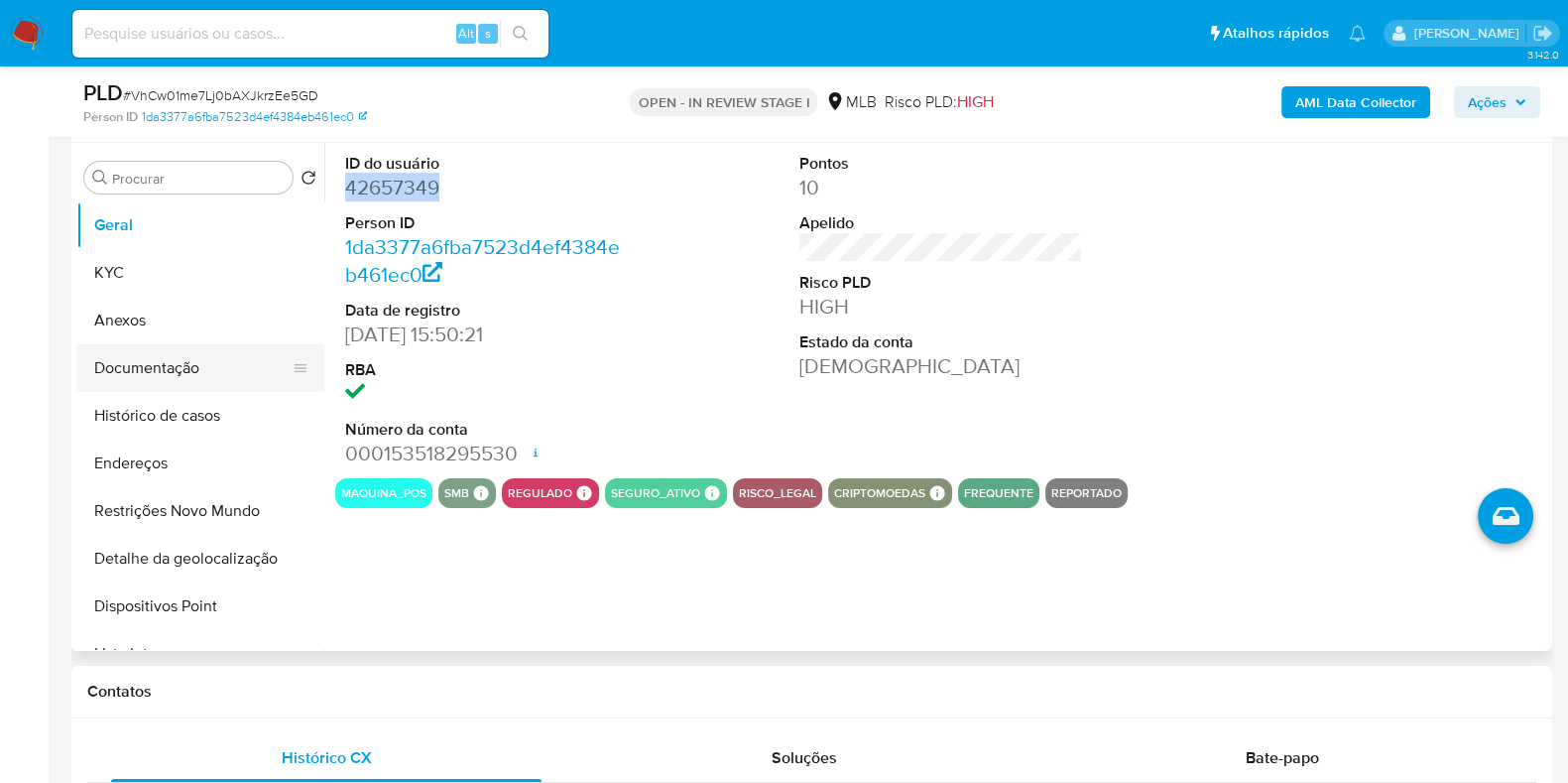 click on "Documentação" at bounding box center [192, 368] 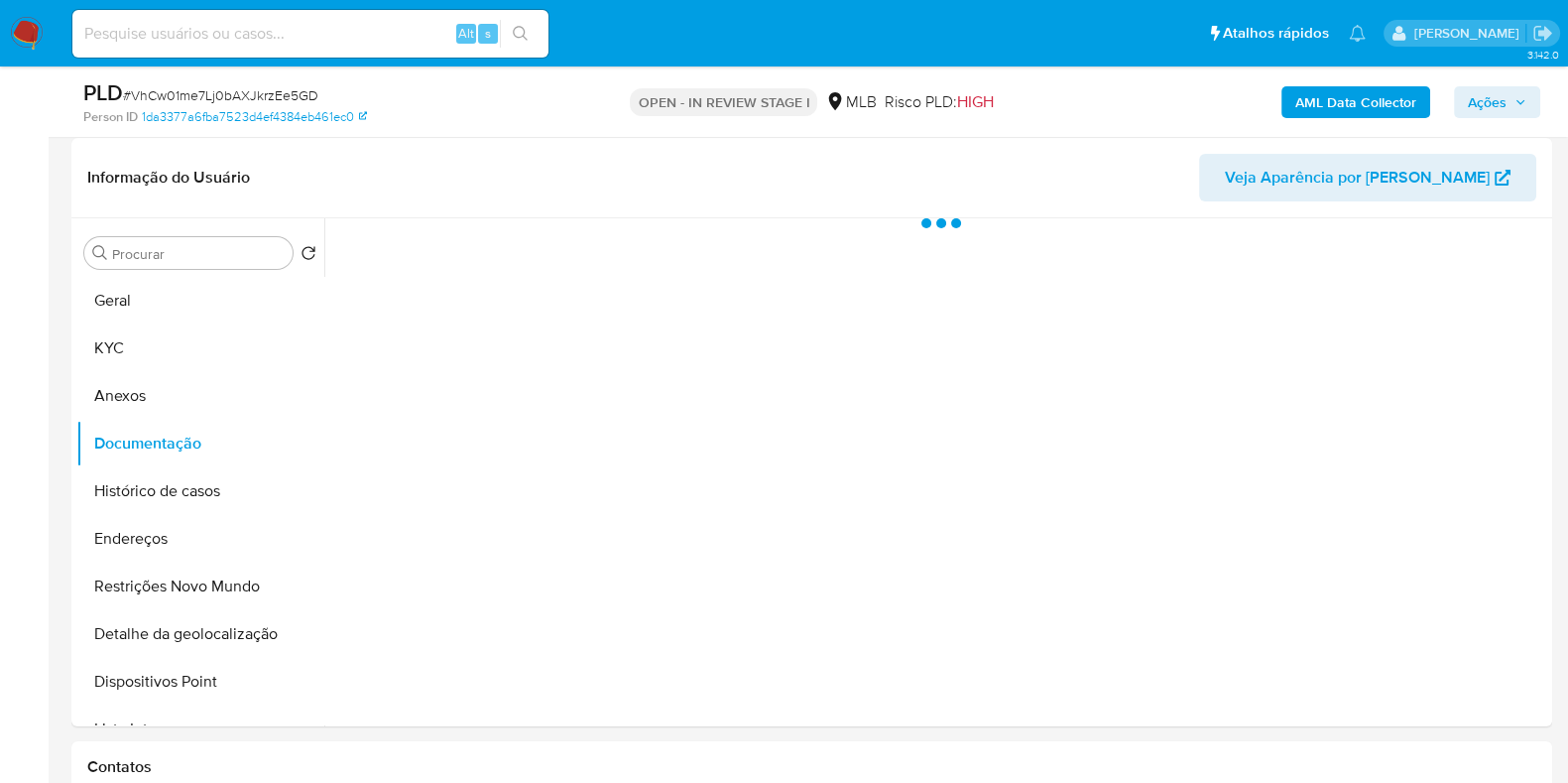 scroll, scrollTop: 293, scrollLeft: 0, axis: vertical 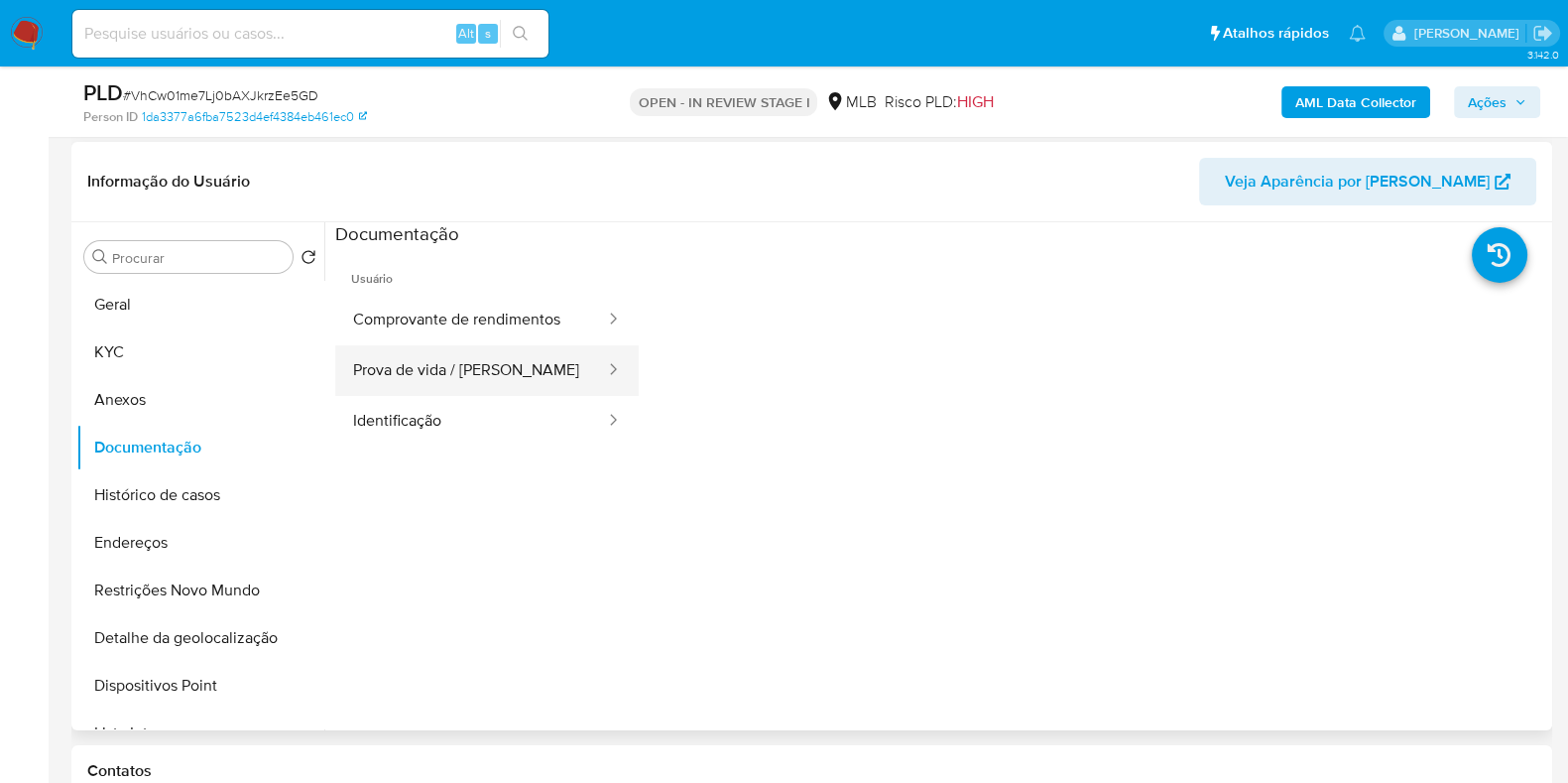 click on "Prova de vida / Selfie" at bounding box center [471, 370] 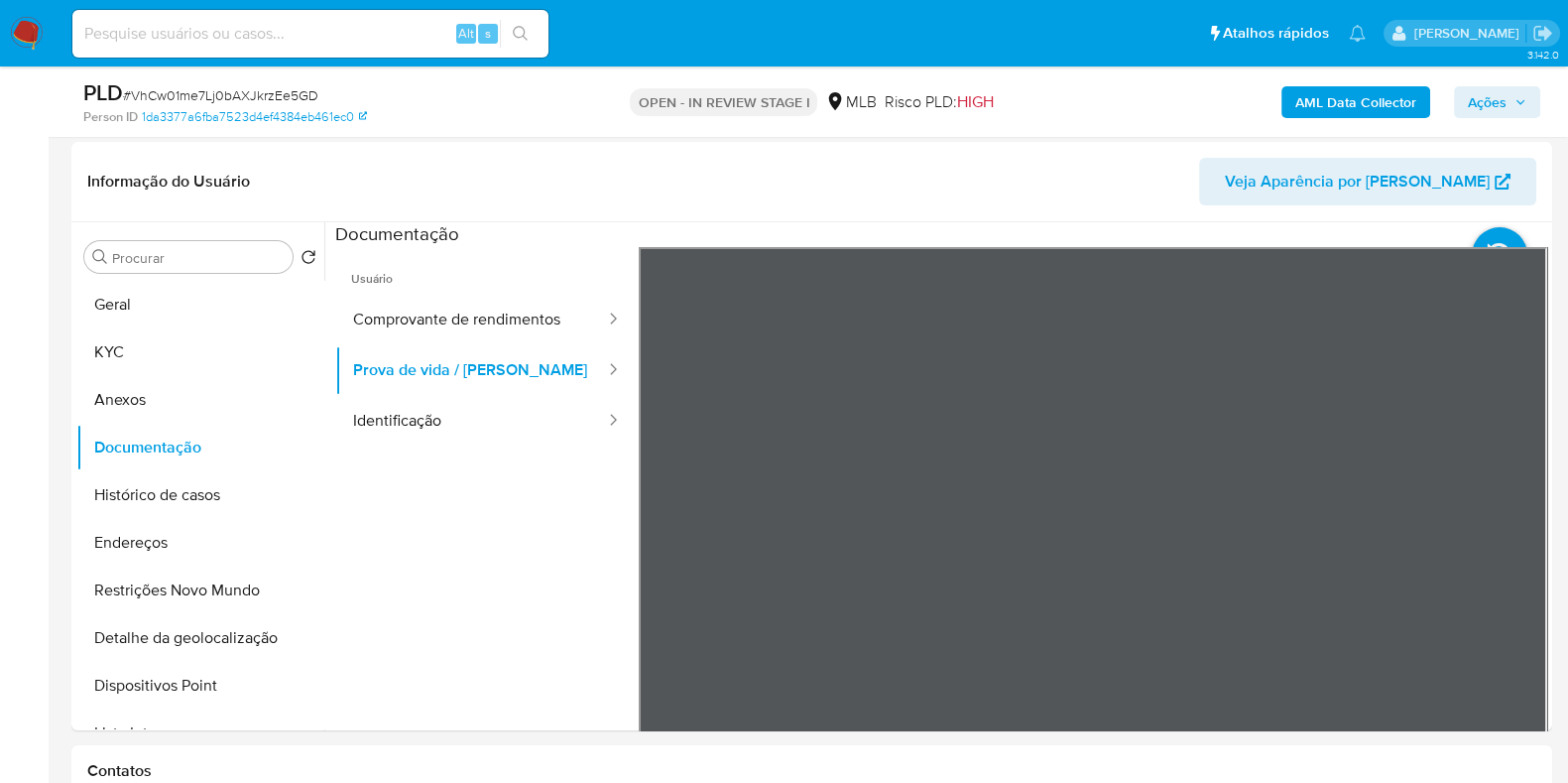 scroll, scrollTop: 299, scrollLeft: 0, axis: vertical 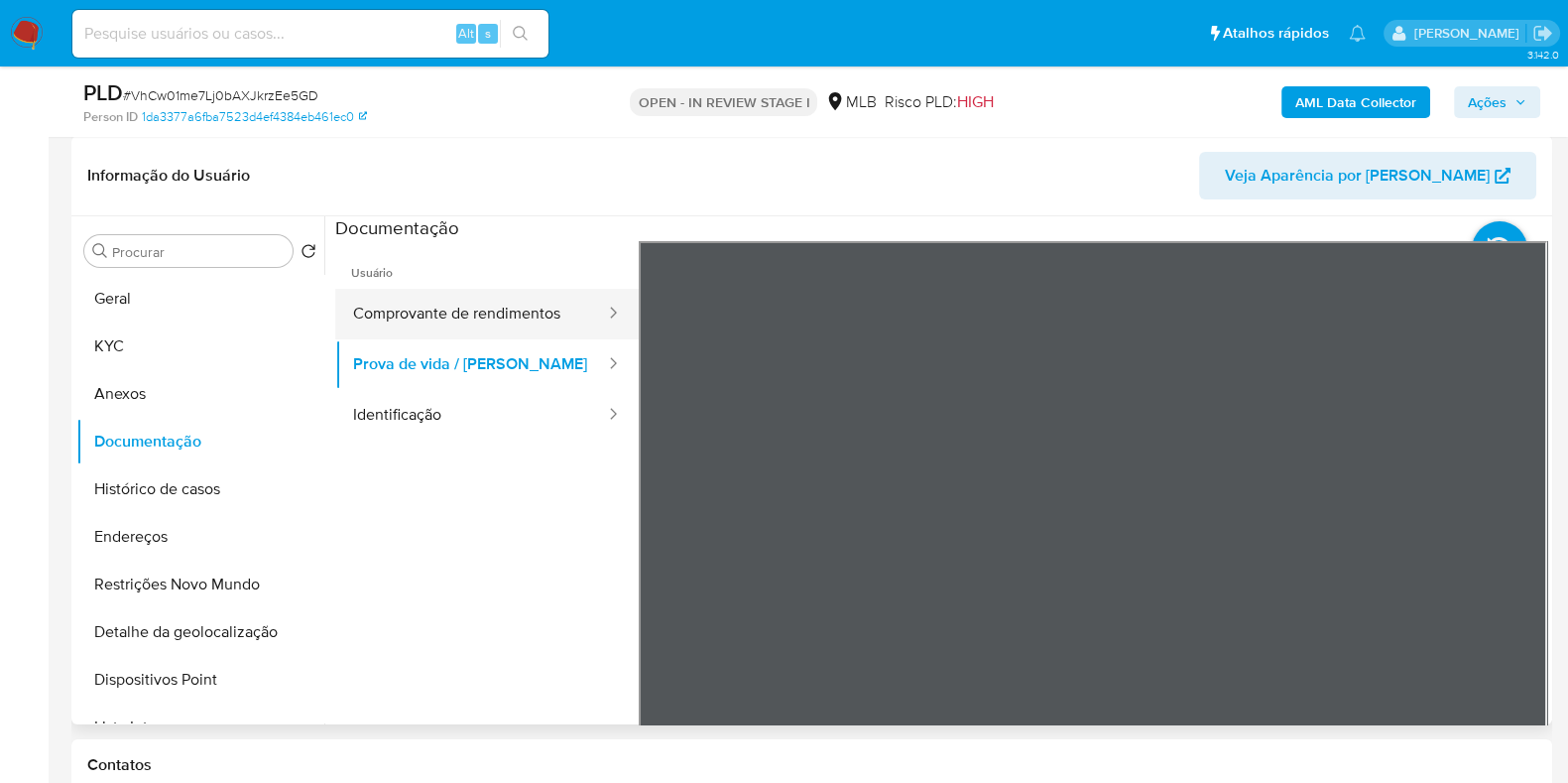 click on "Comprovante de rendimentos" at bounding box center [471, 314] 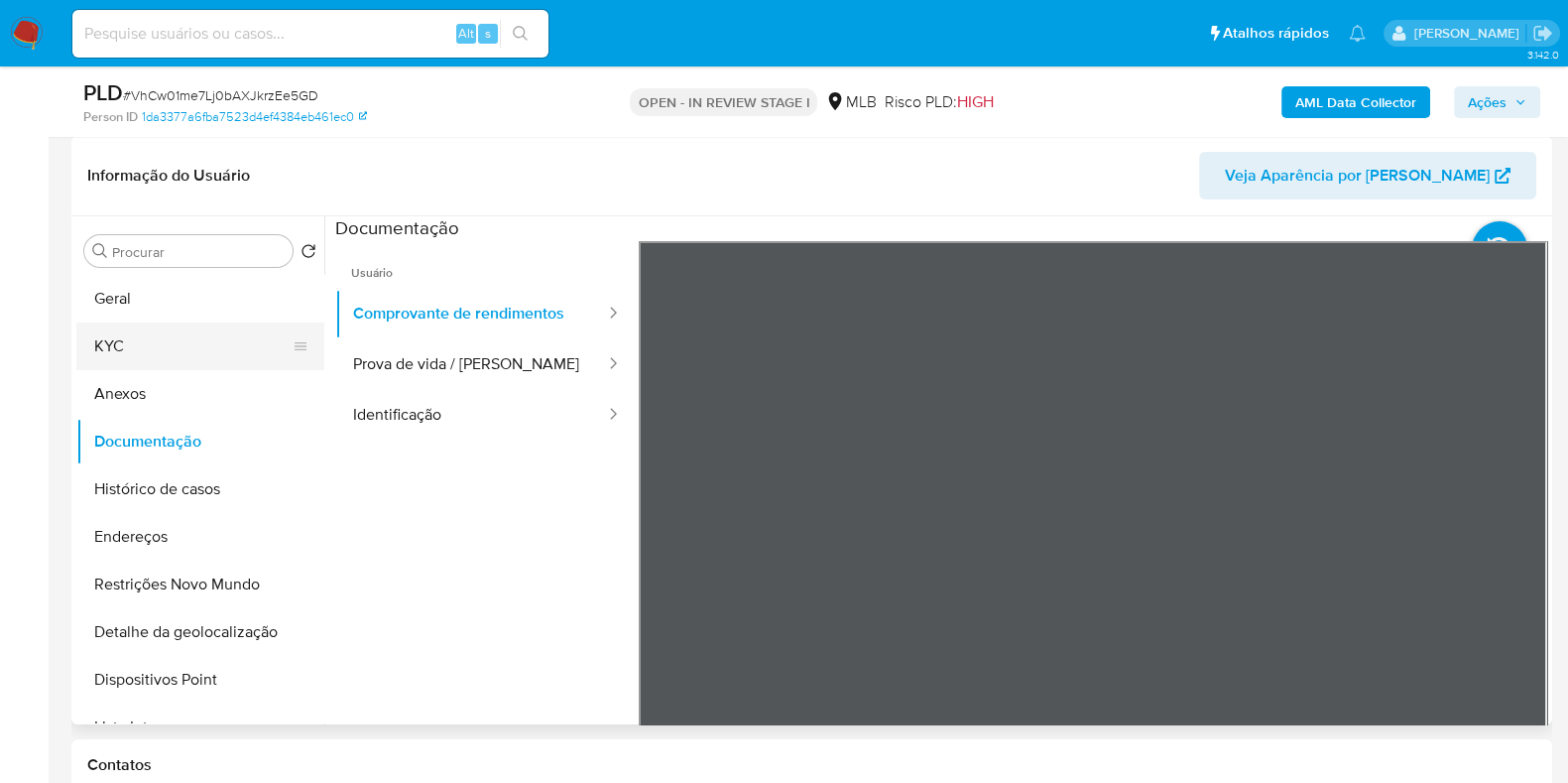 click on "KYC" at bounding box center [192, 346] 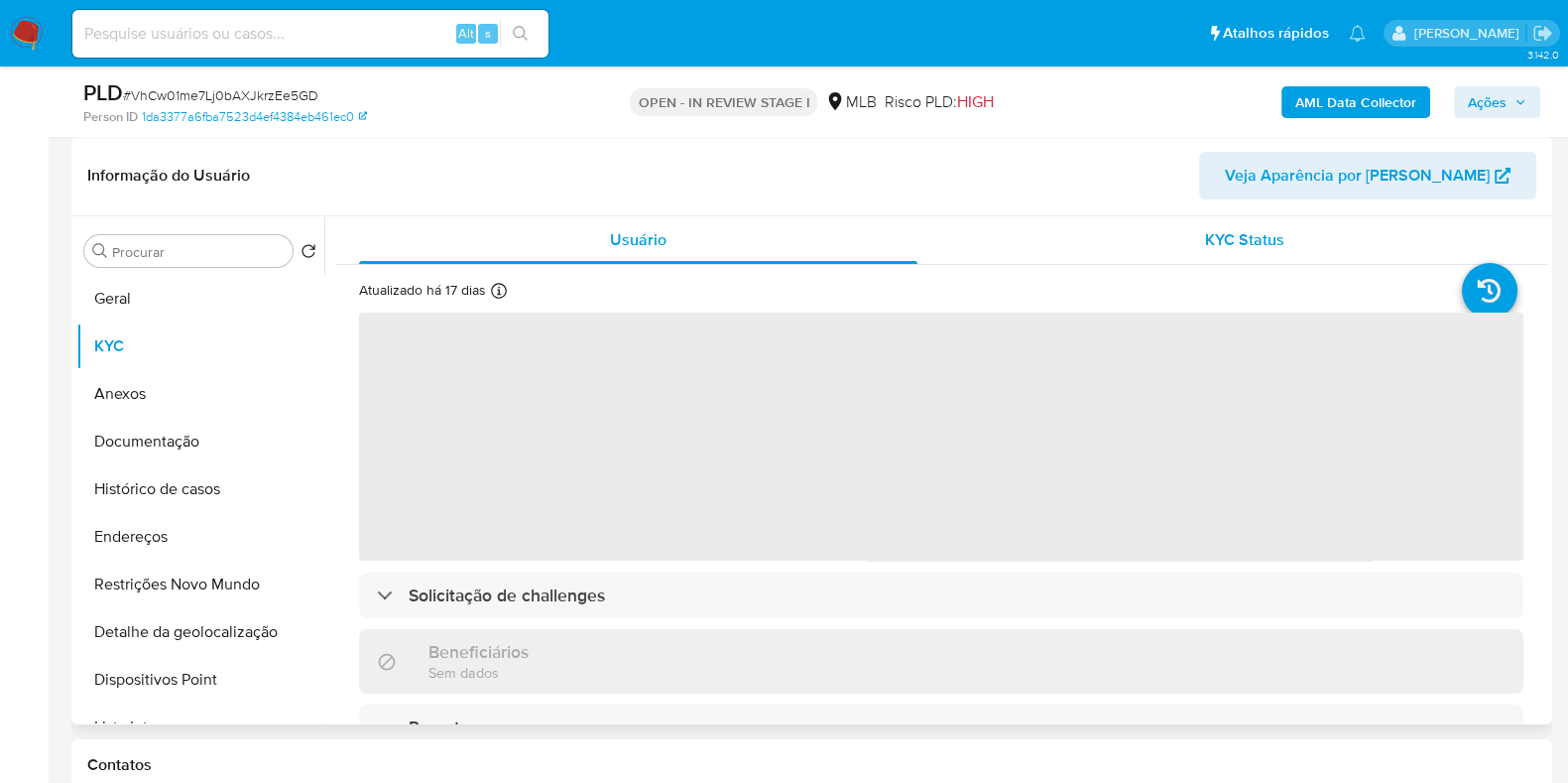 click on "KYC Status" at bounding box center (1244, 240) 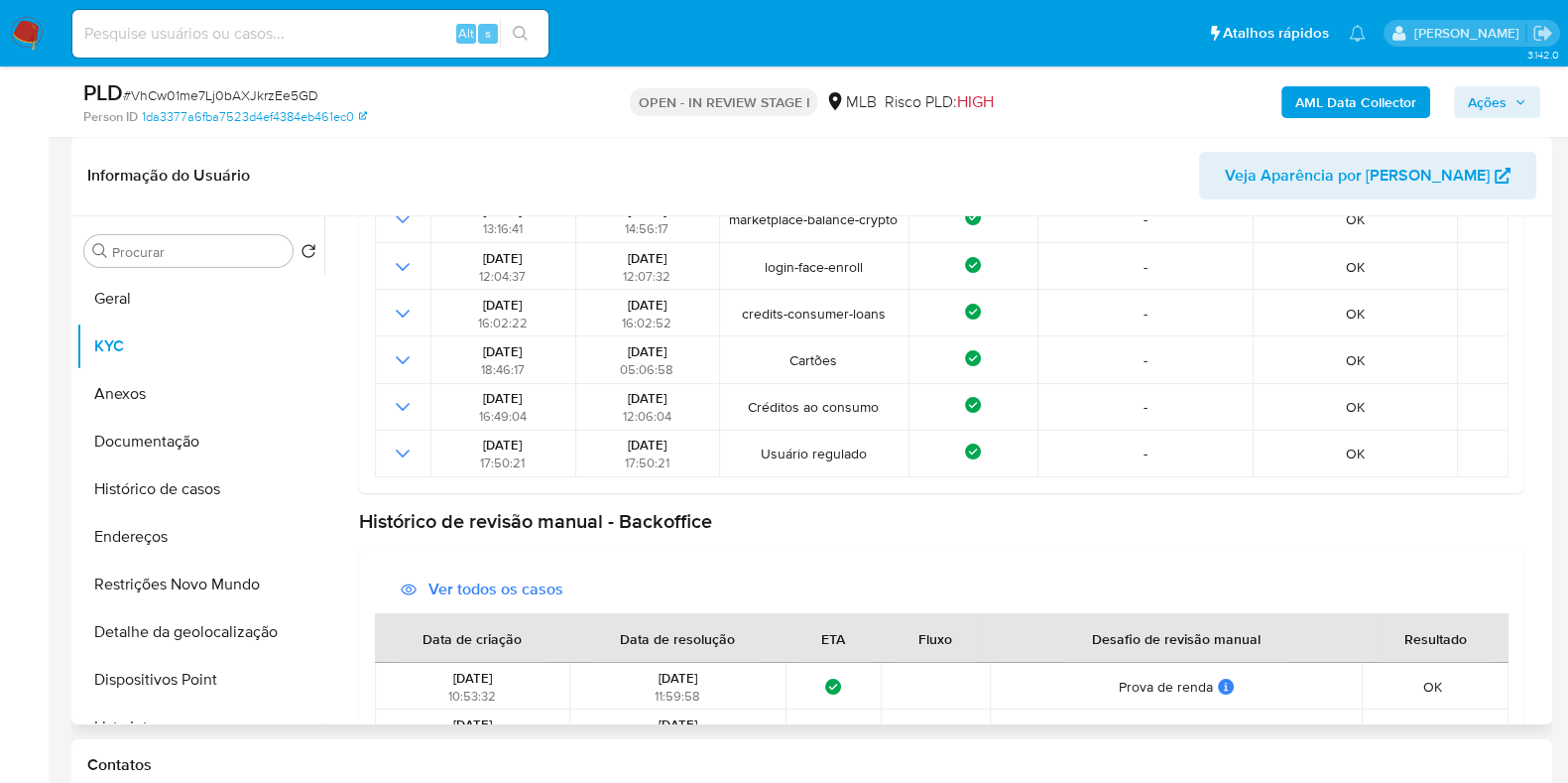 scroll, scrollTop: 515, scrollLeft: 0, axis: vertical 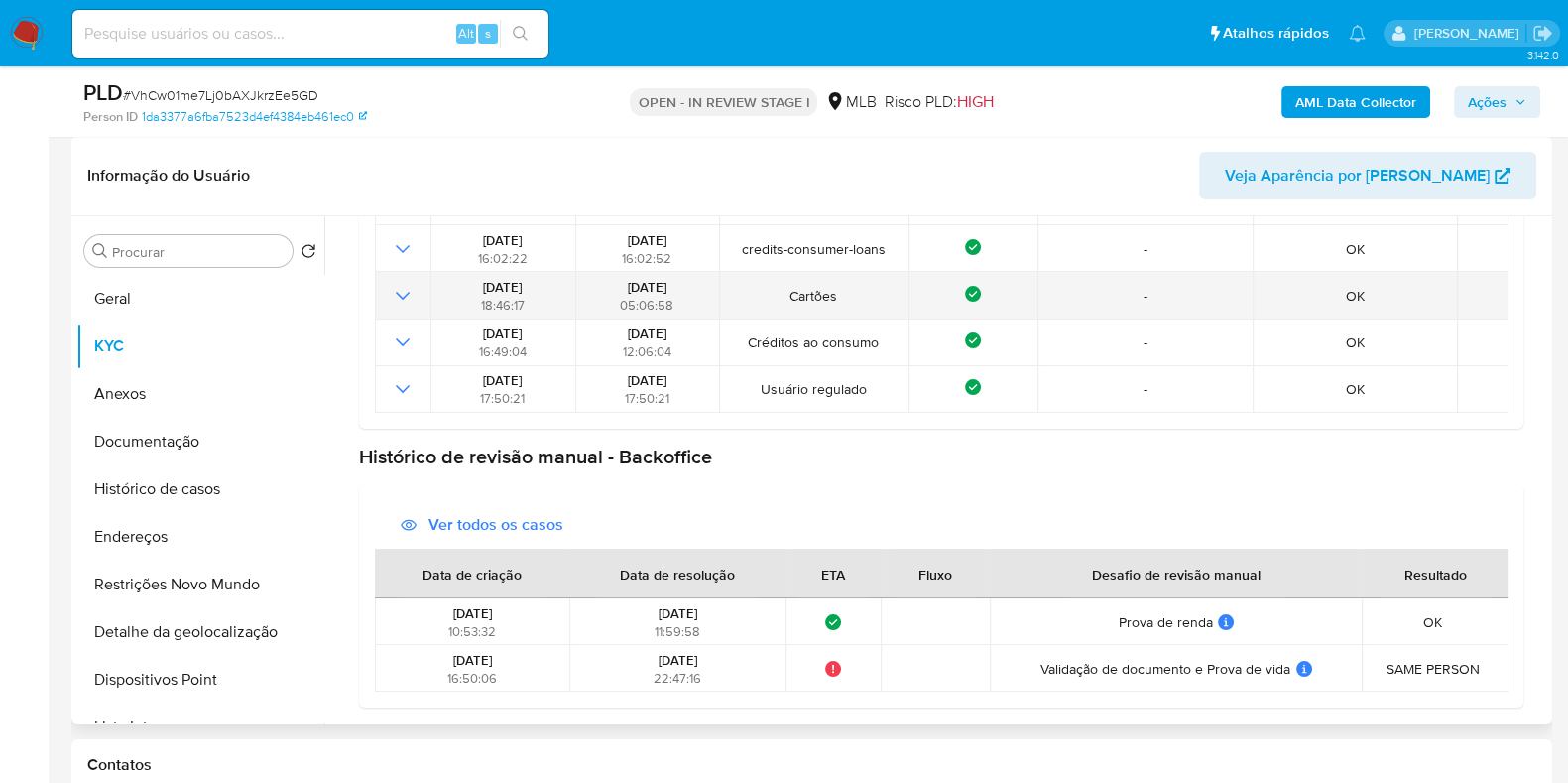 type 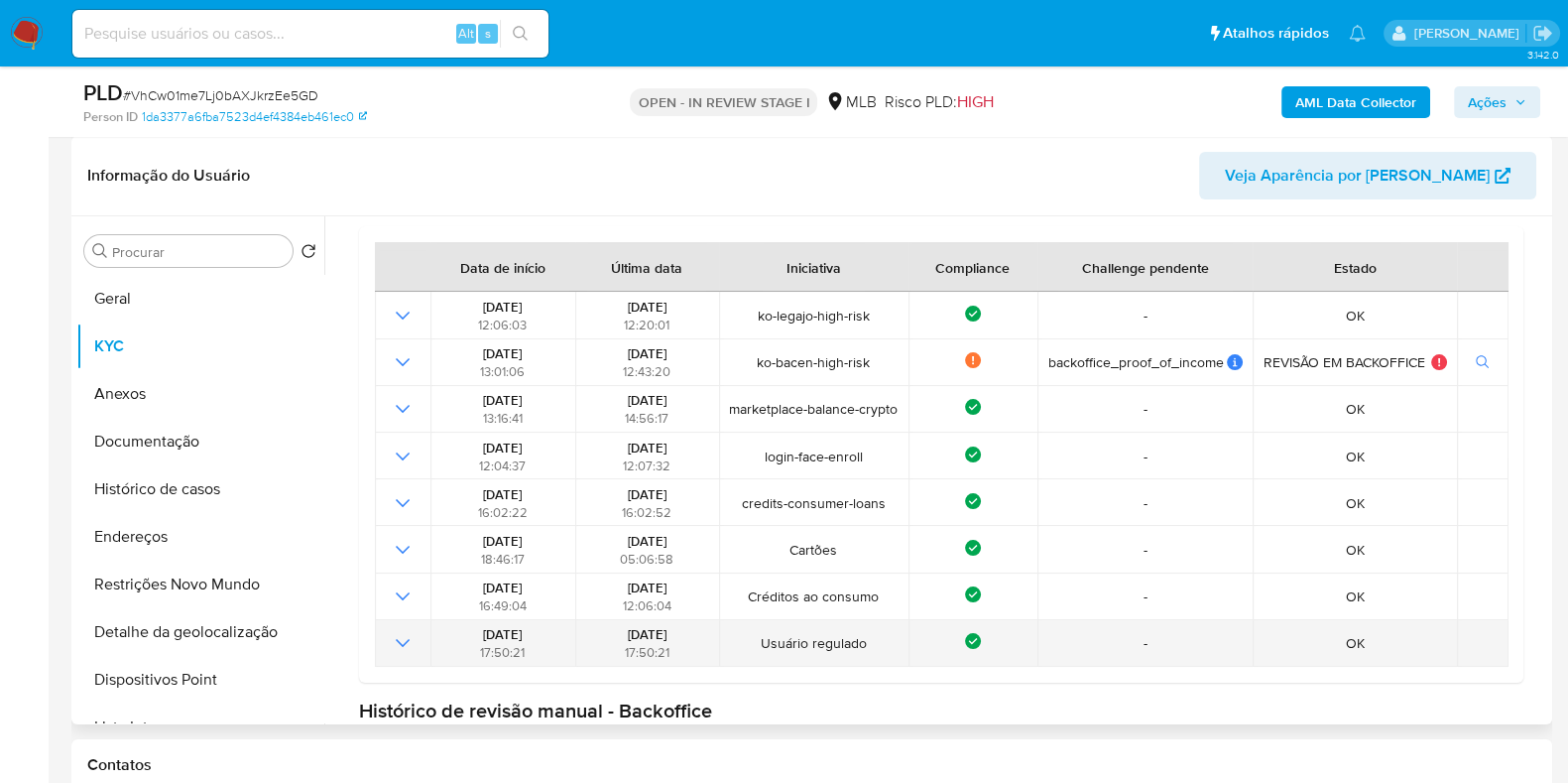 scroll, scrollTop: 0, scrollLeft: 0, axis: both 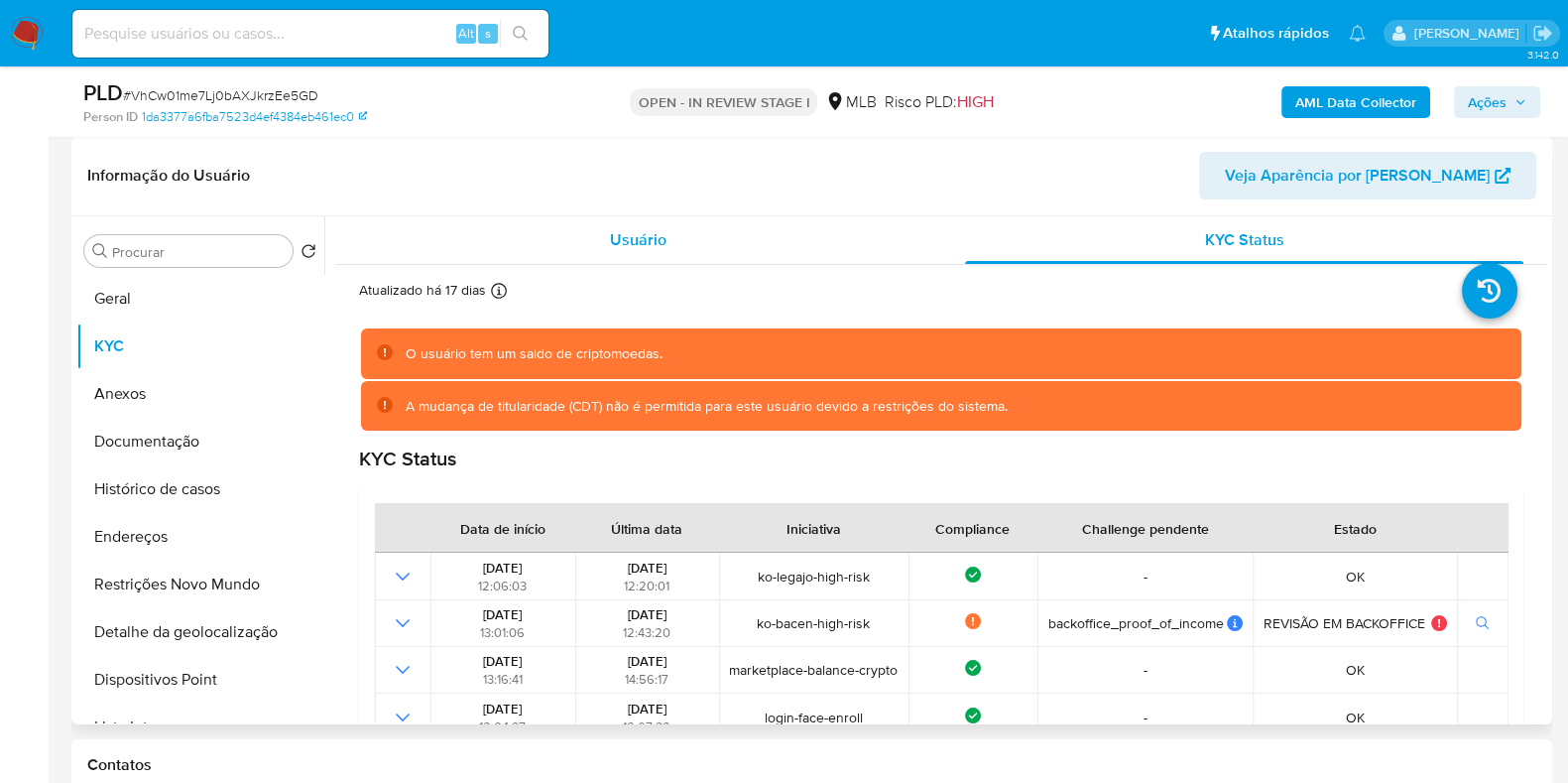 click on "Usuário" at bounding box center [638, 240] 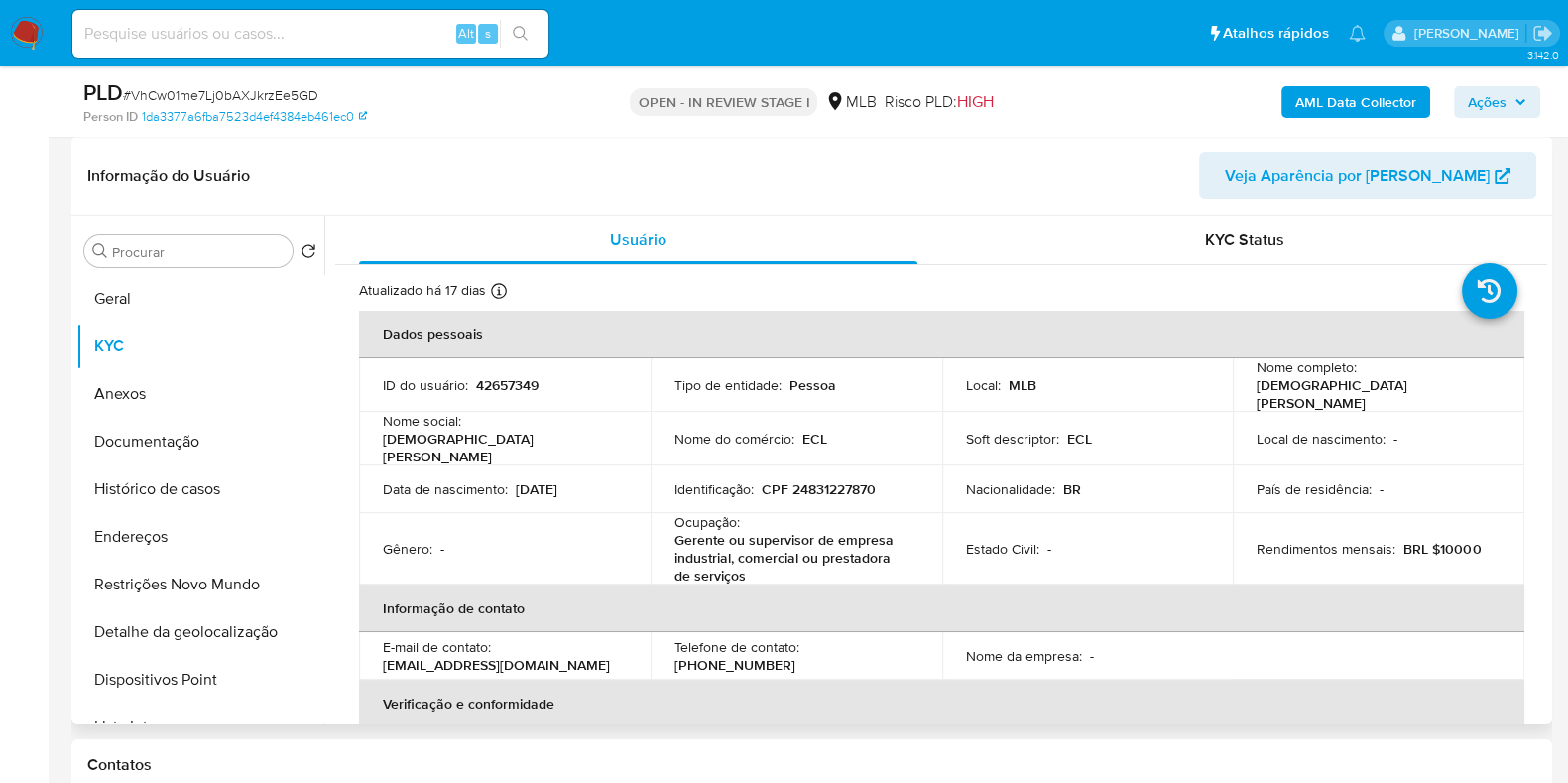 click on "CPF 24831227870" at bounding box center [818, 489] 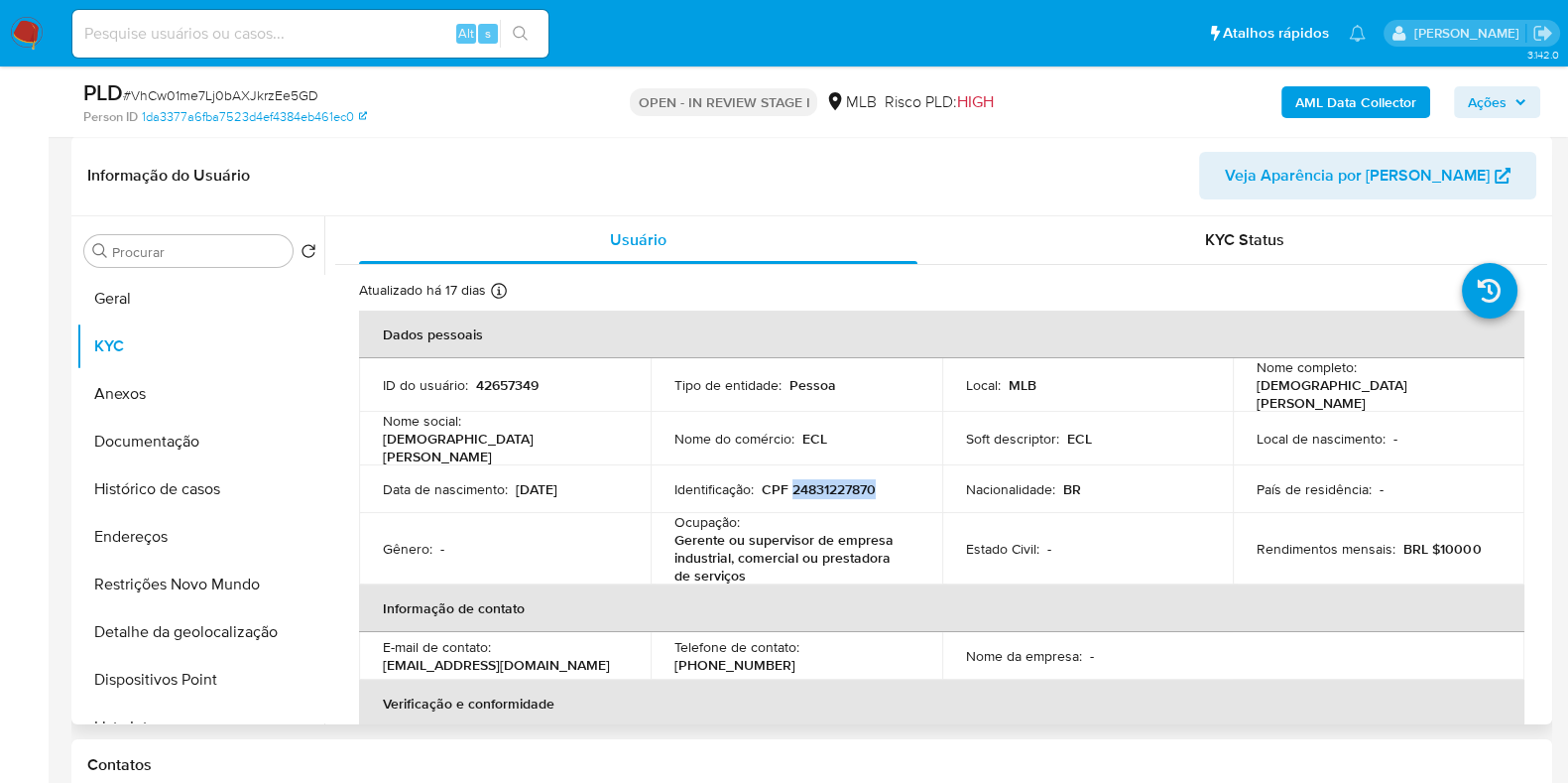 click on "CPF 24831227870" at bounding box center [818, 489] 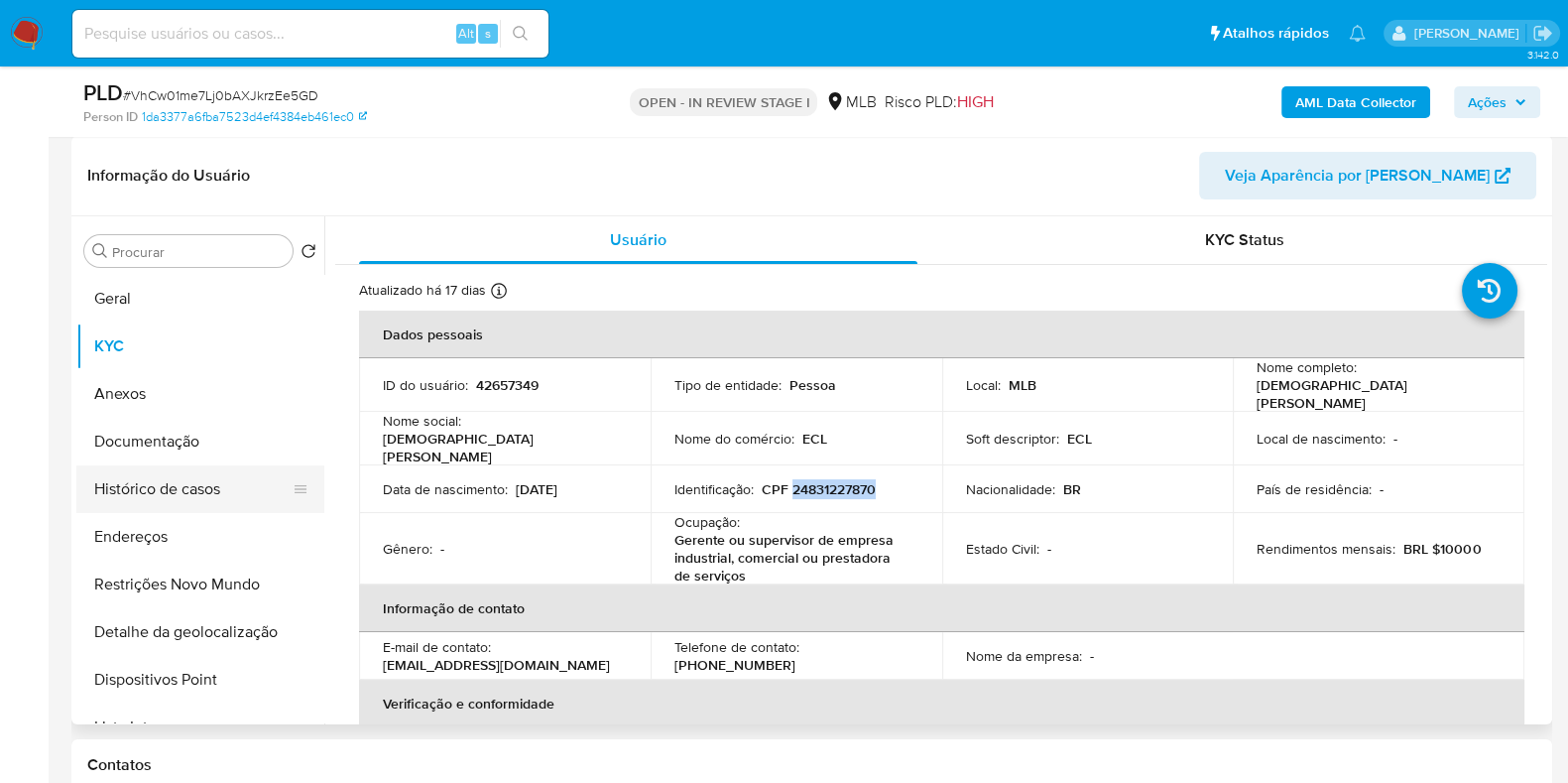 click on "Histórico de casos" at bounding box center (192, 489) 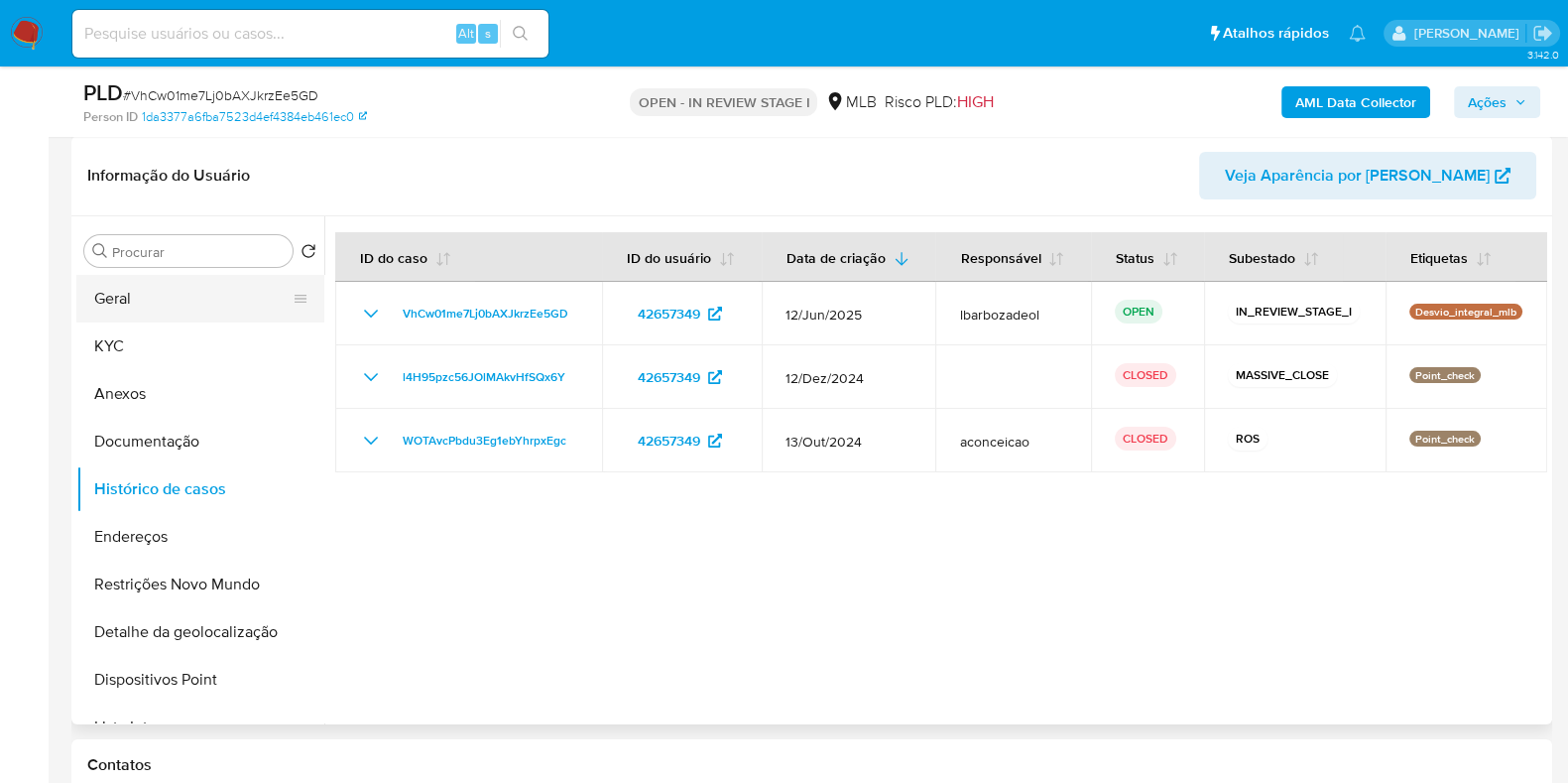 click on "Geral" at bounding box center (192, 299) 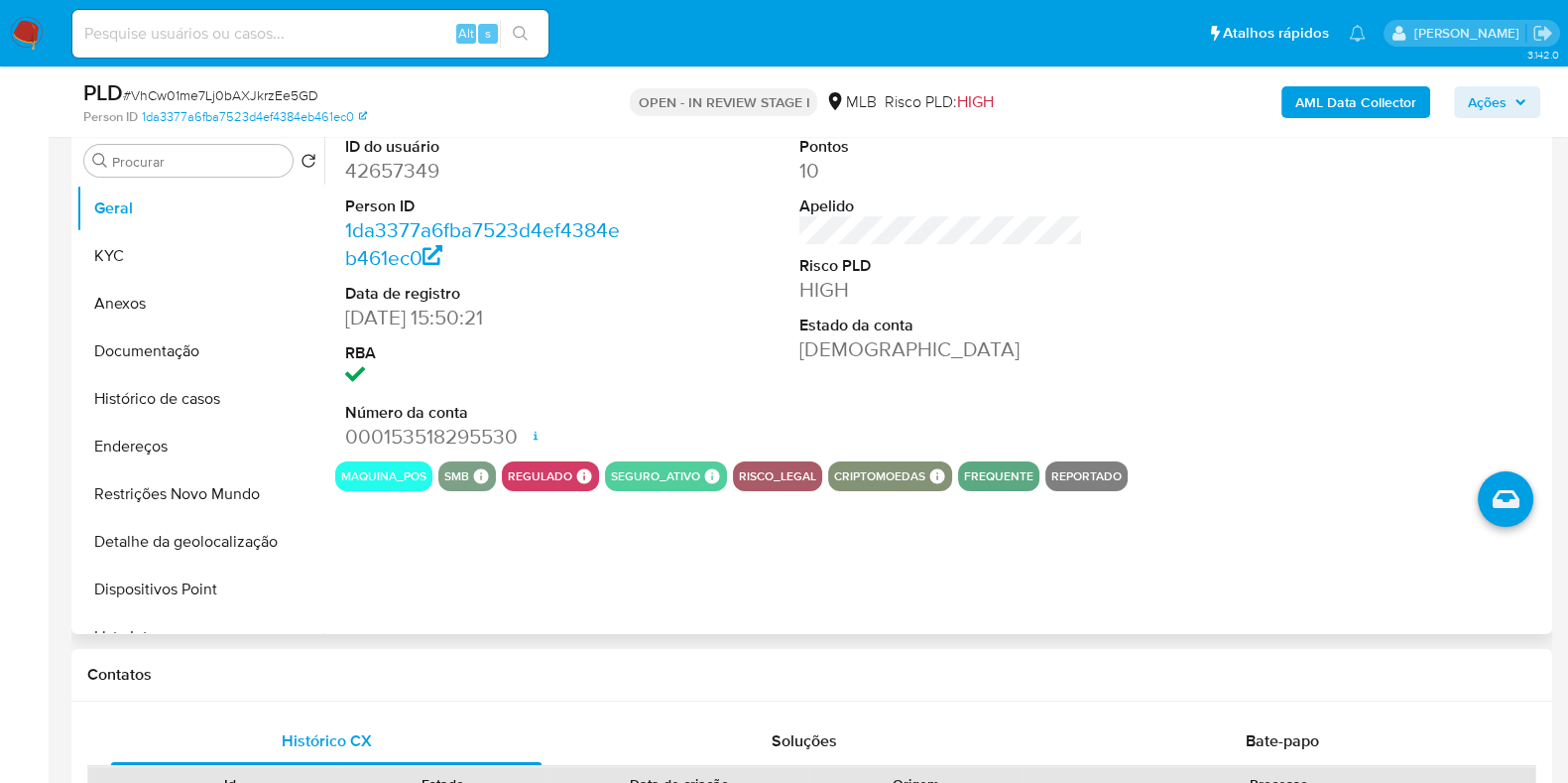 scroll, scrollTop: 423, scrollLeft: 0, axis: vertical 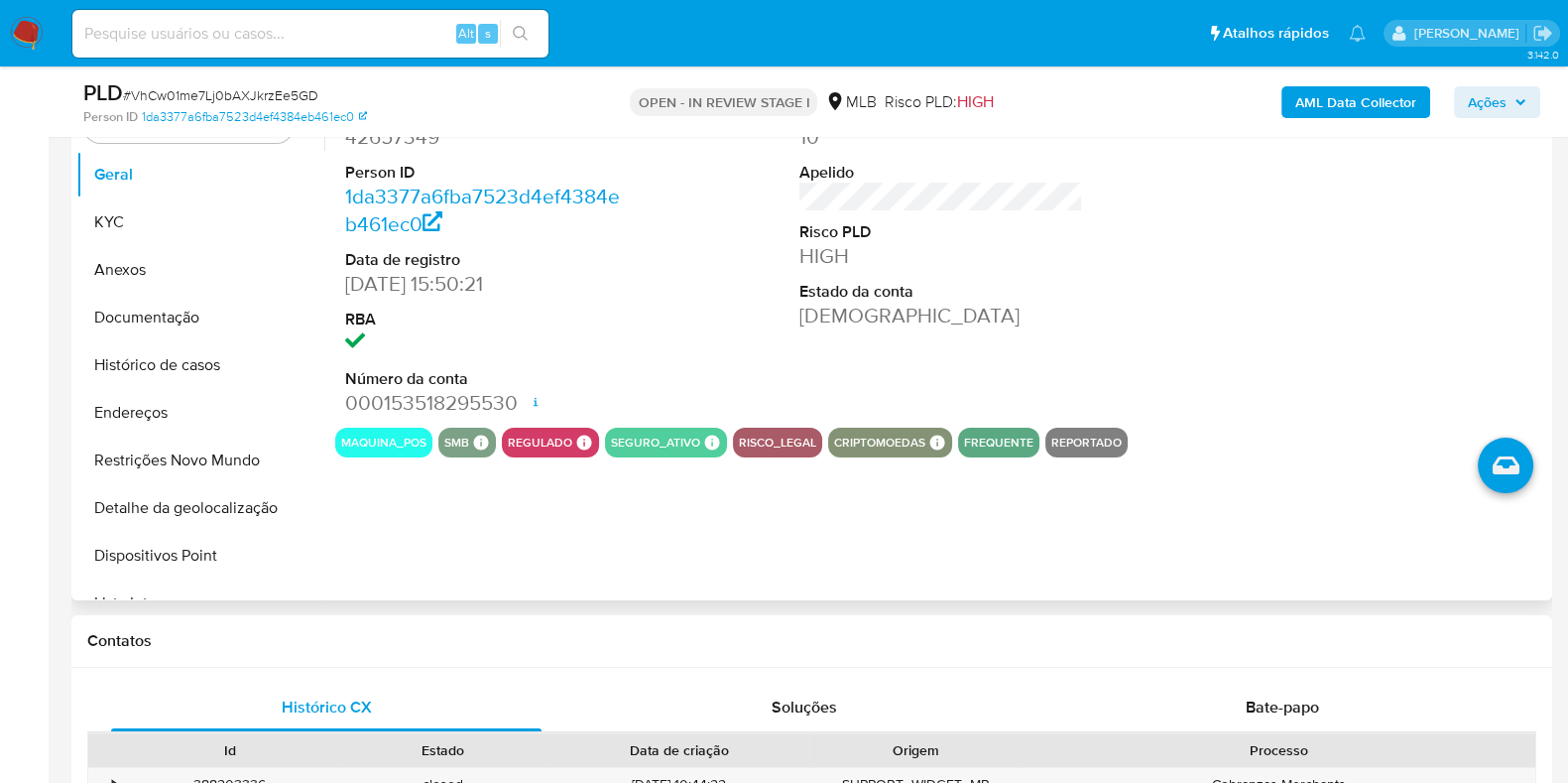 type 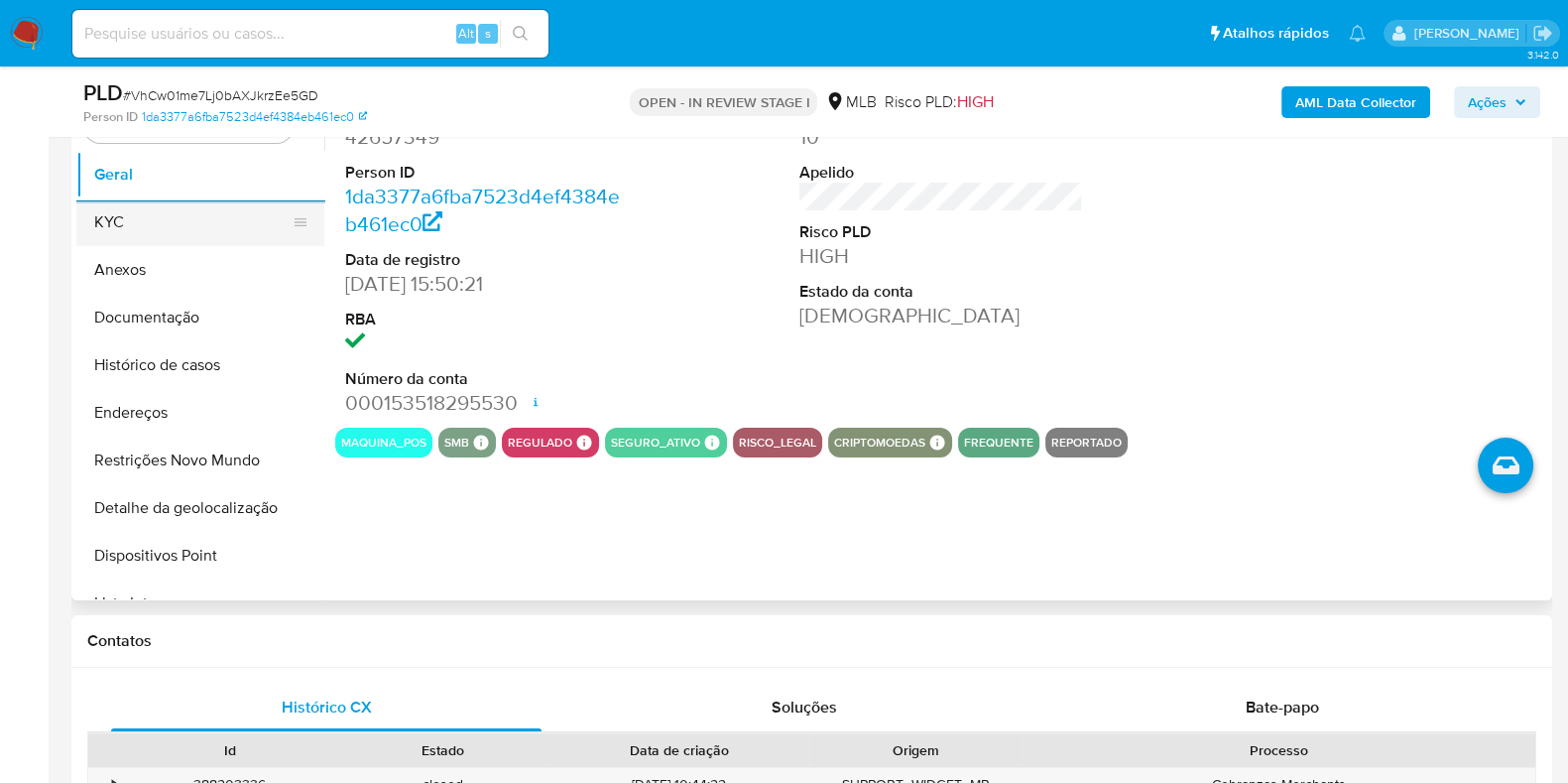 click on "KYC" at bounding box center [192, 222] 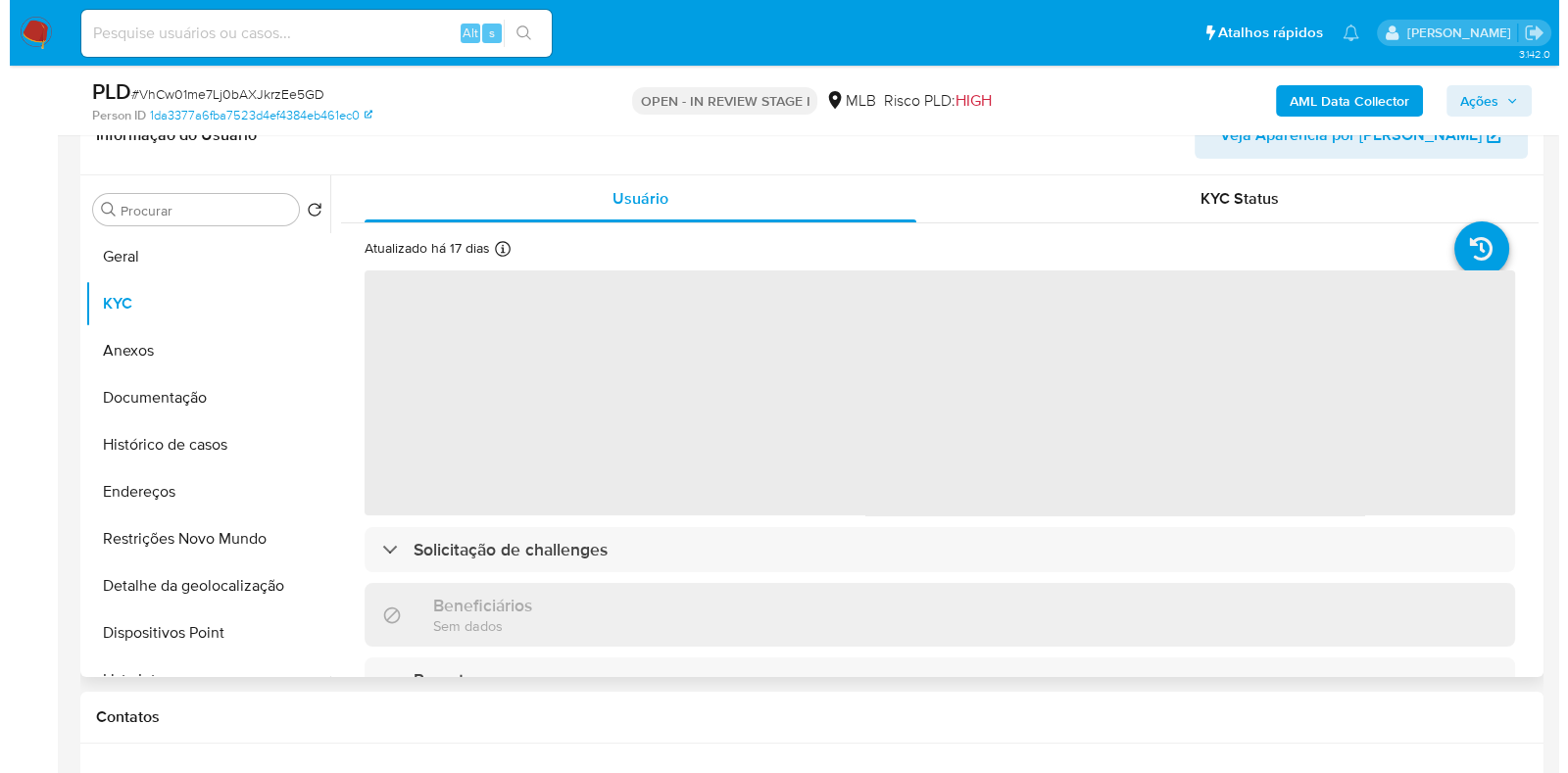 scroll, scrollTop: 295, scrollLeft: 0, axis: vertical 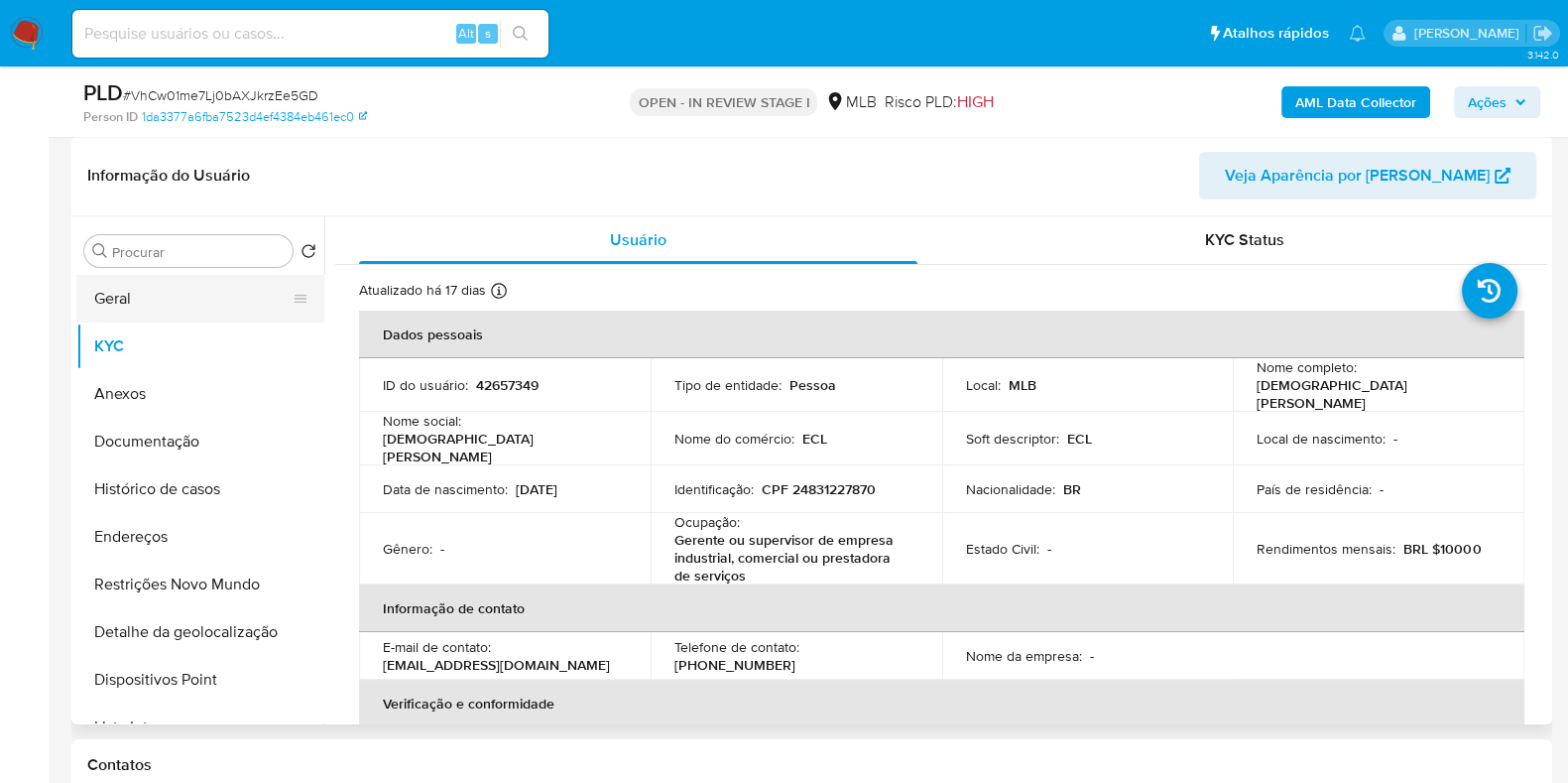 type 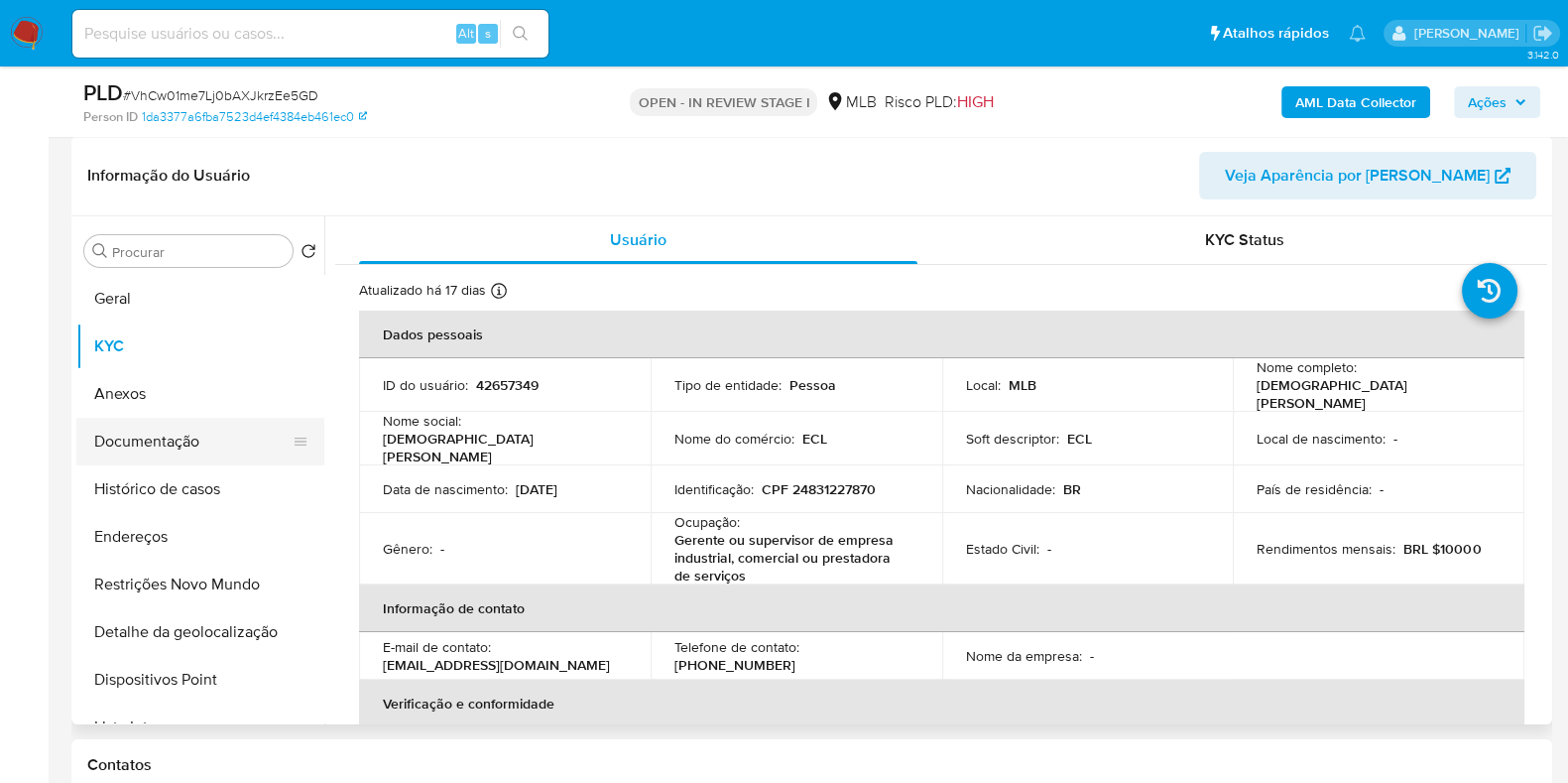 click on "Documentação" at bounding box center (192, 442) 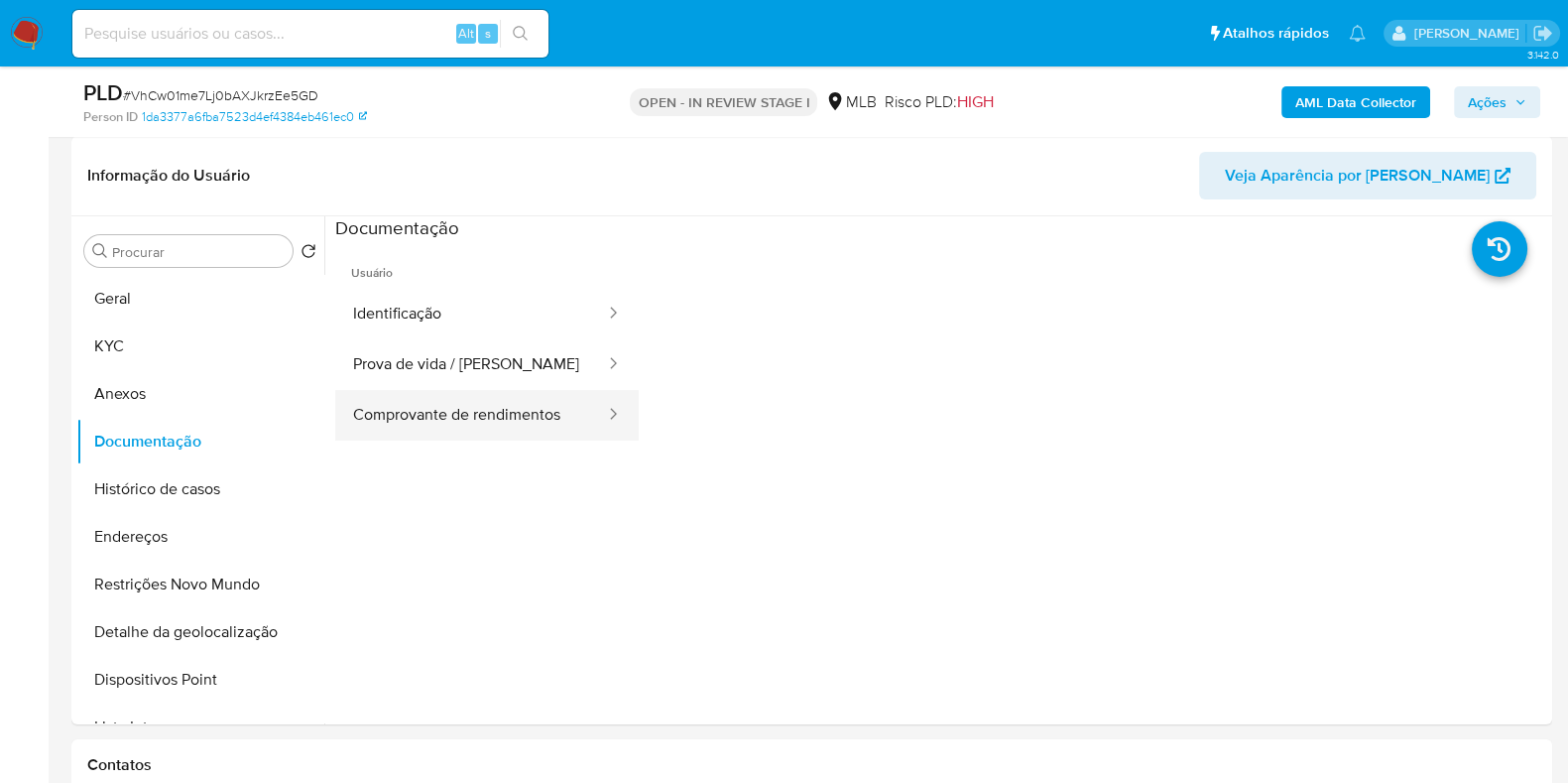 click on "Comprovante de rendimentos" at bounding box center (471, 415) 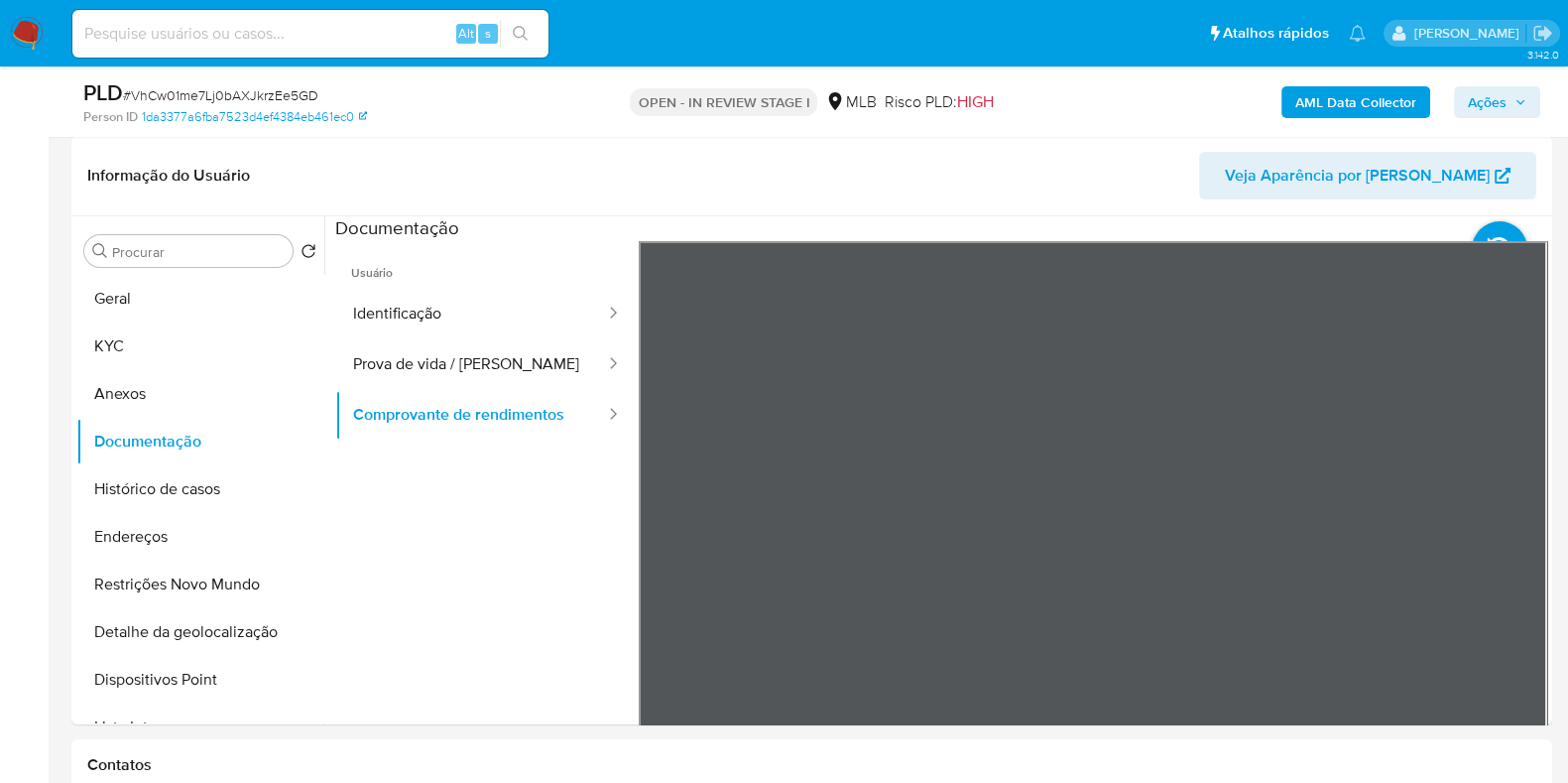 click on "Usuário Identificação Prova de vida / Selfie Comprovante de rendimentos" at bounding box center [941, 559] 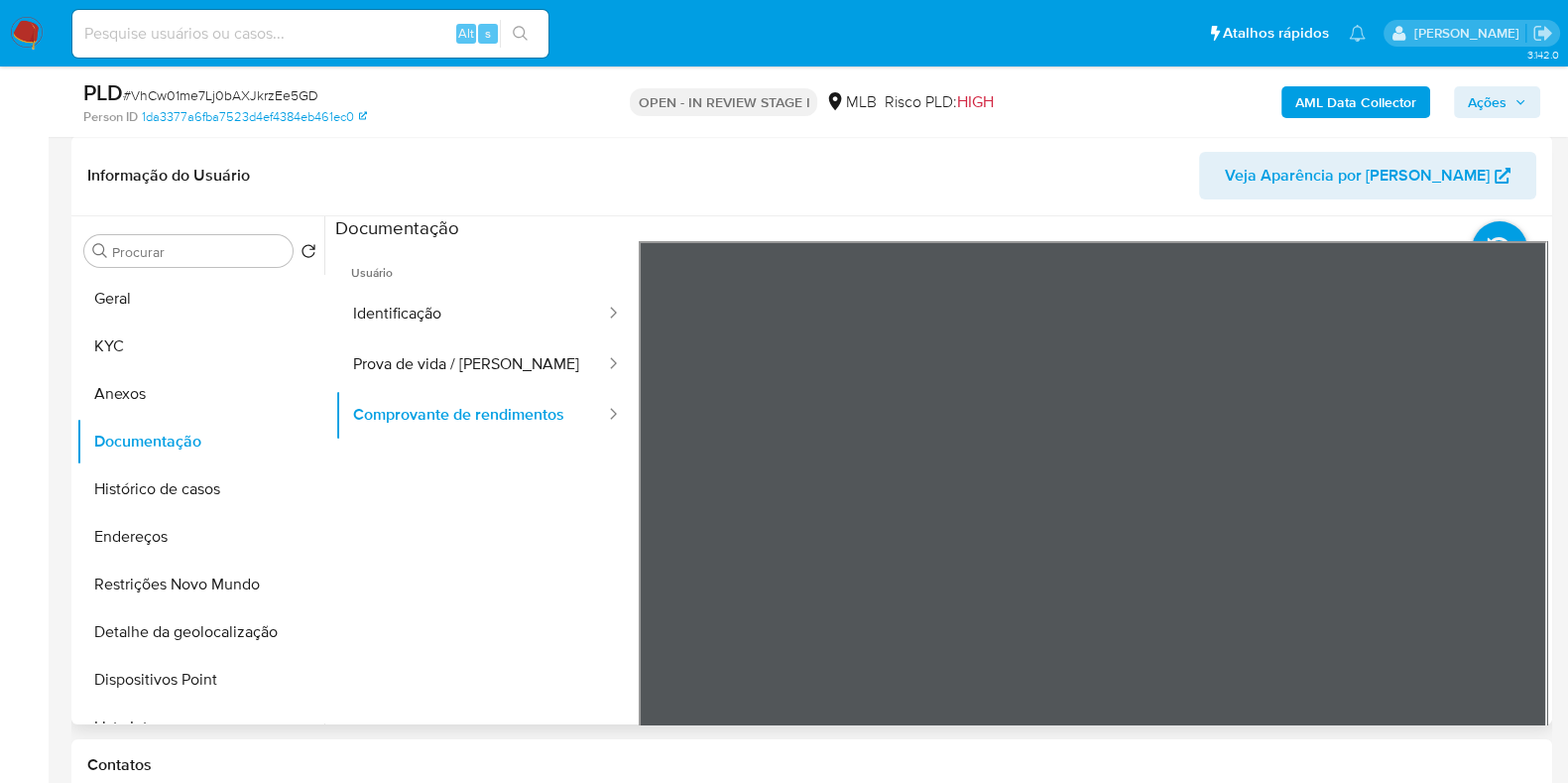 type 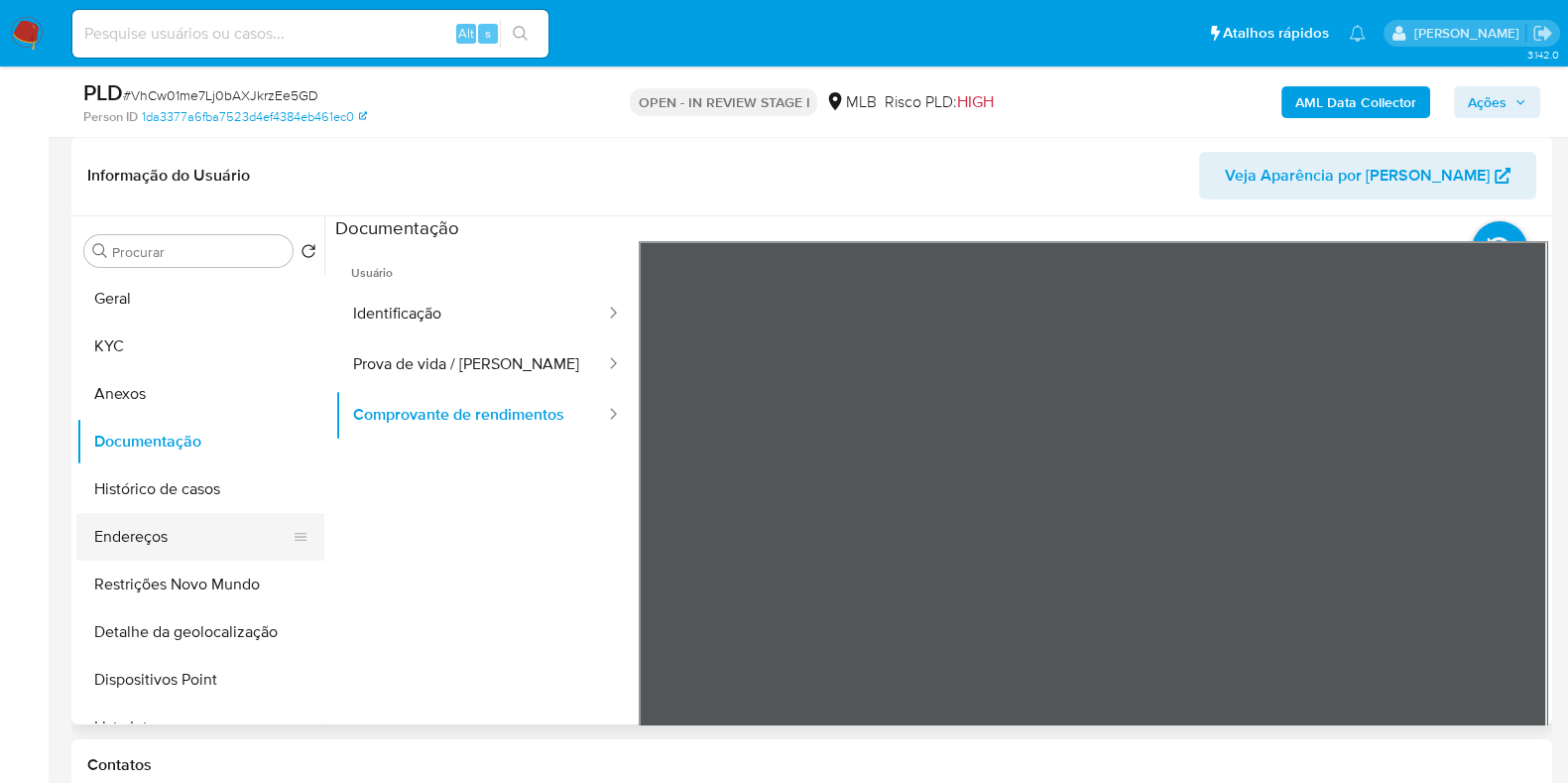 click on "Endereços" at bounding box center [192, 537] 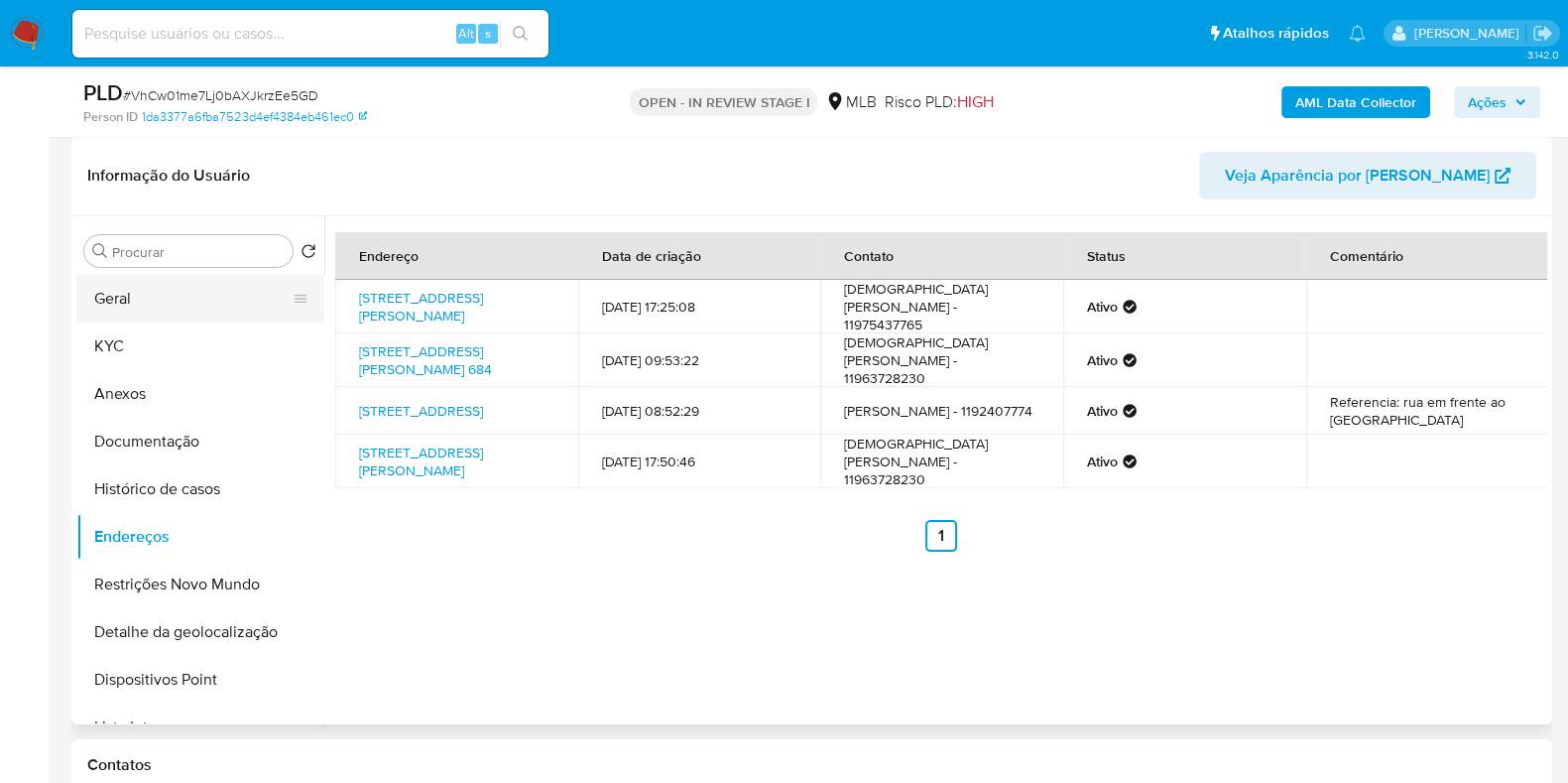 click on "Geral" at bounding box center (192, 299) 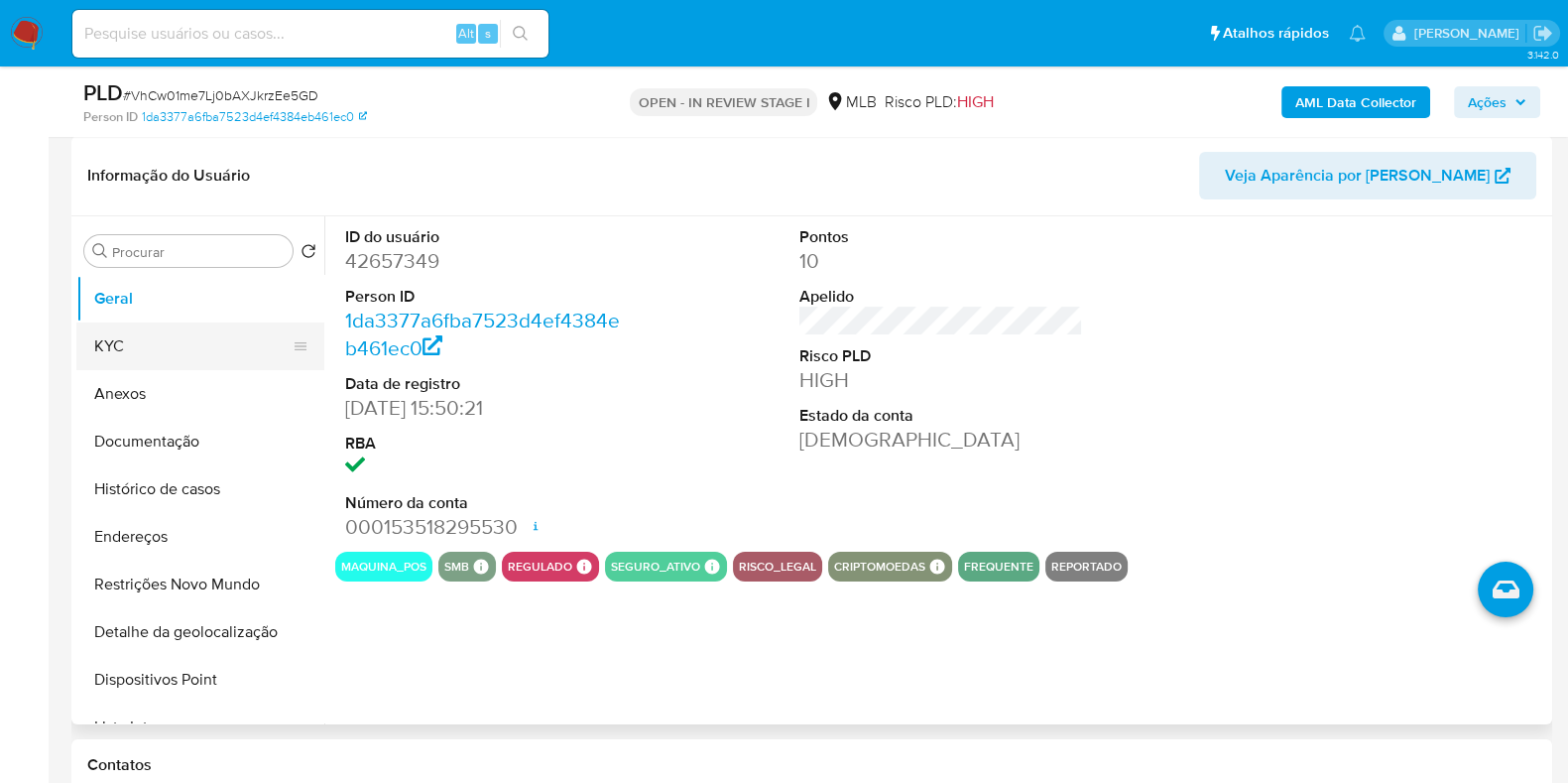 click on "KYC" at bounding box center [192, 346] 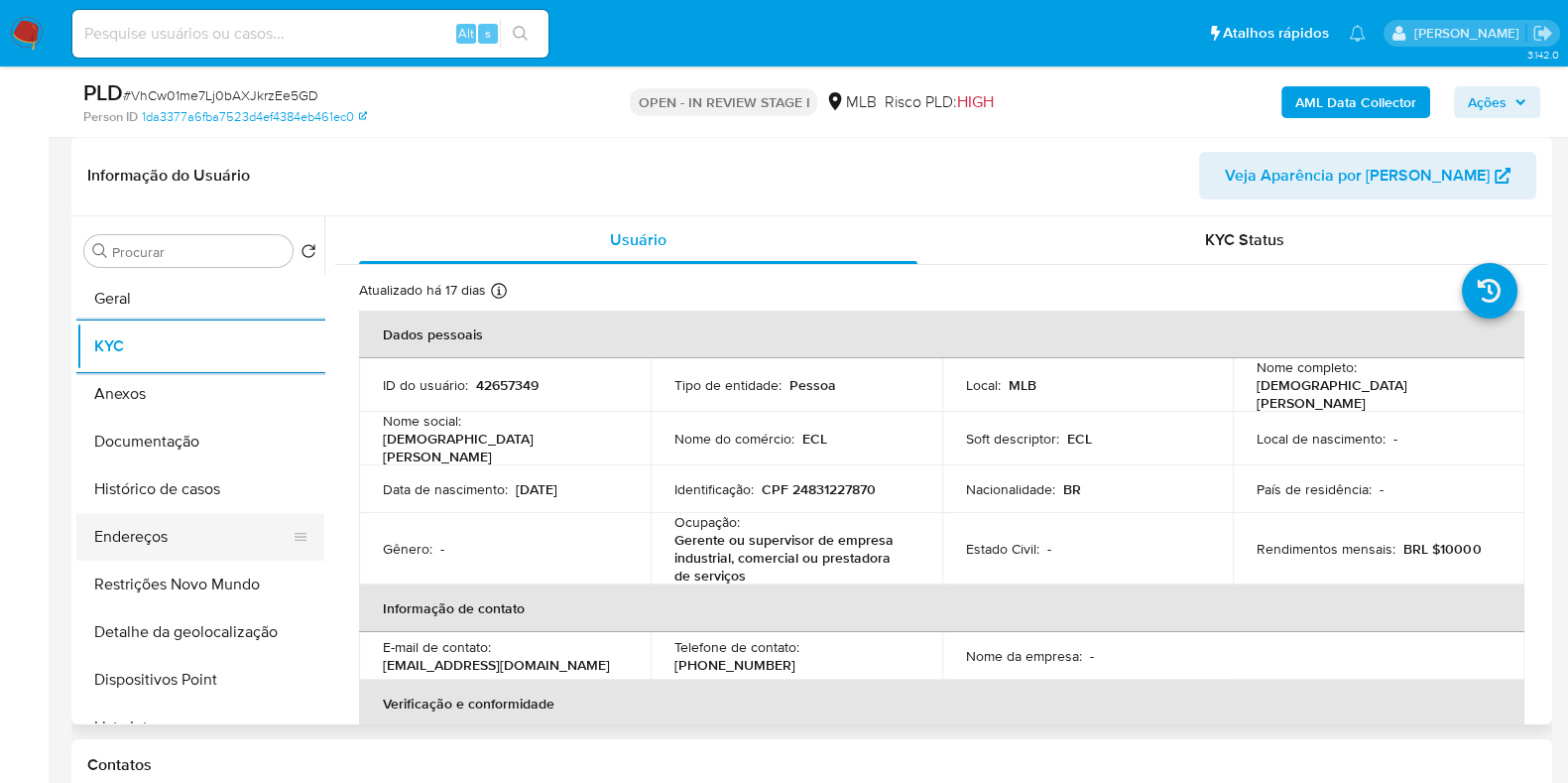 click on "Endereços" at bounding box center (192, 537) 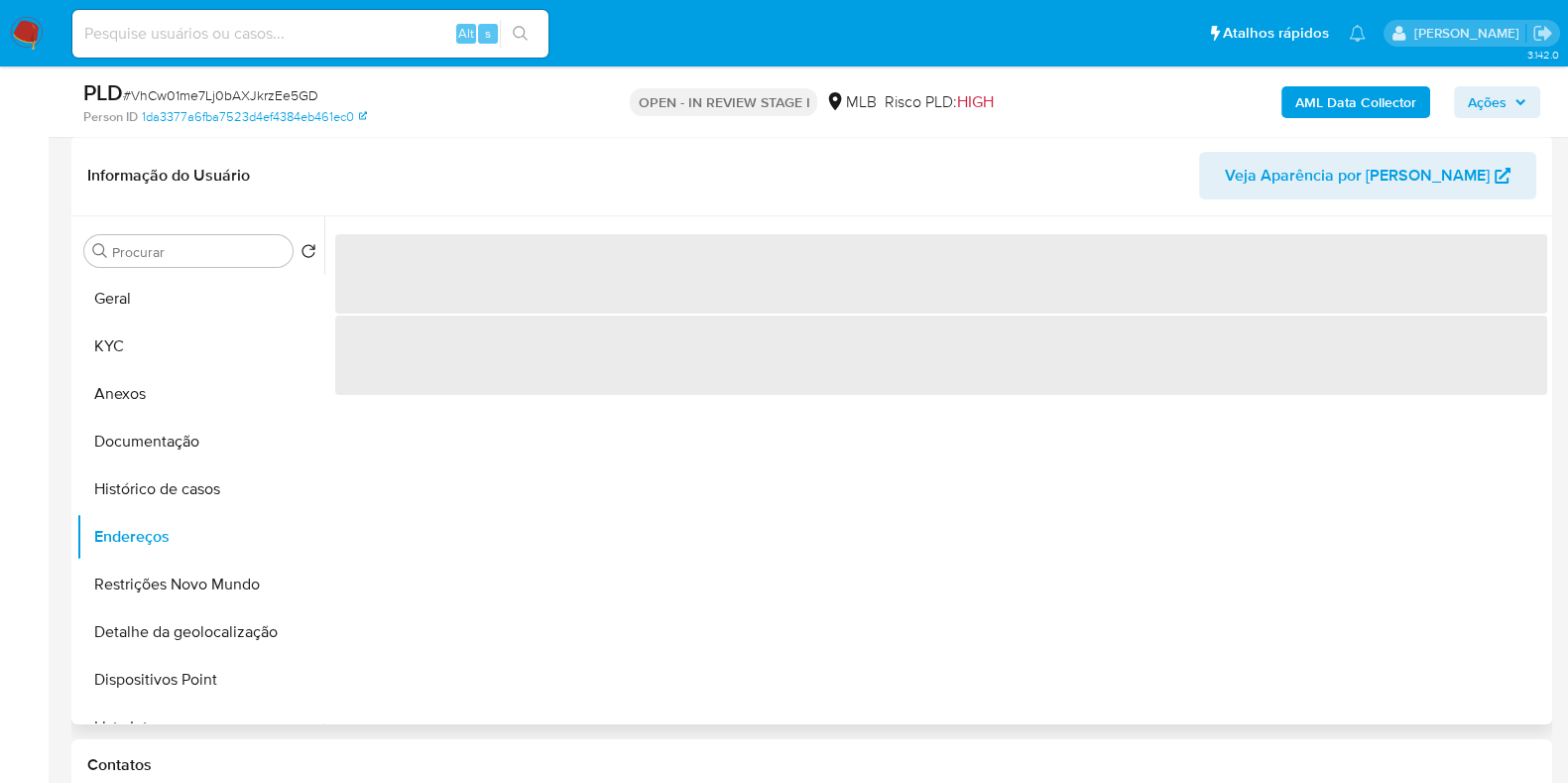 type 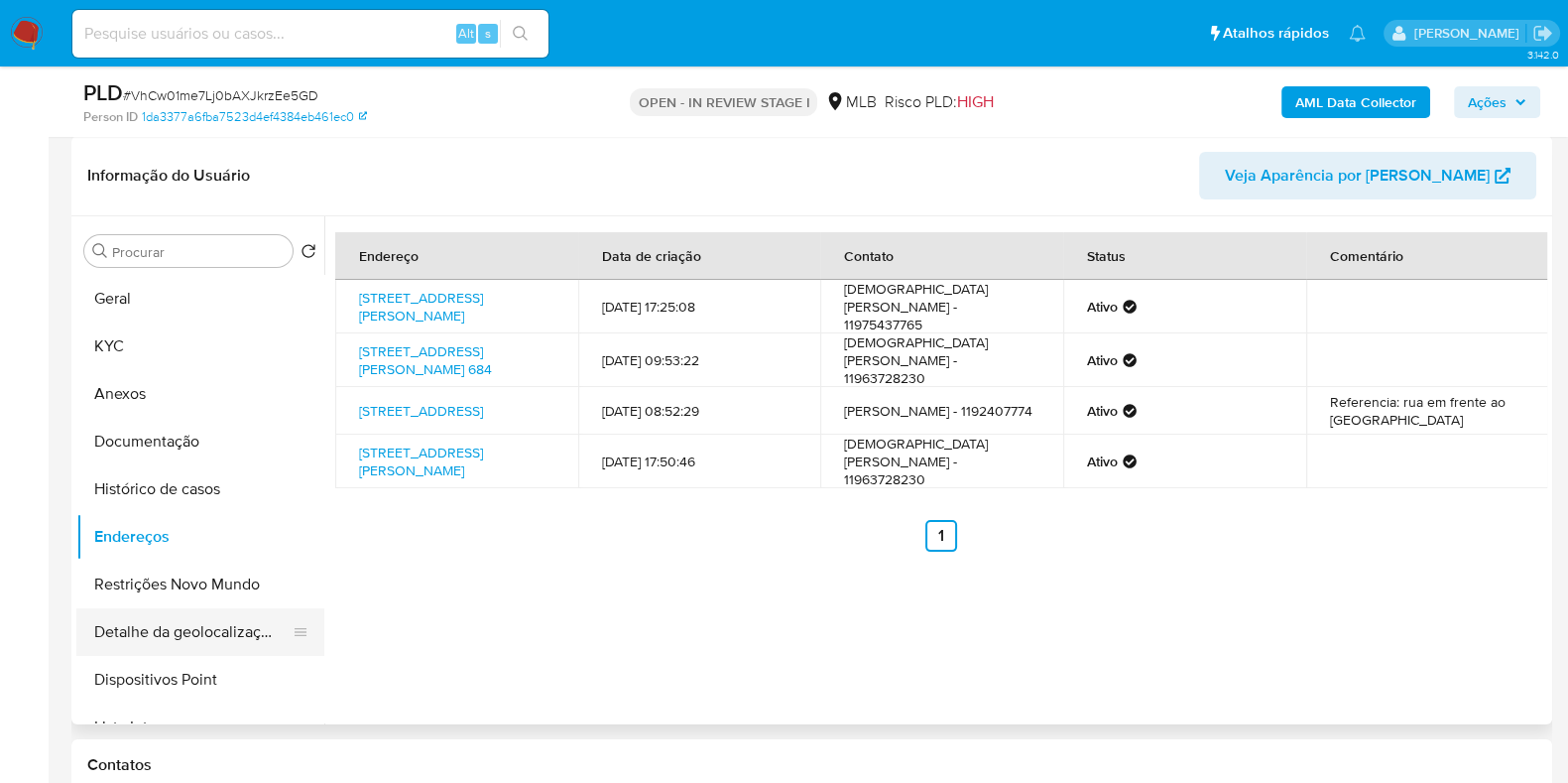 click on "Detalhe da geolocalização" at bounding box center (192, 632) 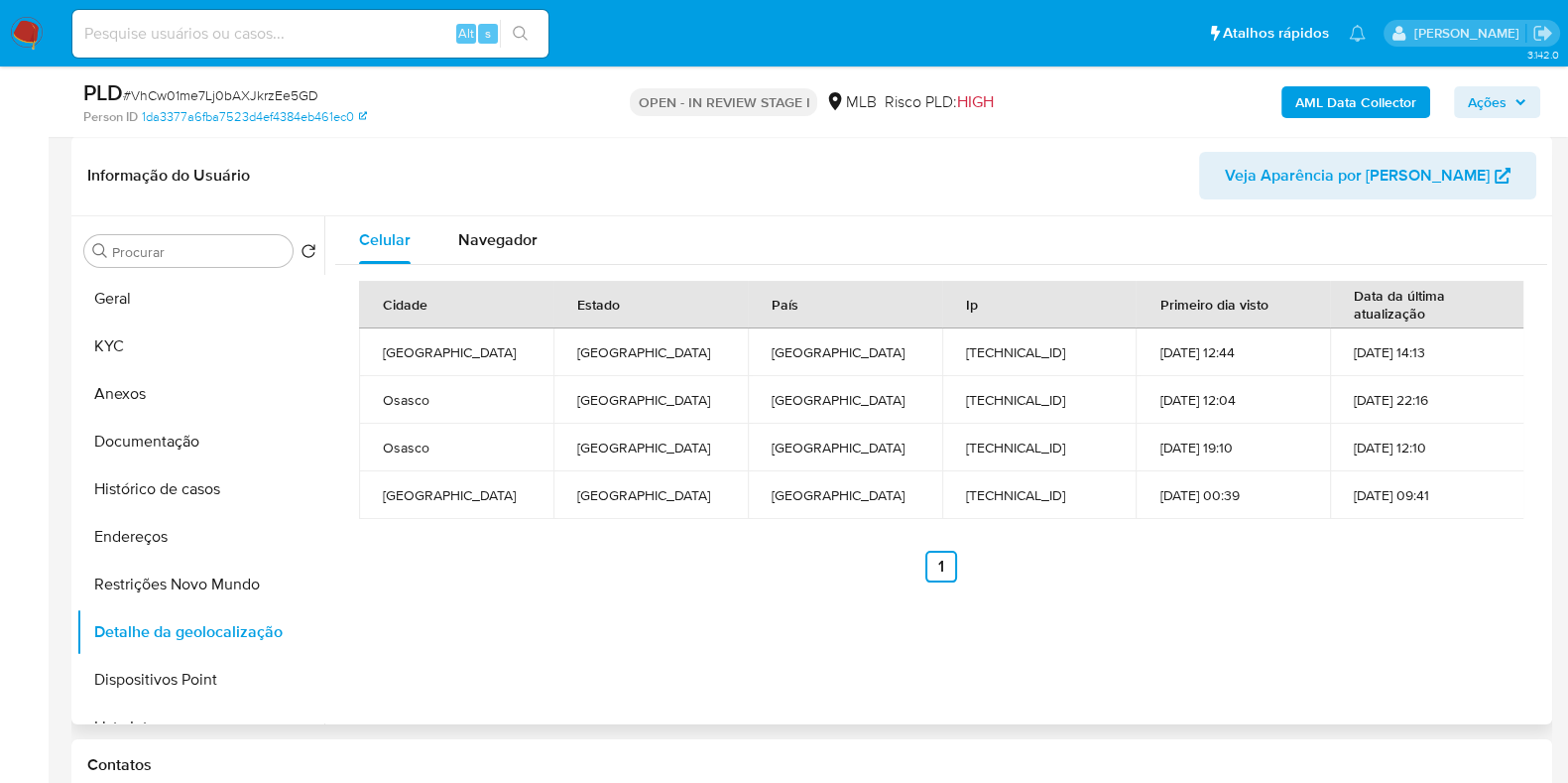 type 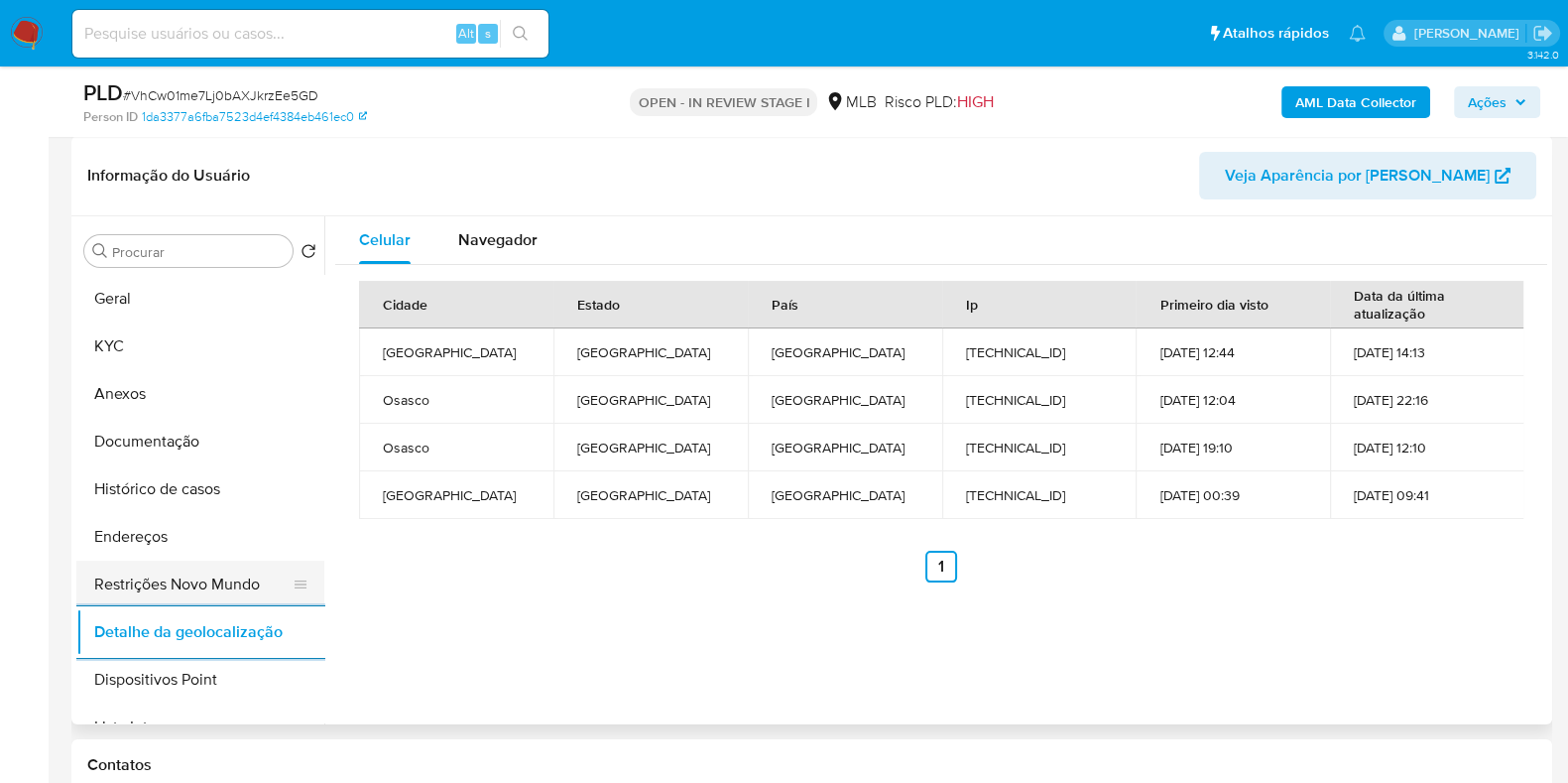 click on "Restrições Novo Mundo" at bounding box center [192, 585] 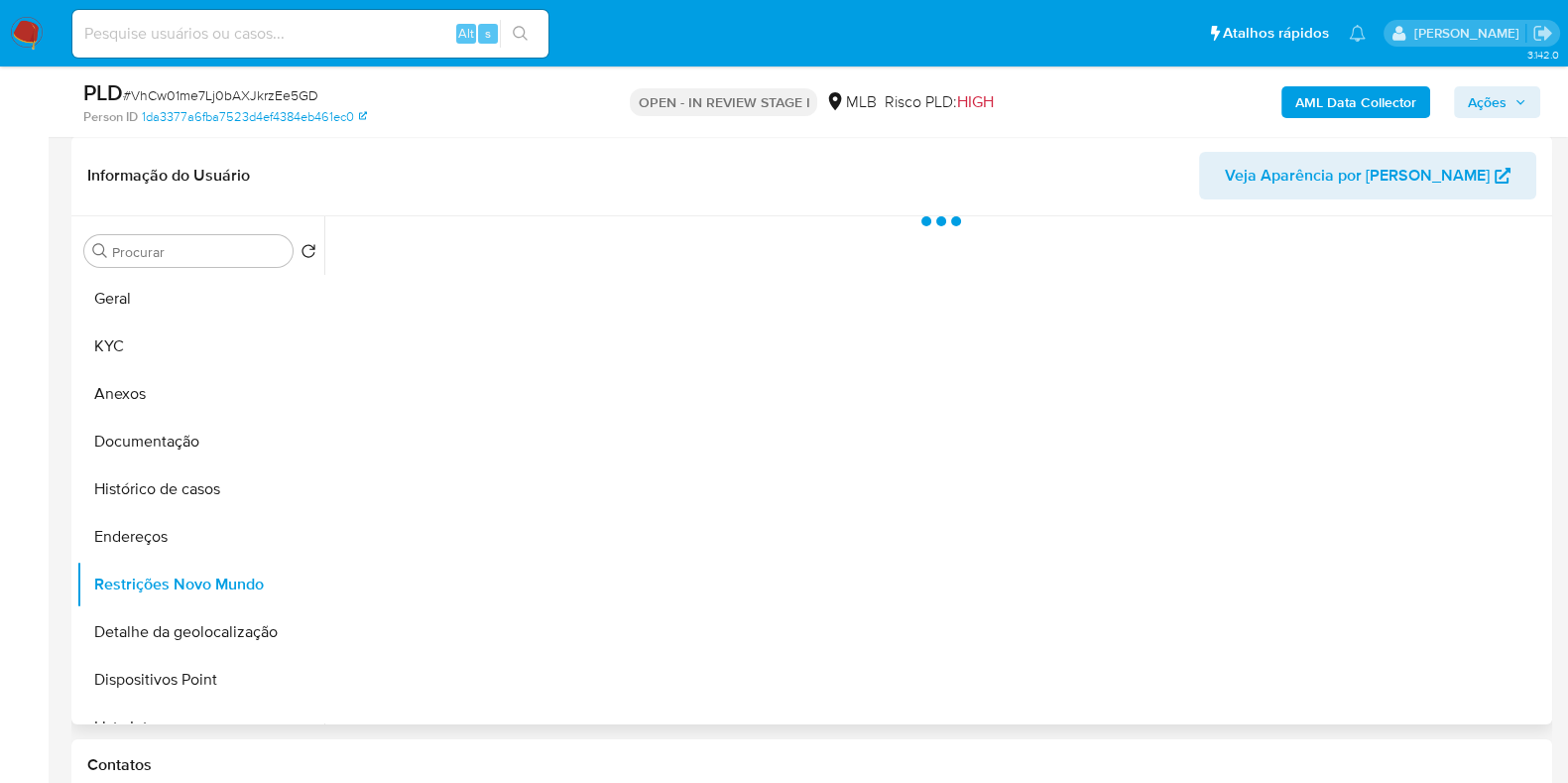 type 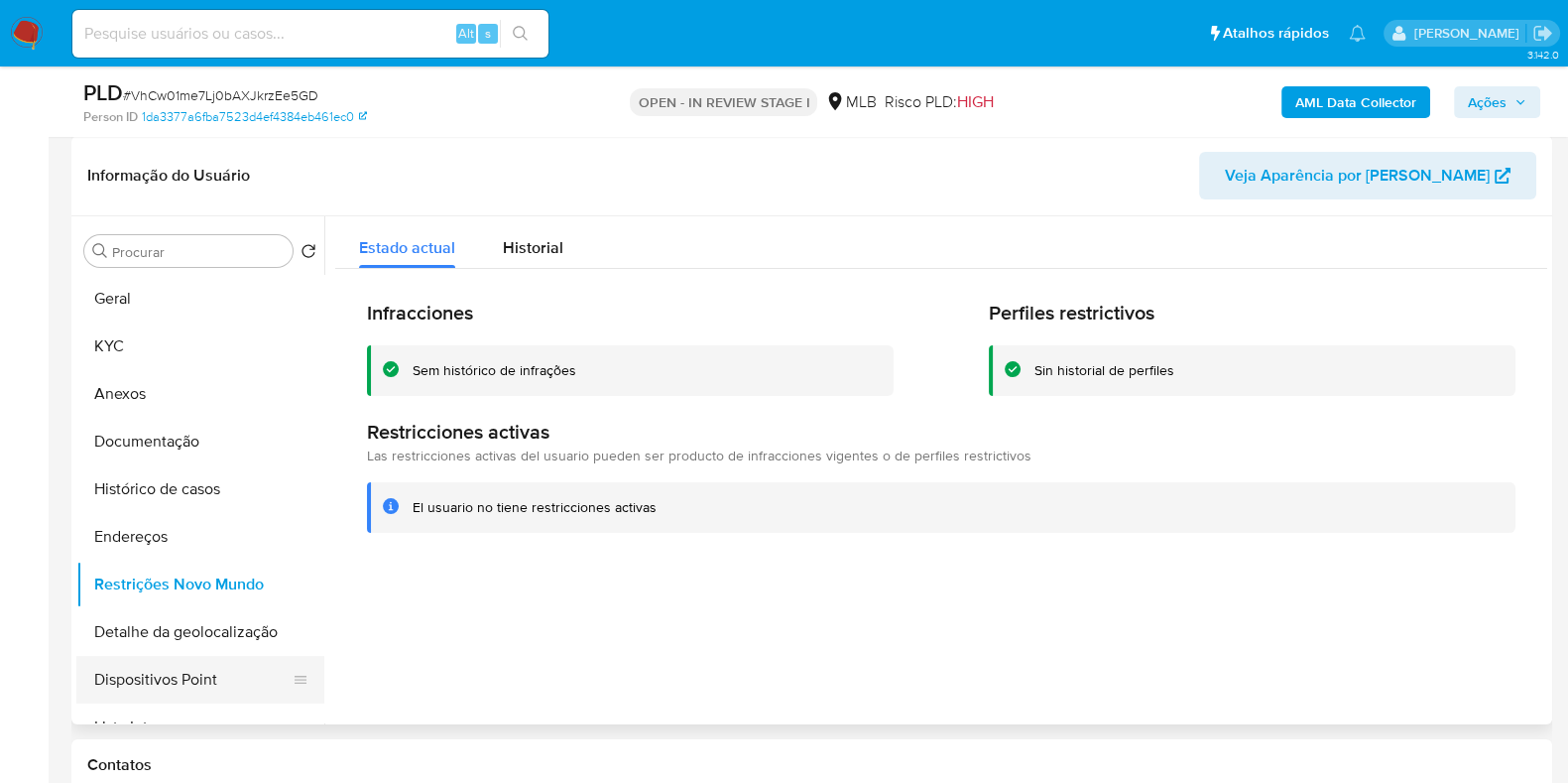 click on "Dispositivos Point" at bounding box center (192, 680) 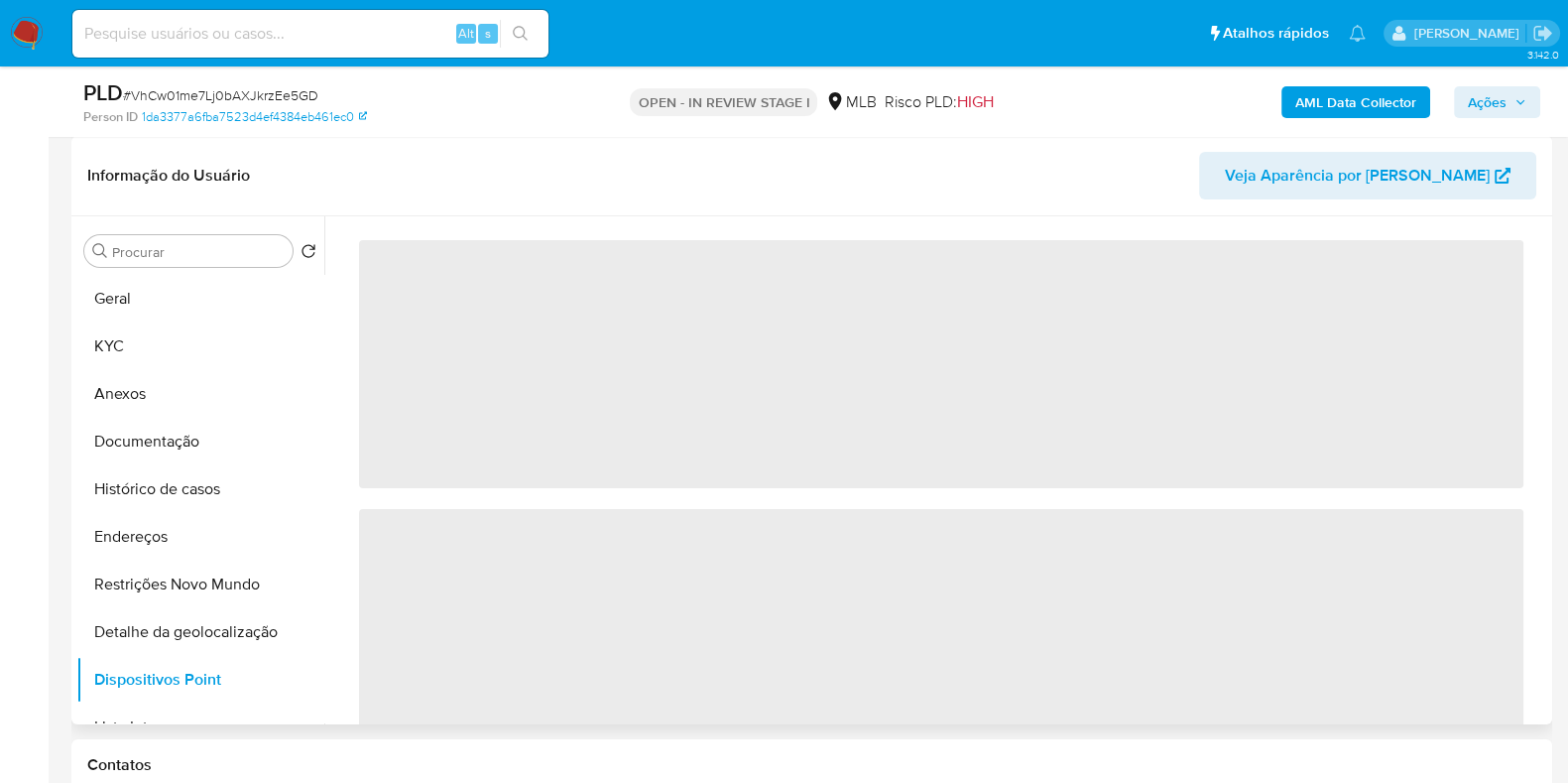 type 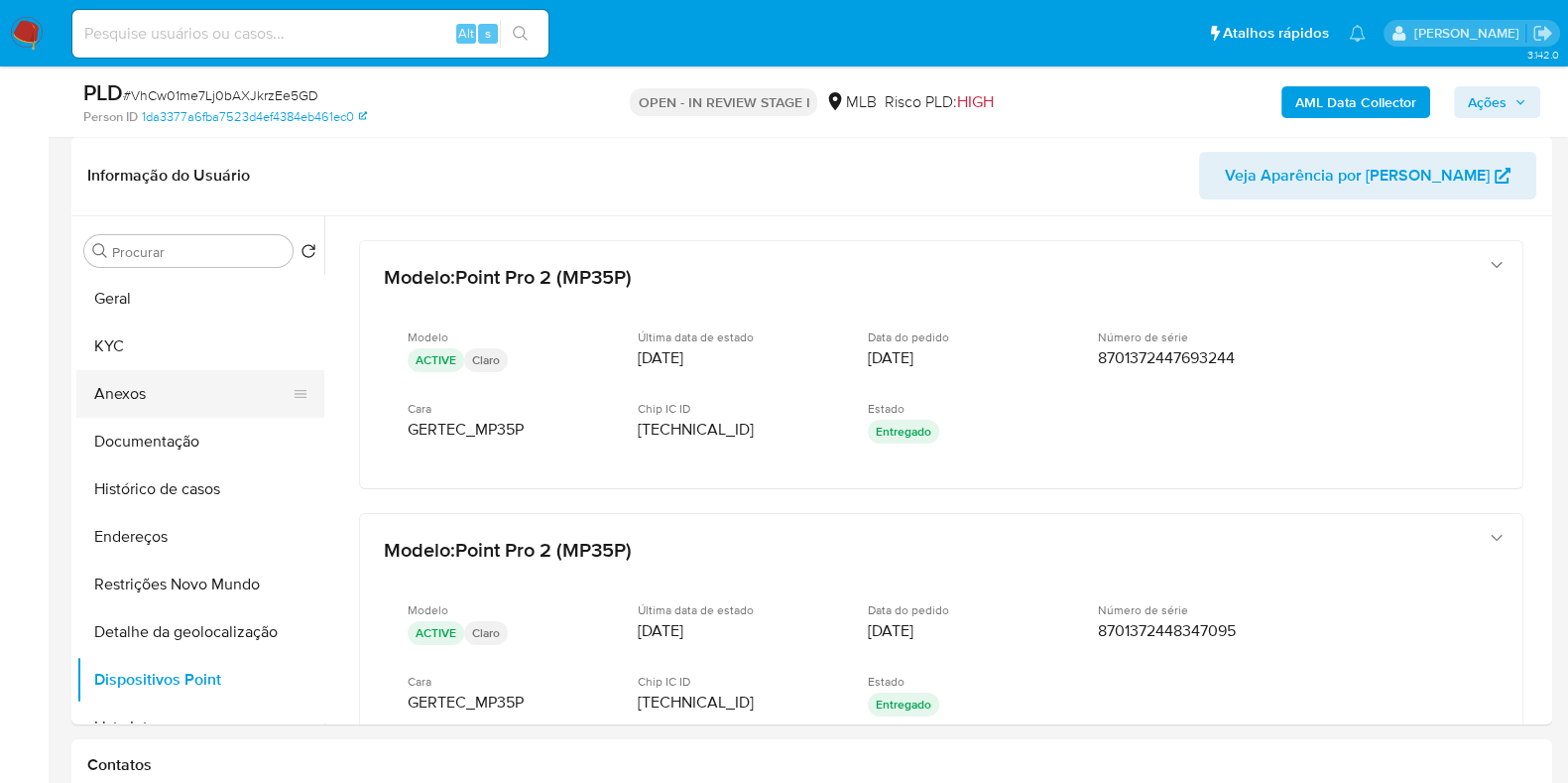 click on "Anexos" at bounding box center [192, 394] 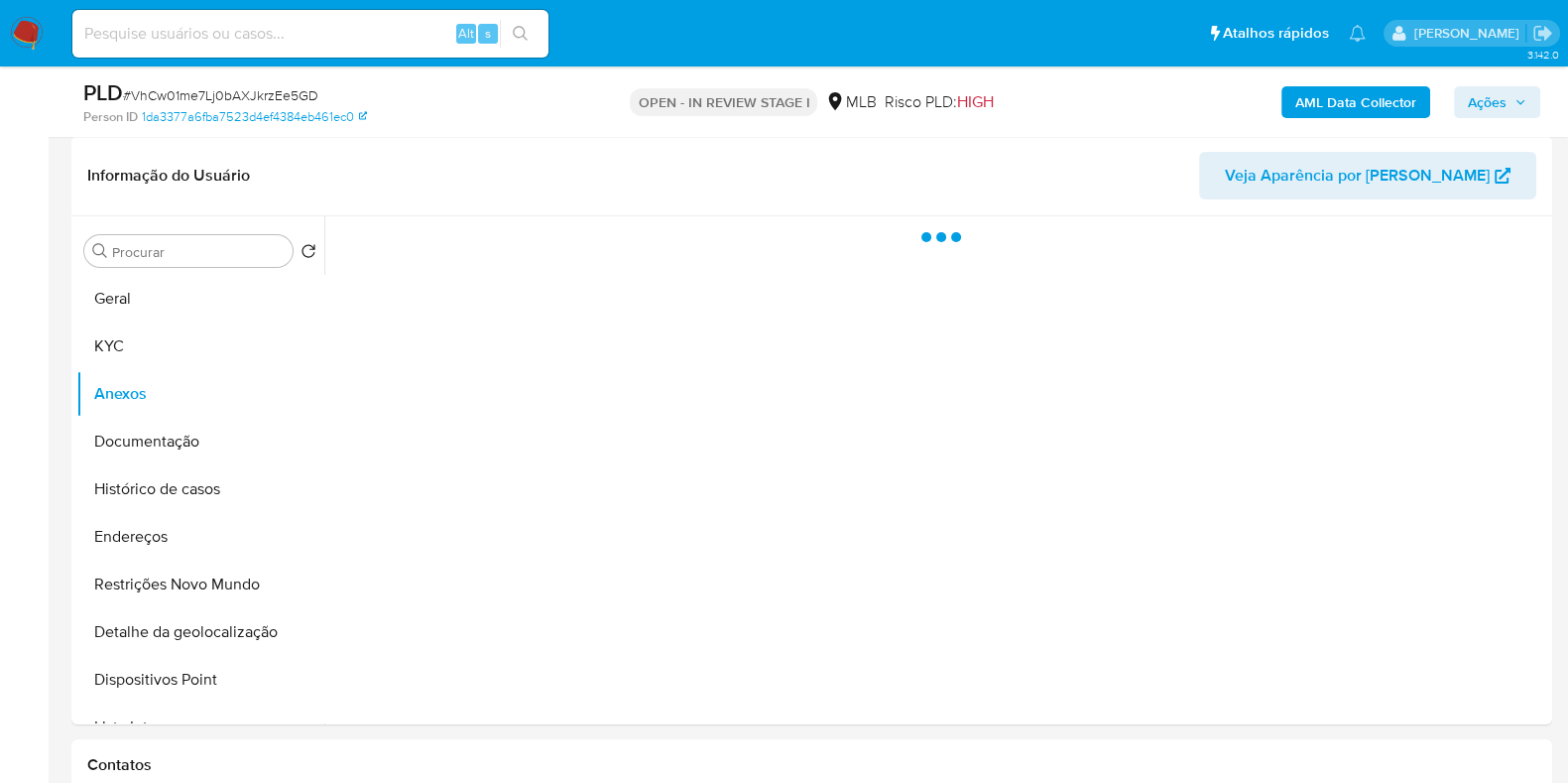click on "Ações" at bounding box center (1487, 102) 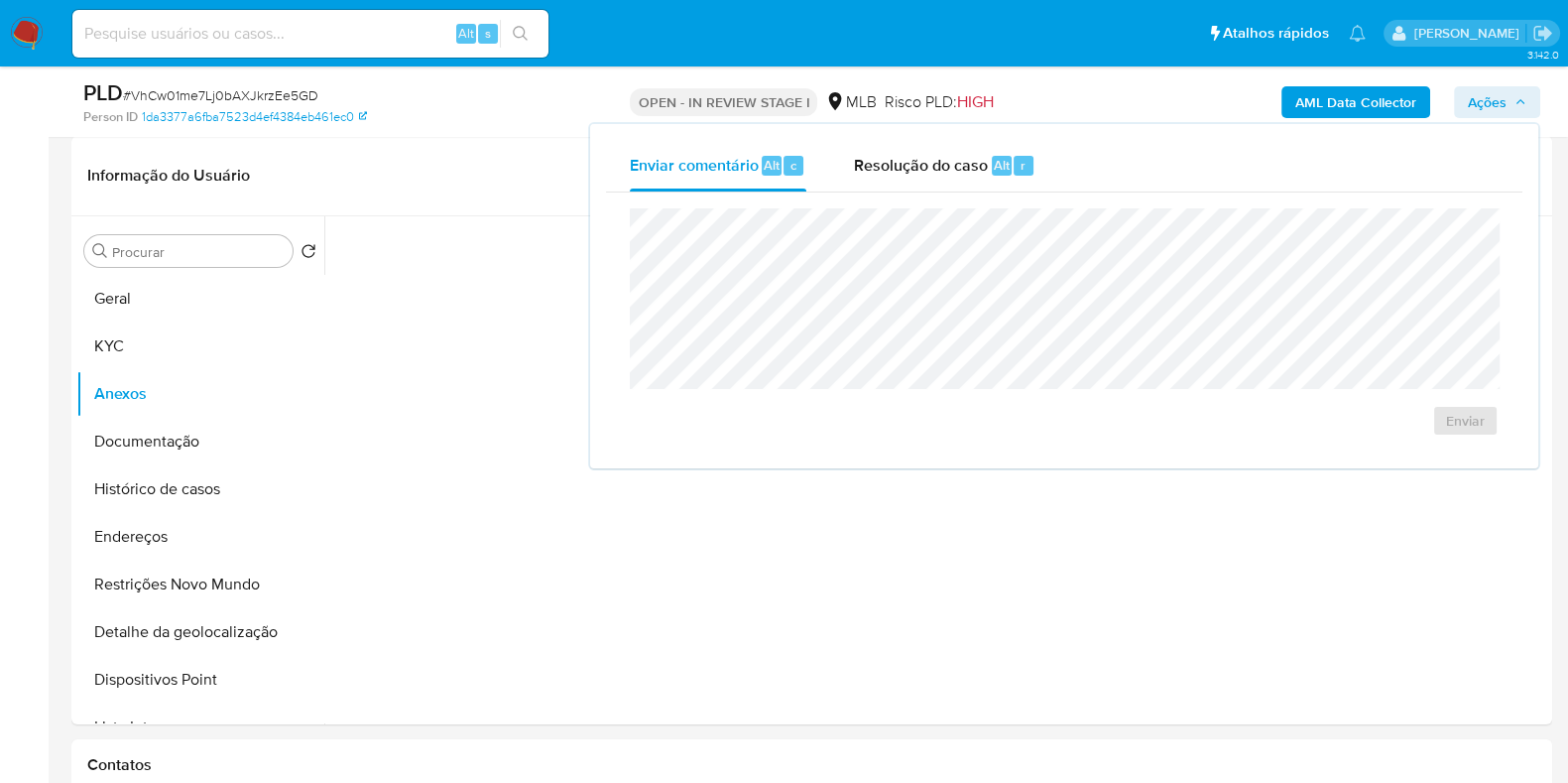 click on "Enviar comentário Alt c Resolução do caso Alt r" at bounding box center (1064, 166) 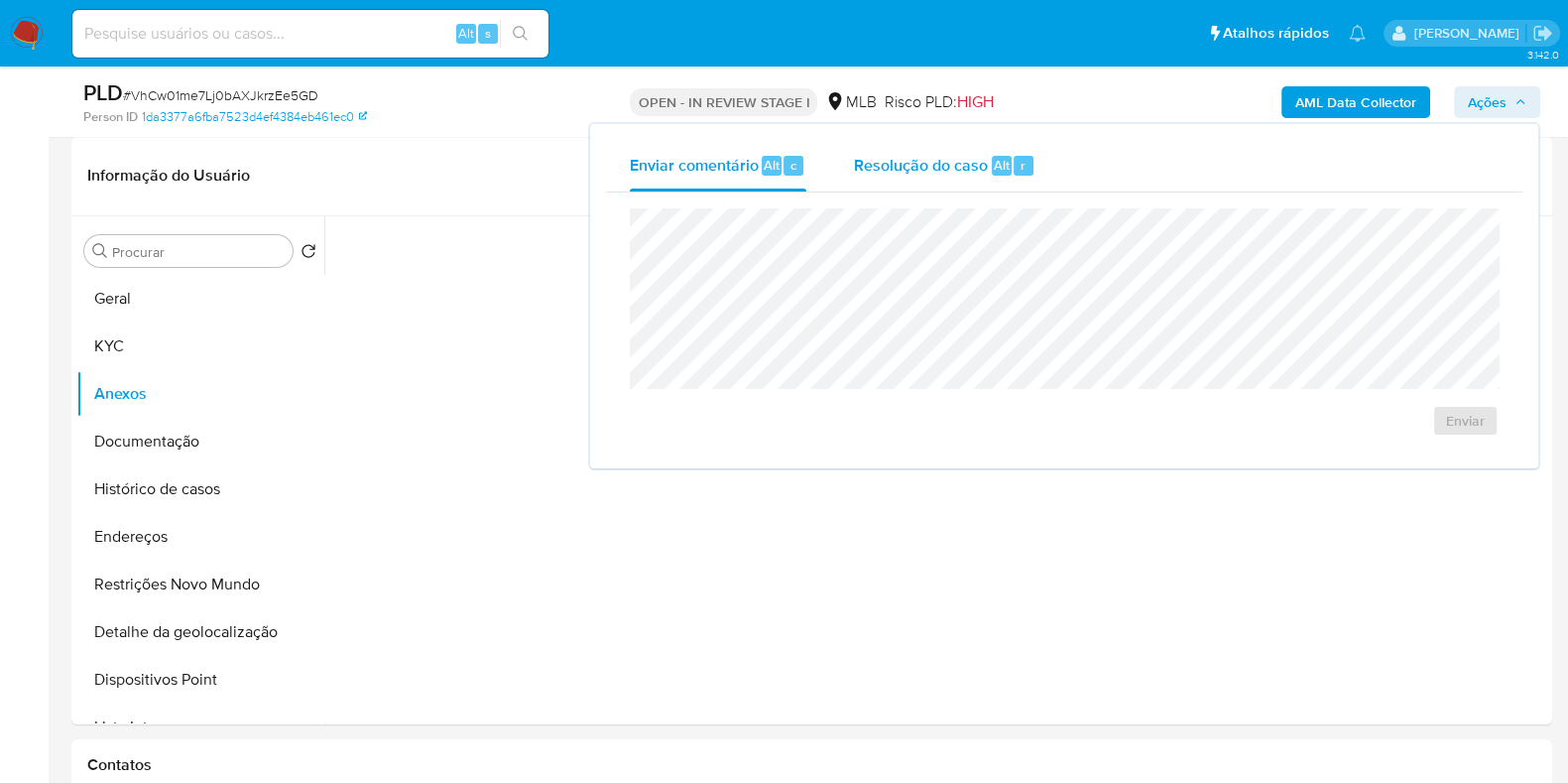 click on "Resolução do caso" at bounding box center [920, 164] 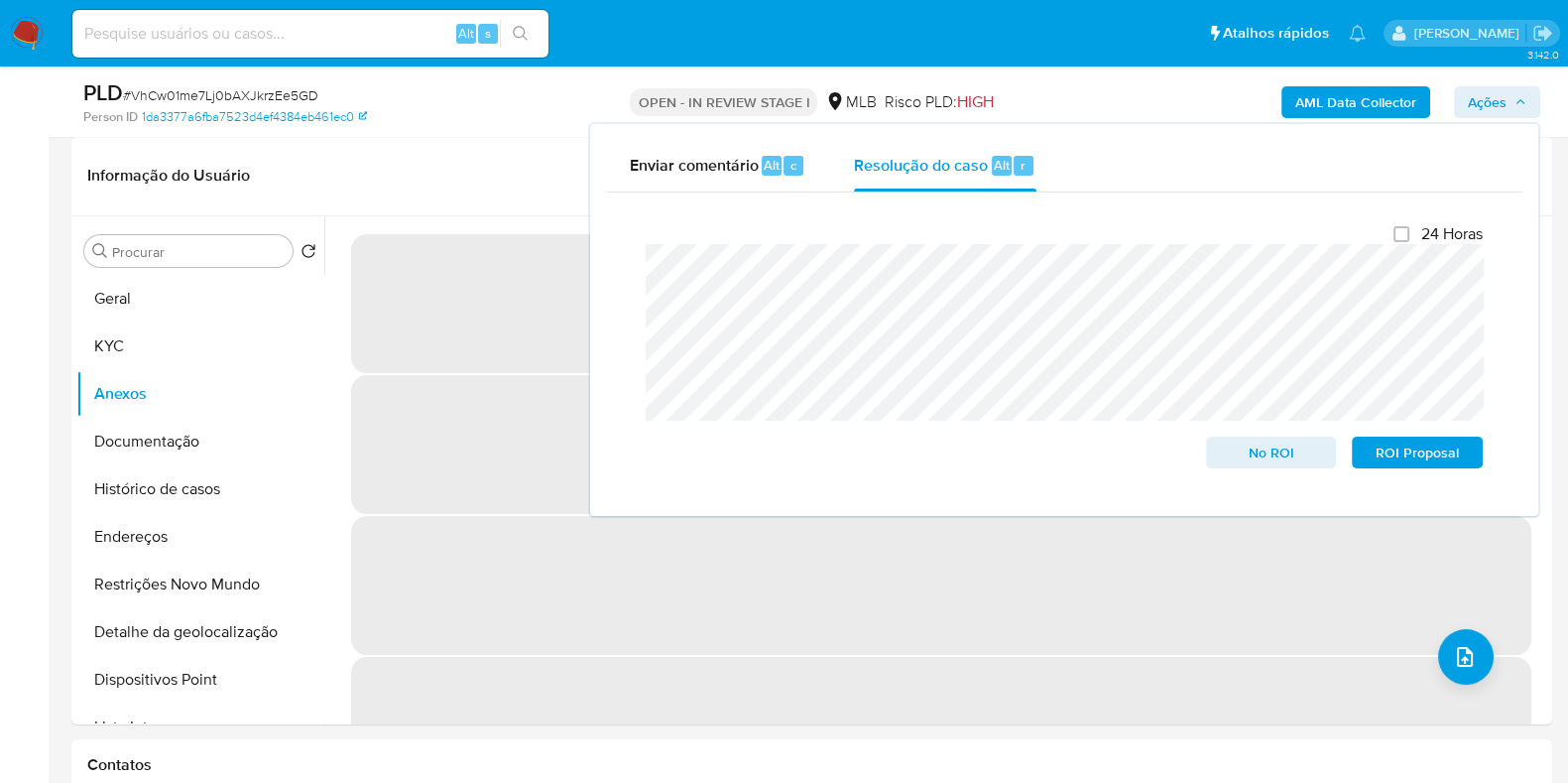 click on "‌" at bounding box center (941, 586) 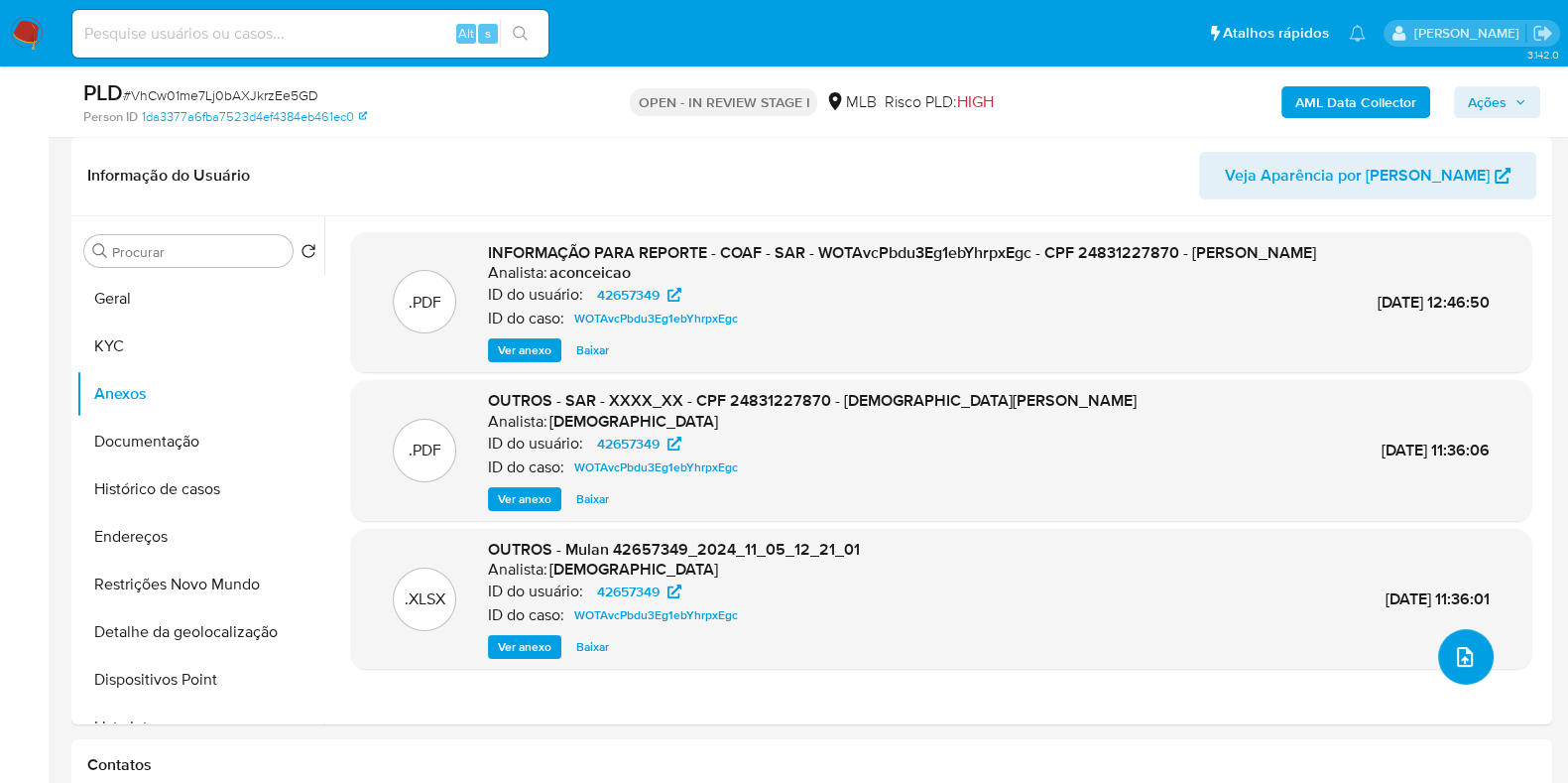 click at bounding box center (1466, 657) 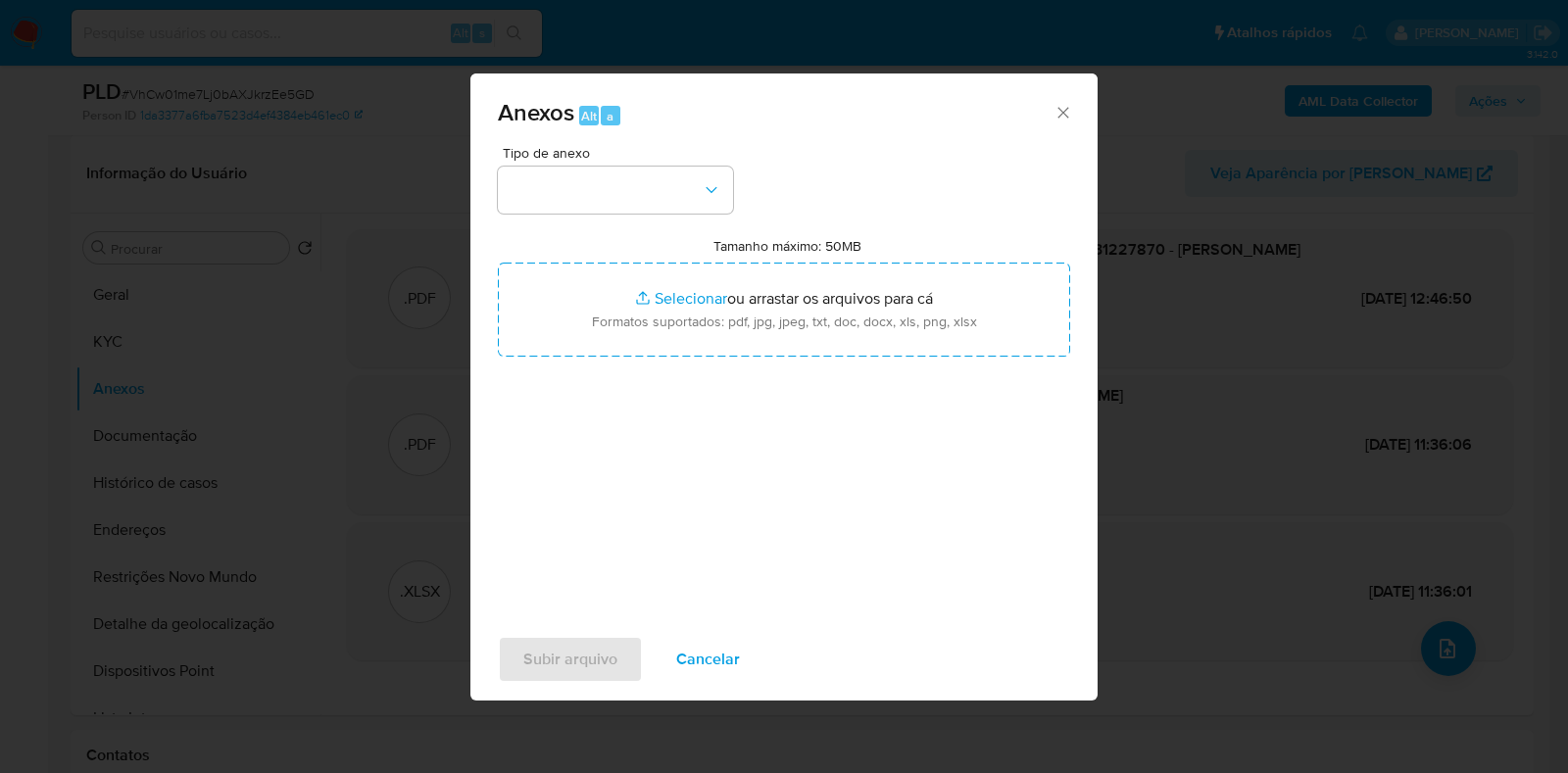 click on "Tipo de anexo Tamanho máximo: 50MB Selecionar arquivos Selecionar  ou arrastar os arquivos para cá Formatos suportados: pdf, jpg, jpeg, txt, doc, docx, xls, png, xlsx" at bounding box center (784, 377) 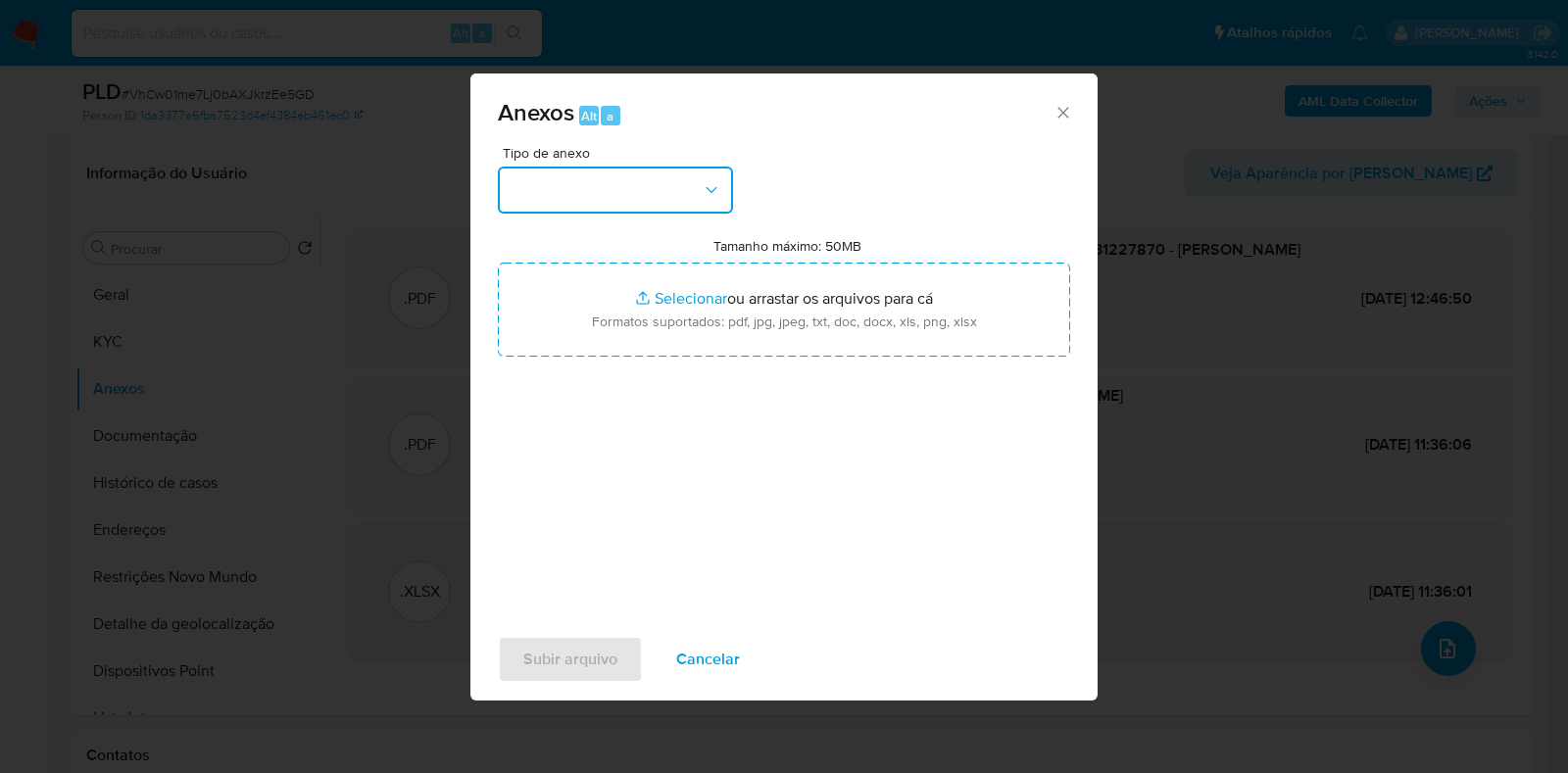 click at bounding box center (615, 190) 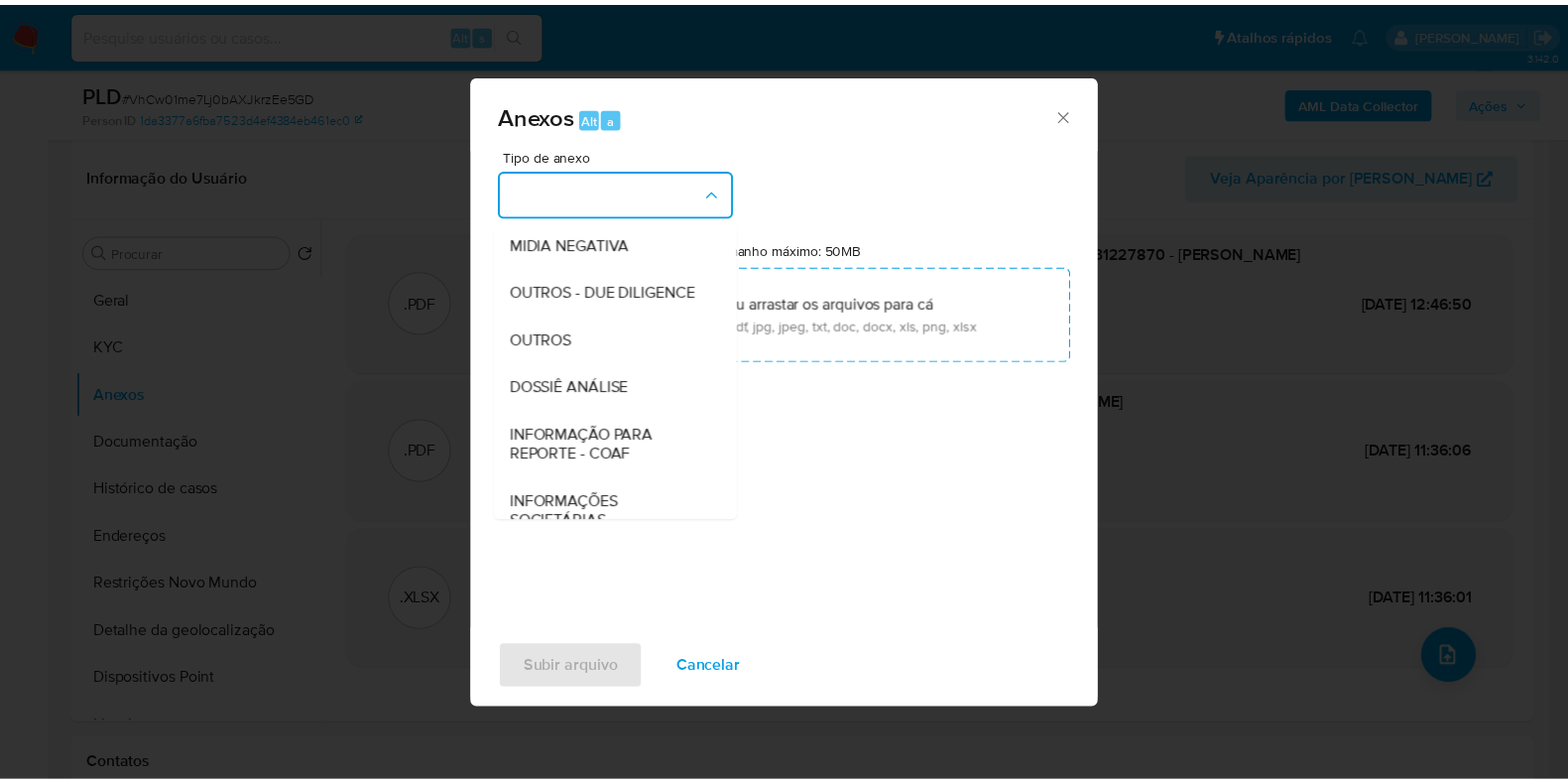 scroll, scrollTop: 306, scrollLeft: 0, axis: vertical 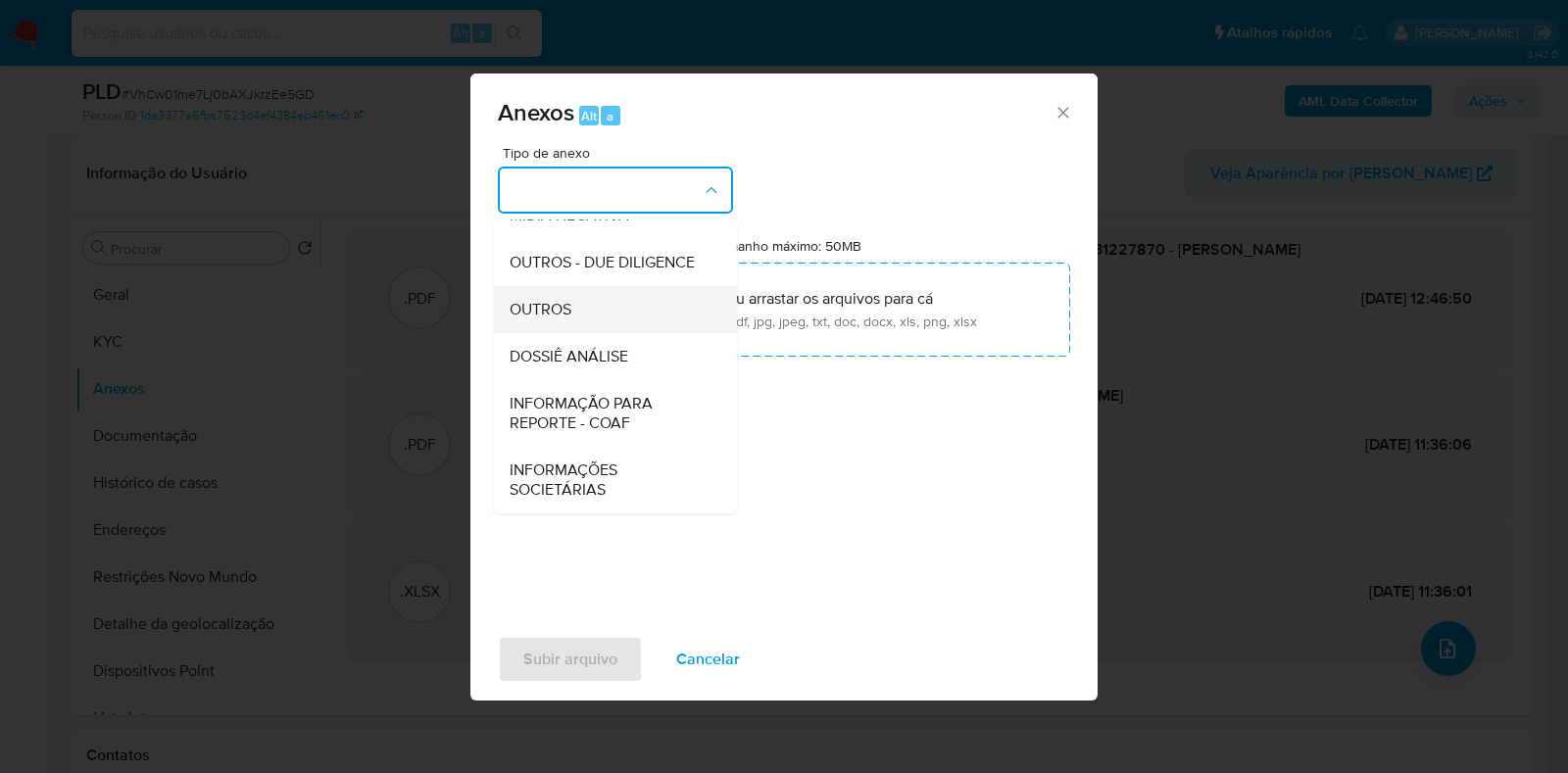 click on "OUTROS" at bounding box center (610, 310) 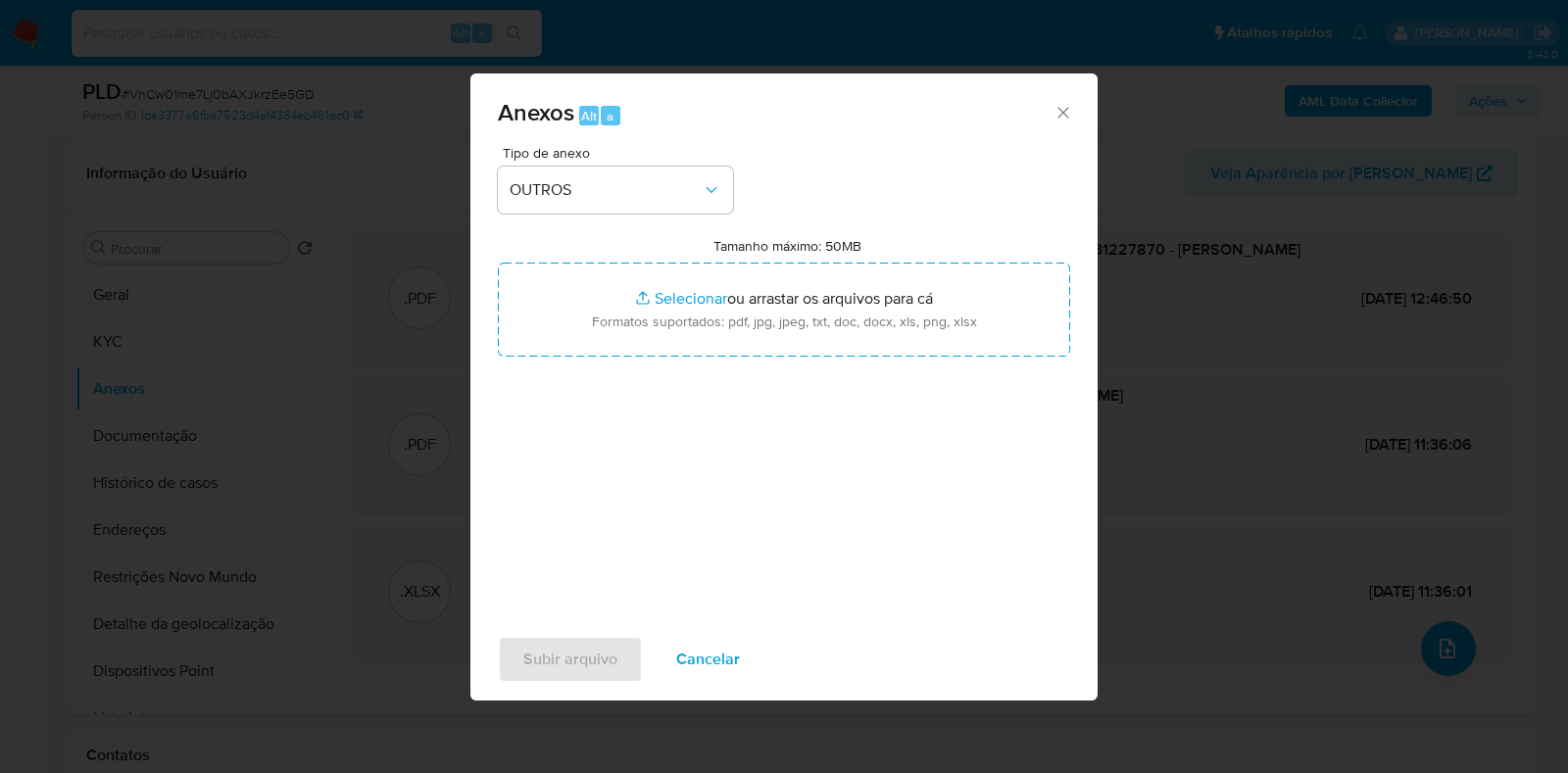 click on "Tamanho máximo: 50MB Selecionar arquivos" at bounding box center (784, 310) 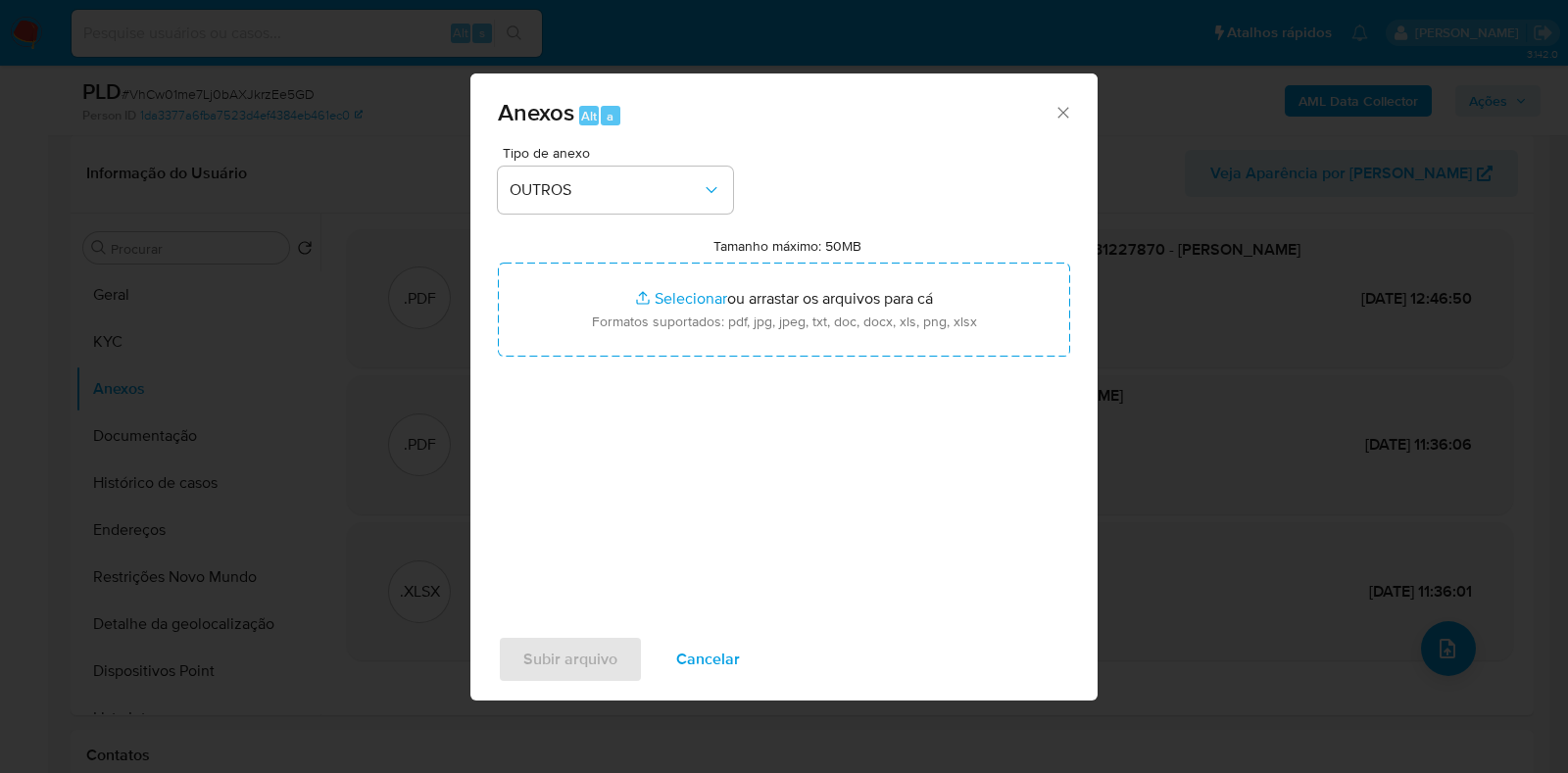 type on "C:\fakepath\2° SAR - XXX - CPF 24831227870 - CRISTIANE RAMUNNO CABIANCA FACCHIN DE CARVALHO.pdf" 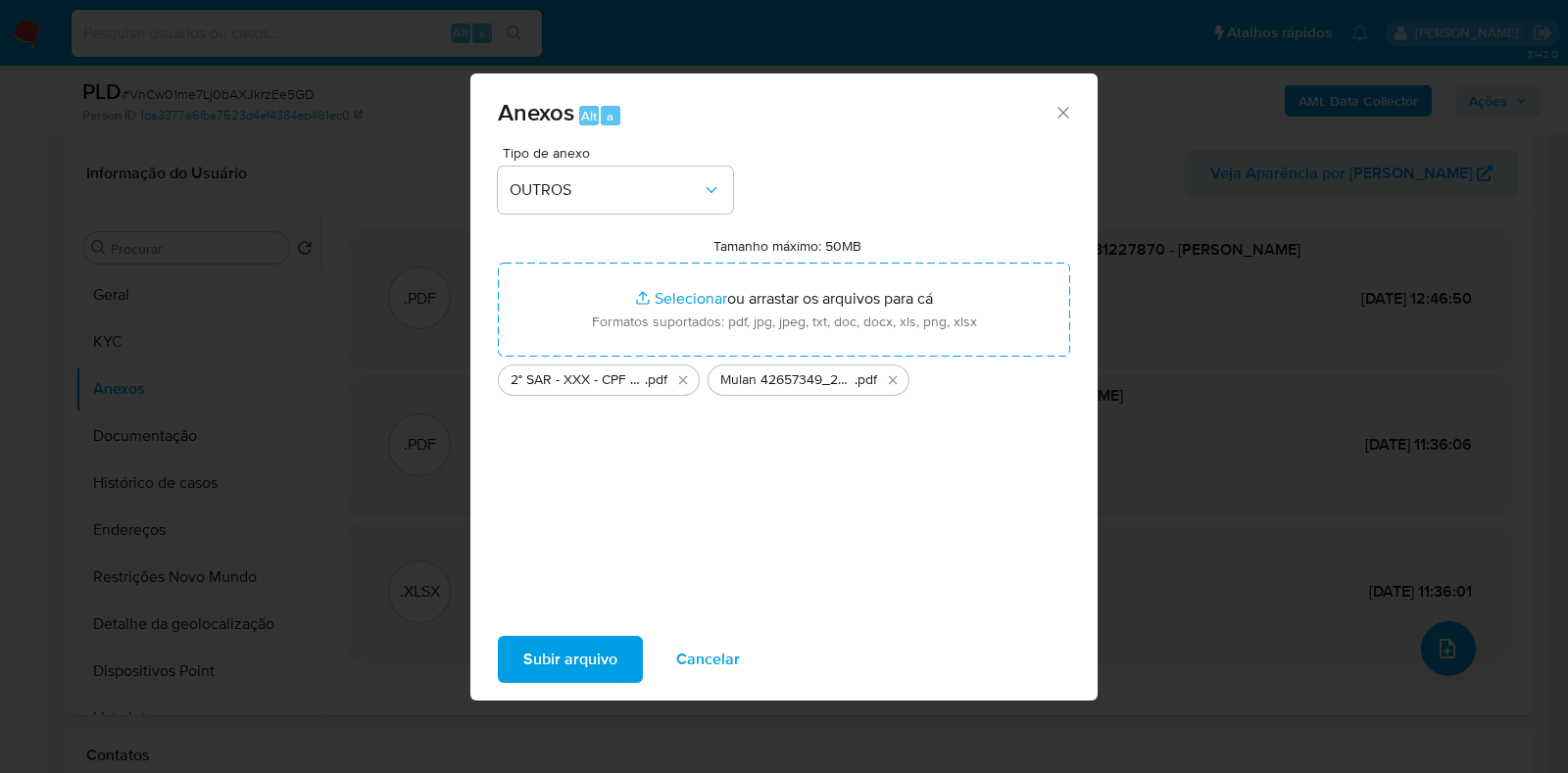 click on "Subir arquivo" at bounding box center [570, 659] 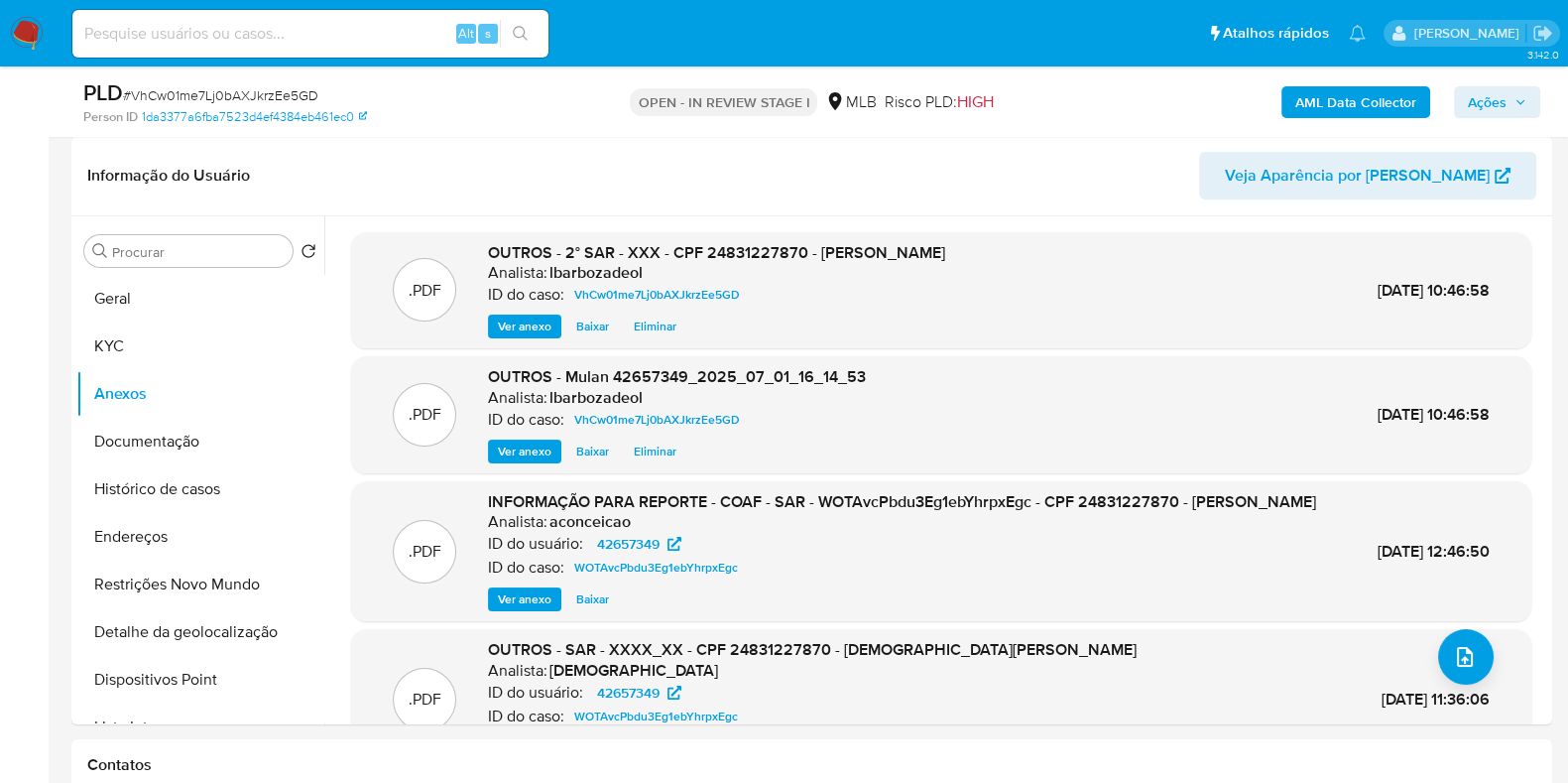click on "Ações" at bounding box center (1487, 102) 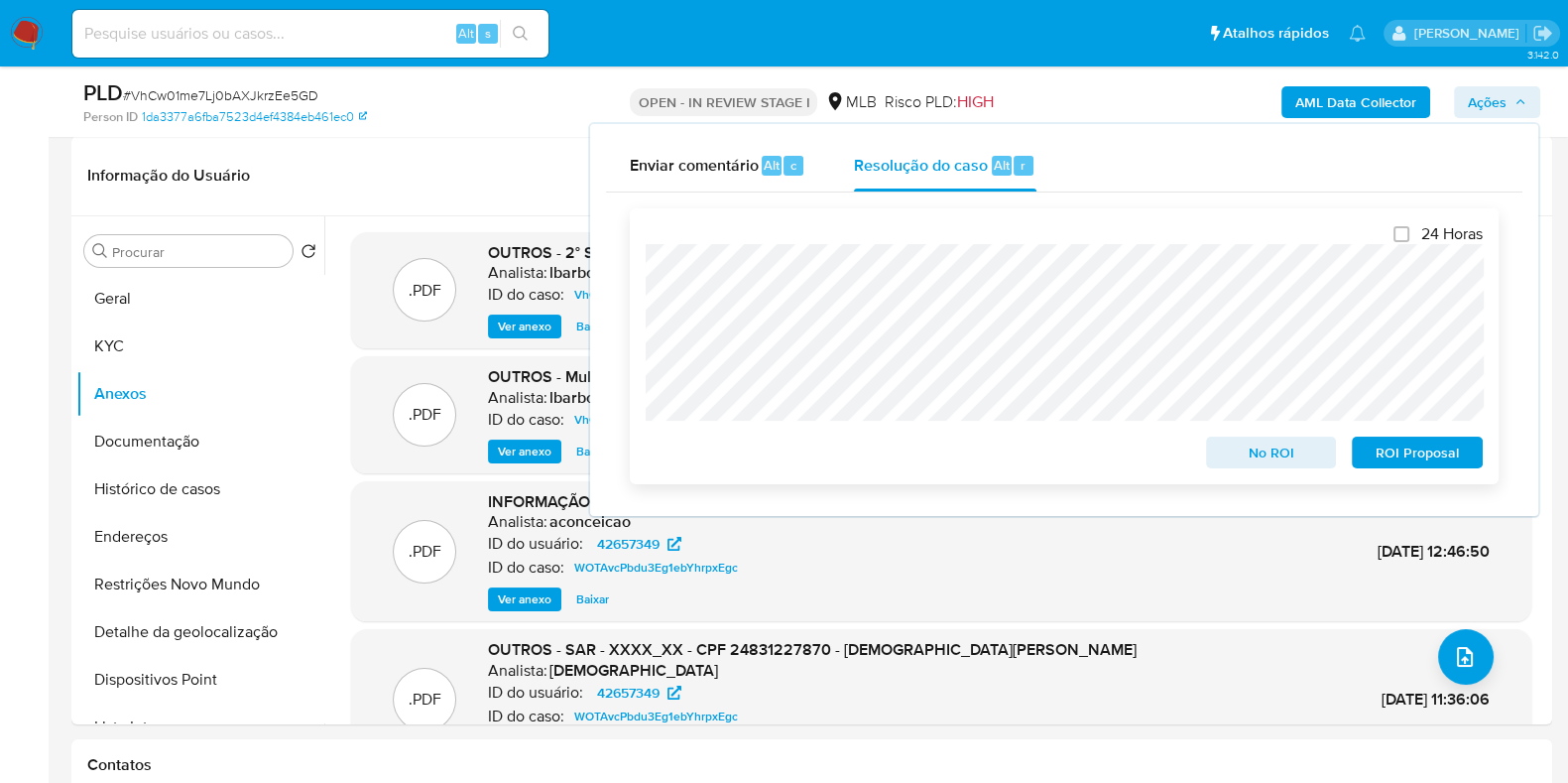 click on "ROI Proposal" at bounding box center (1417, 453) 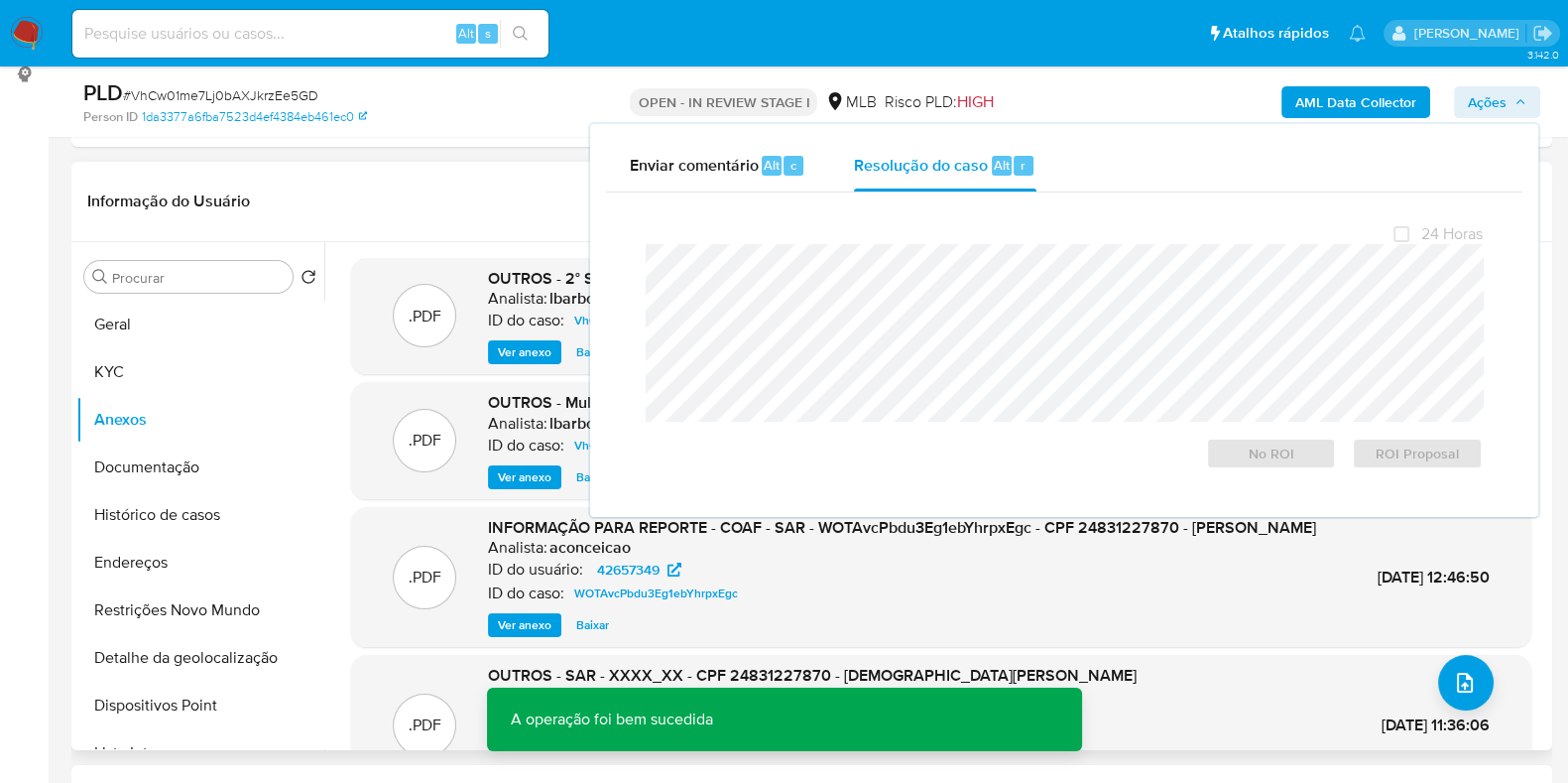 scroll, scrollTop: 0, scrollLeft: 0, axis: both 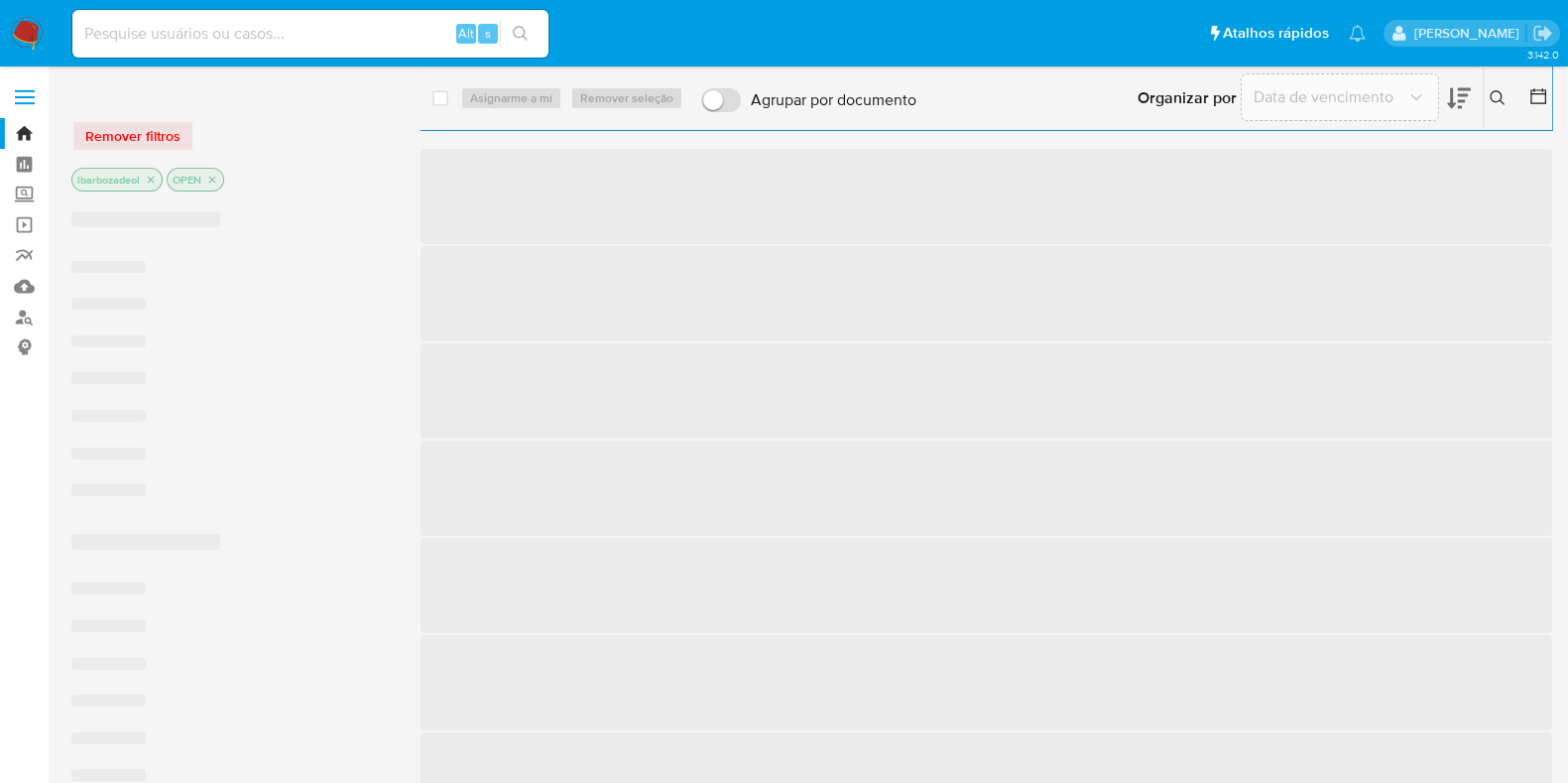 click at bounding box center (310, 34) 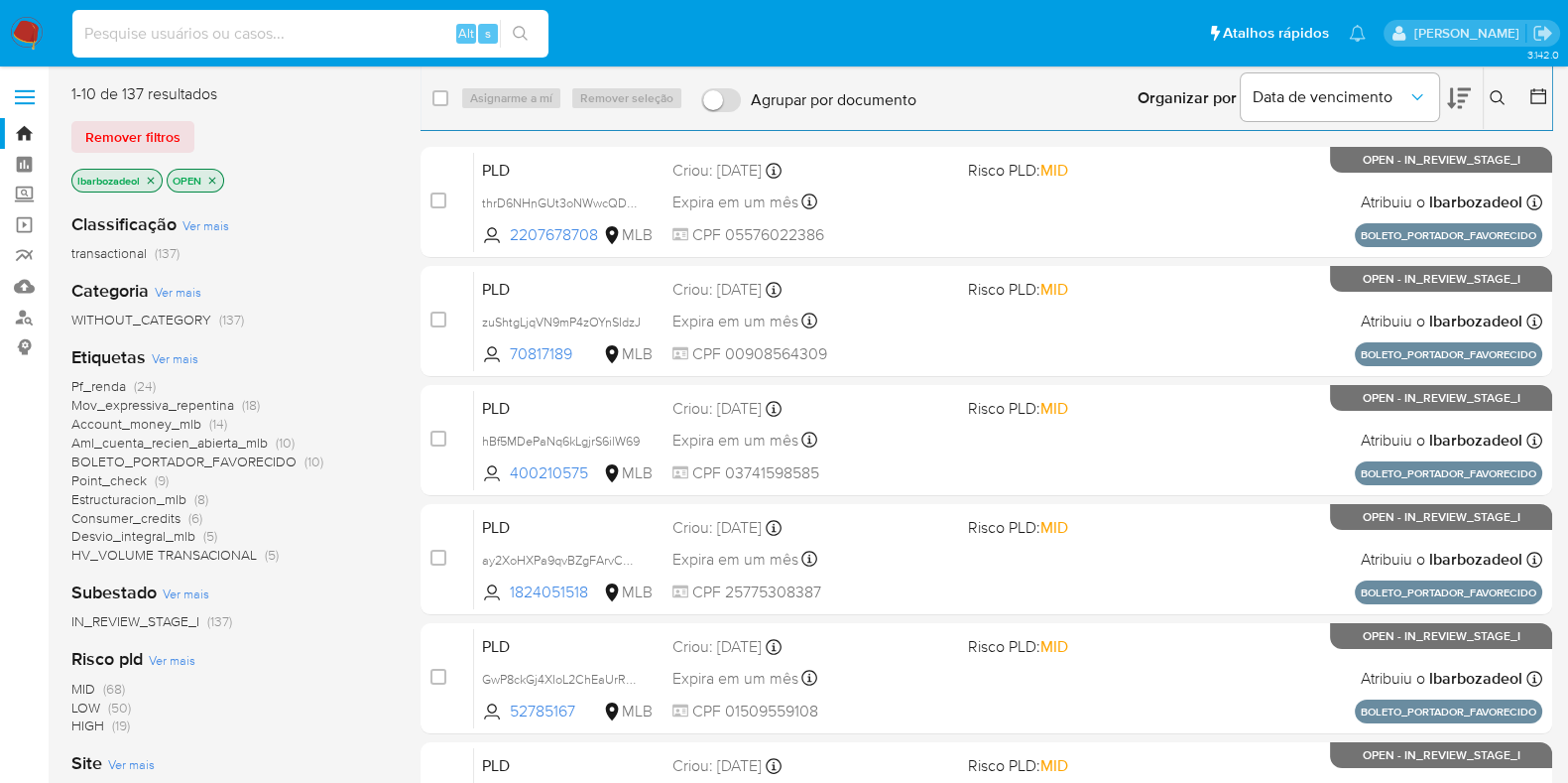 paste on "YjhZSYUhNa7UqXaEUMXpXiF4" 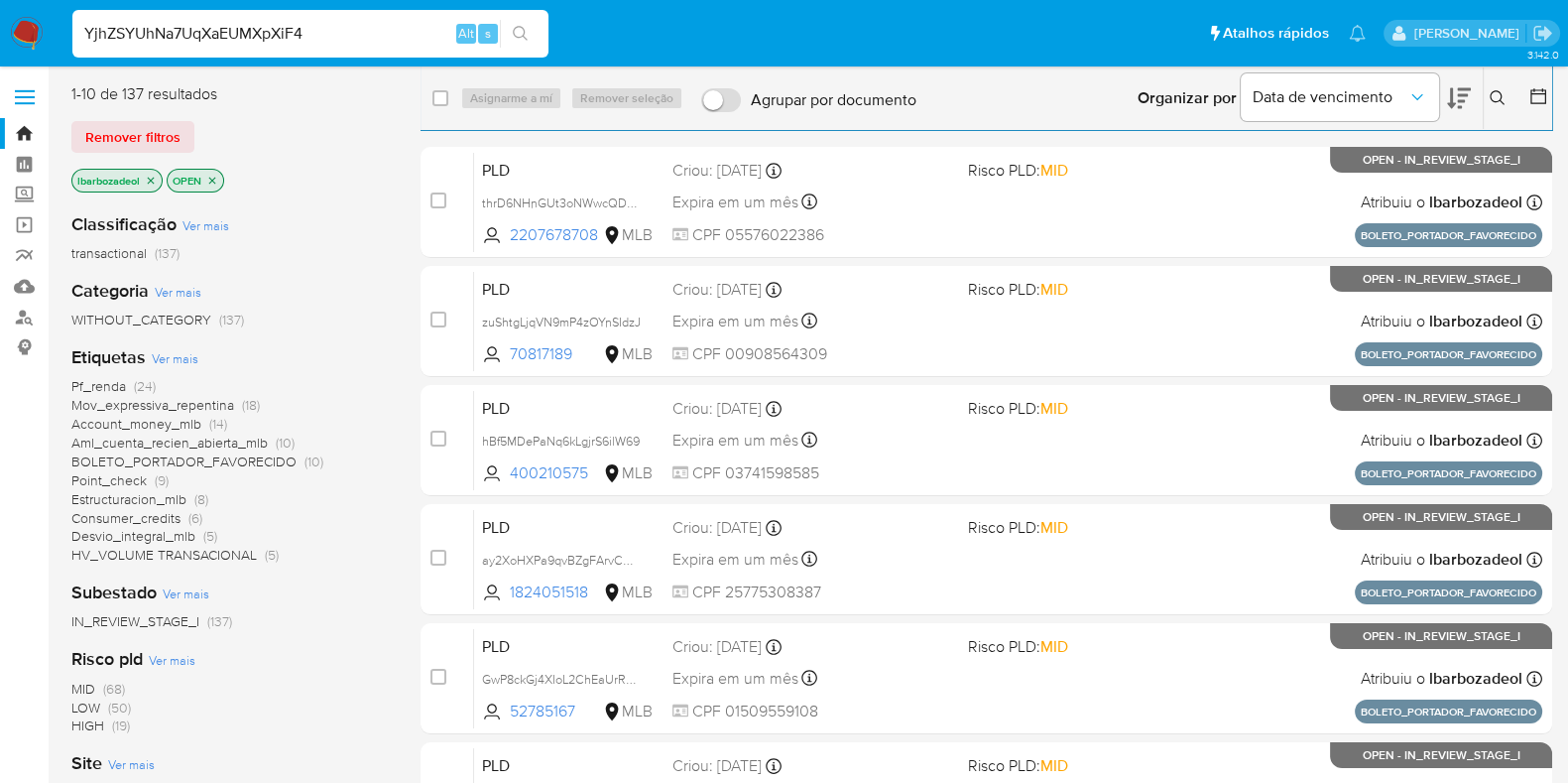 type on "YjhZSYUhNa7UqXaEUMXpXiF4" 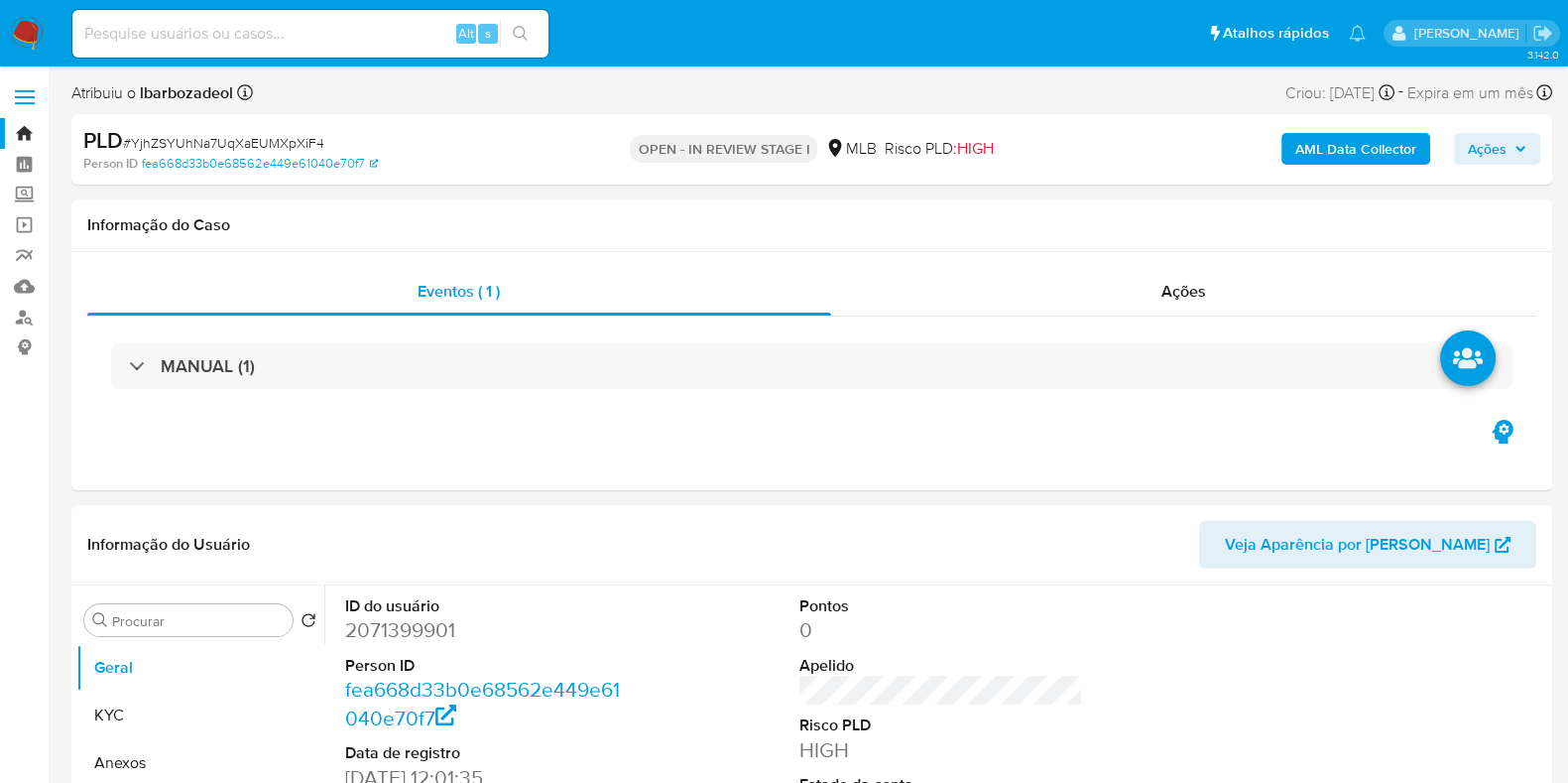 select on "10" 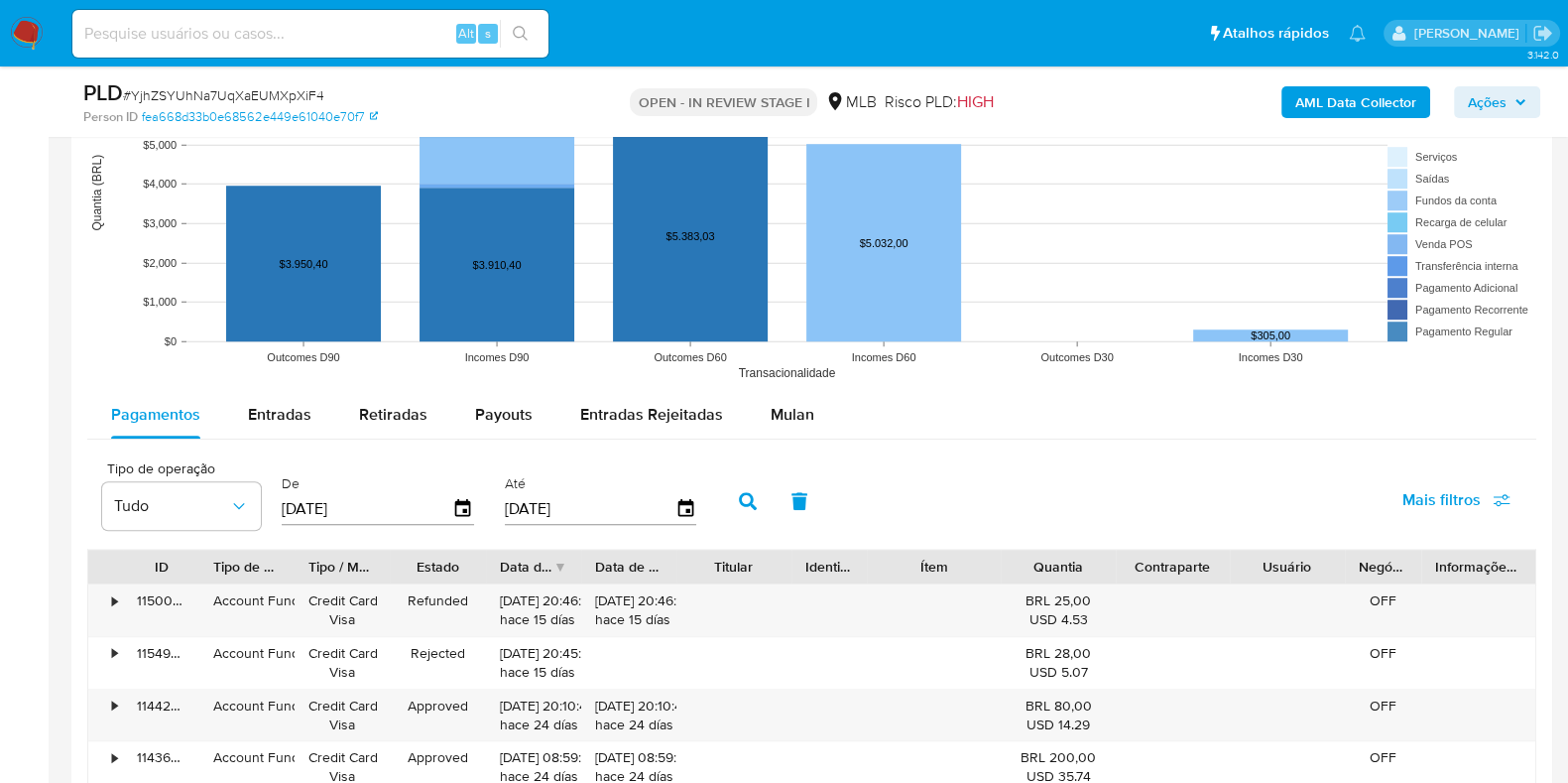 scroll, scrollTop: 1860, scrollLeft: 0, axis: vertical 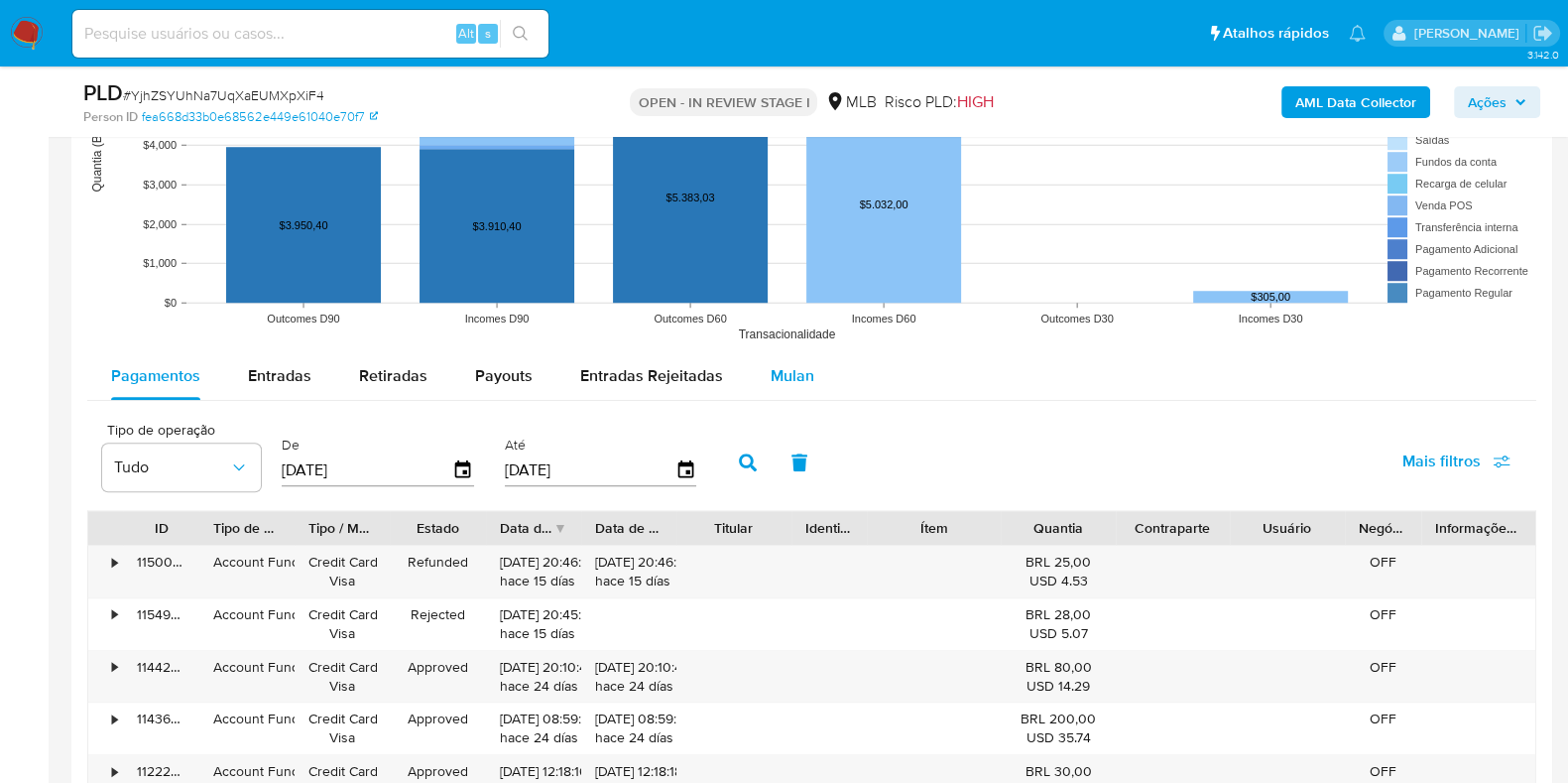 click on "Mulan" at bounding box center [792, 375] 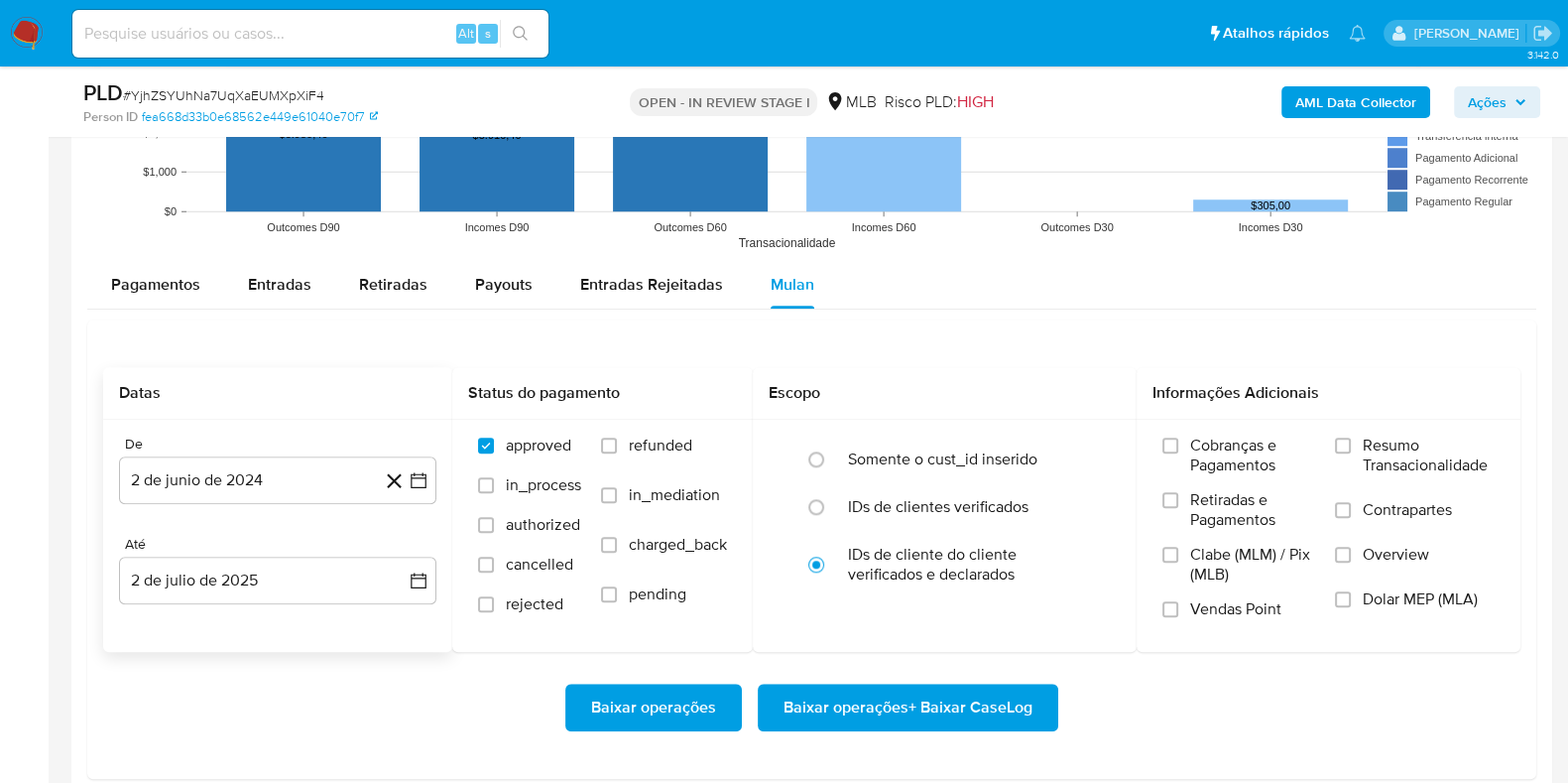scroll, scrollTop: 1984, scrollLeft: 0, axis: vertical 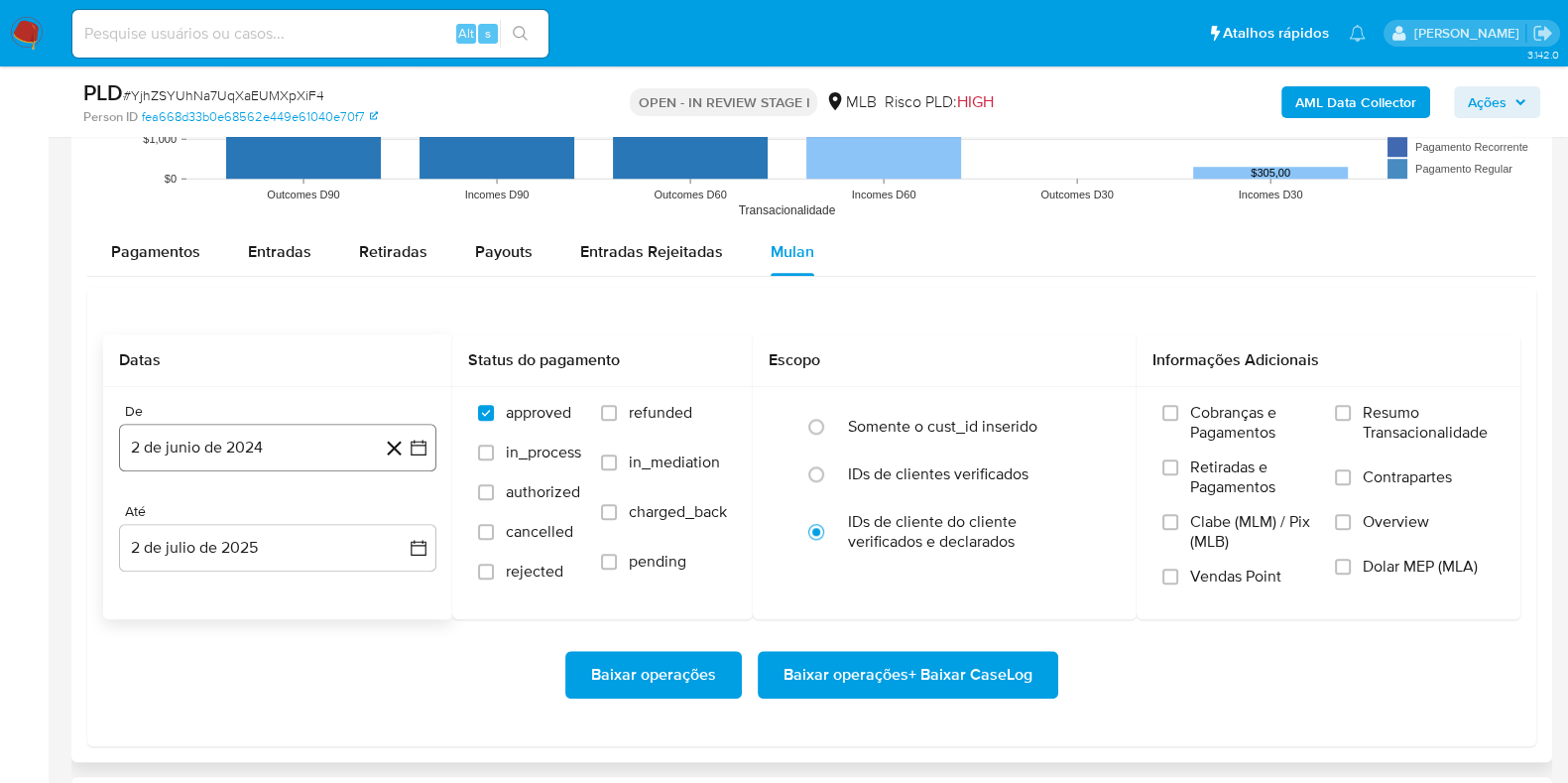 click on "2 de junio de 2024" at bounding box center (278, 448) 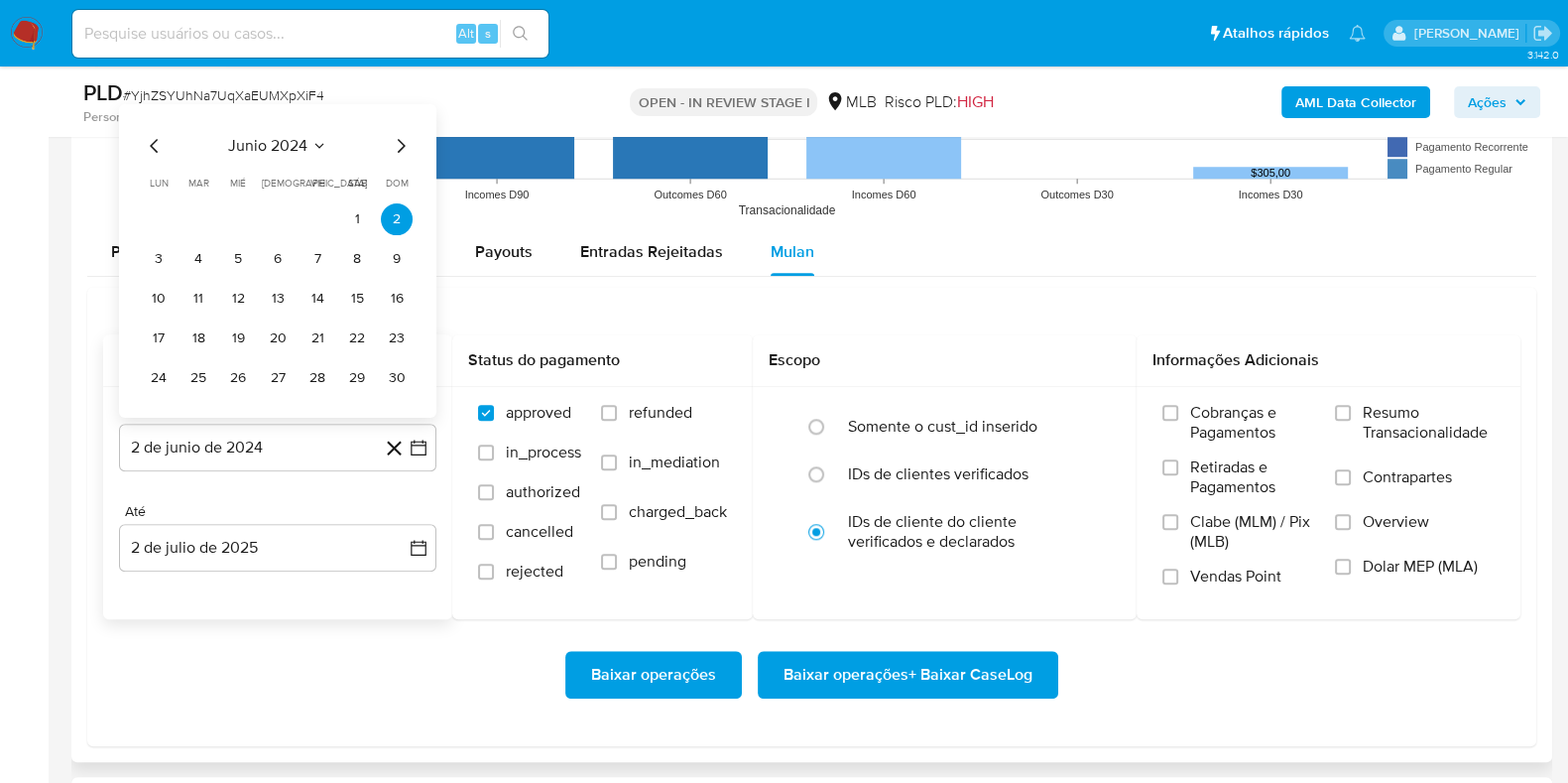 click on "junio 2024" at bounding box center [268, 146] 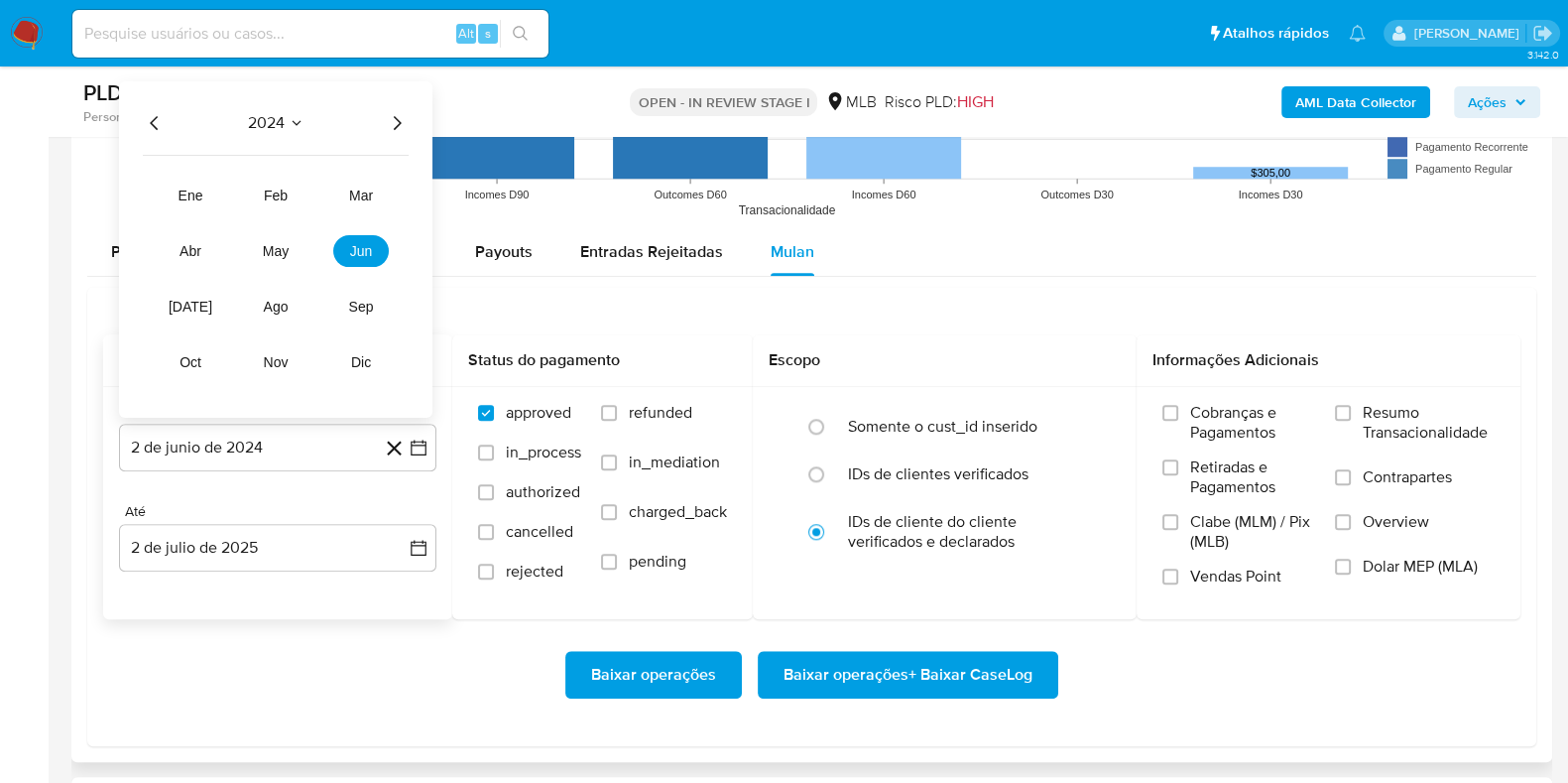 click 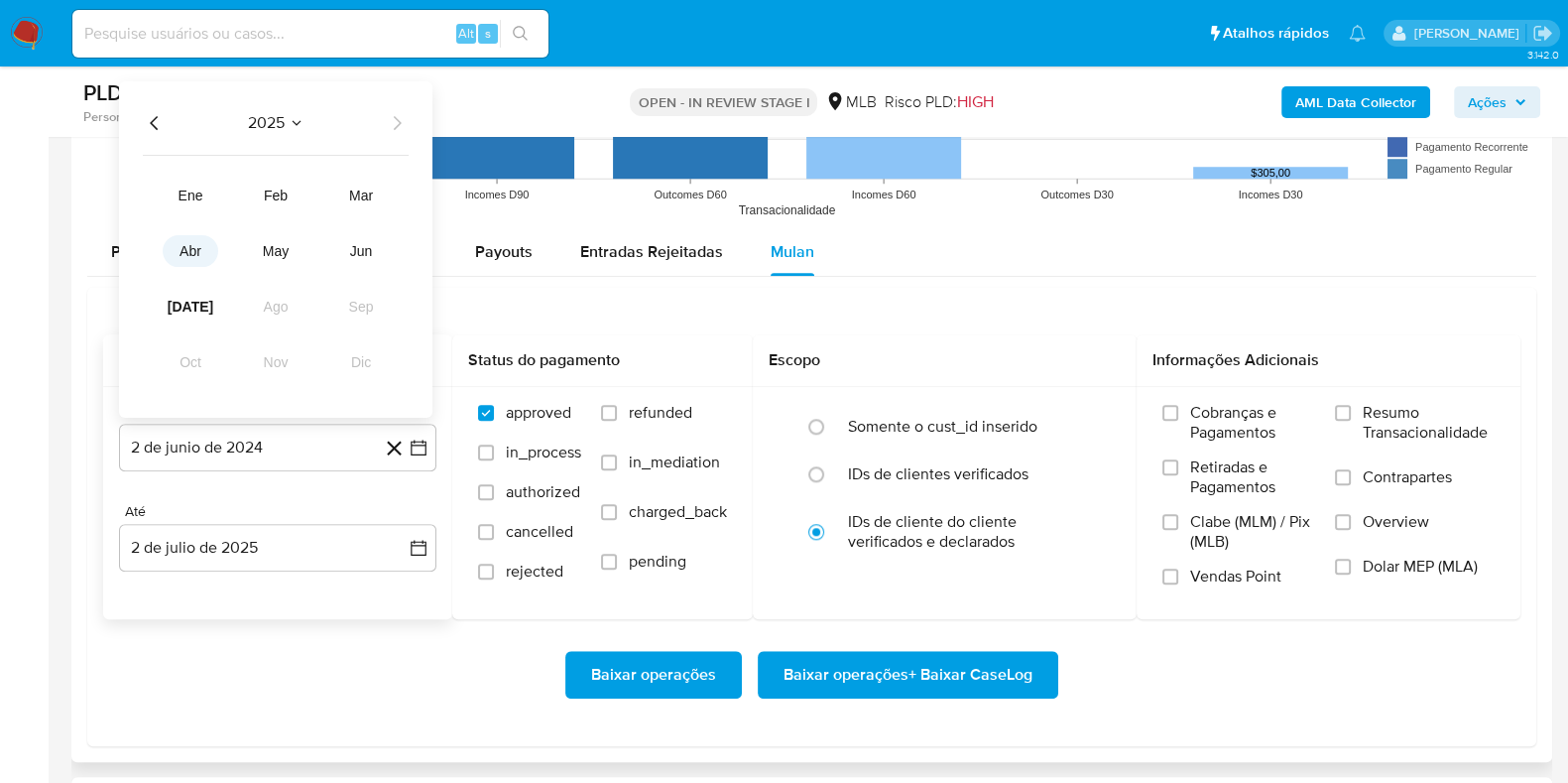 click on "abr" at bounding box center (190, 251) 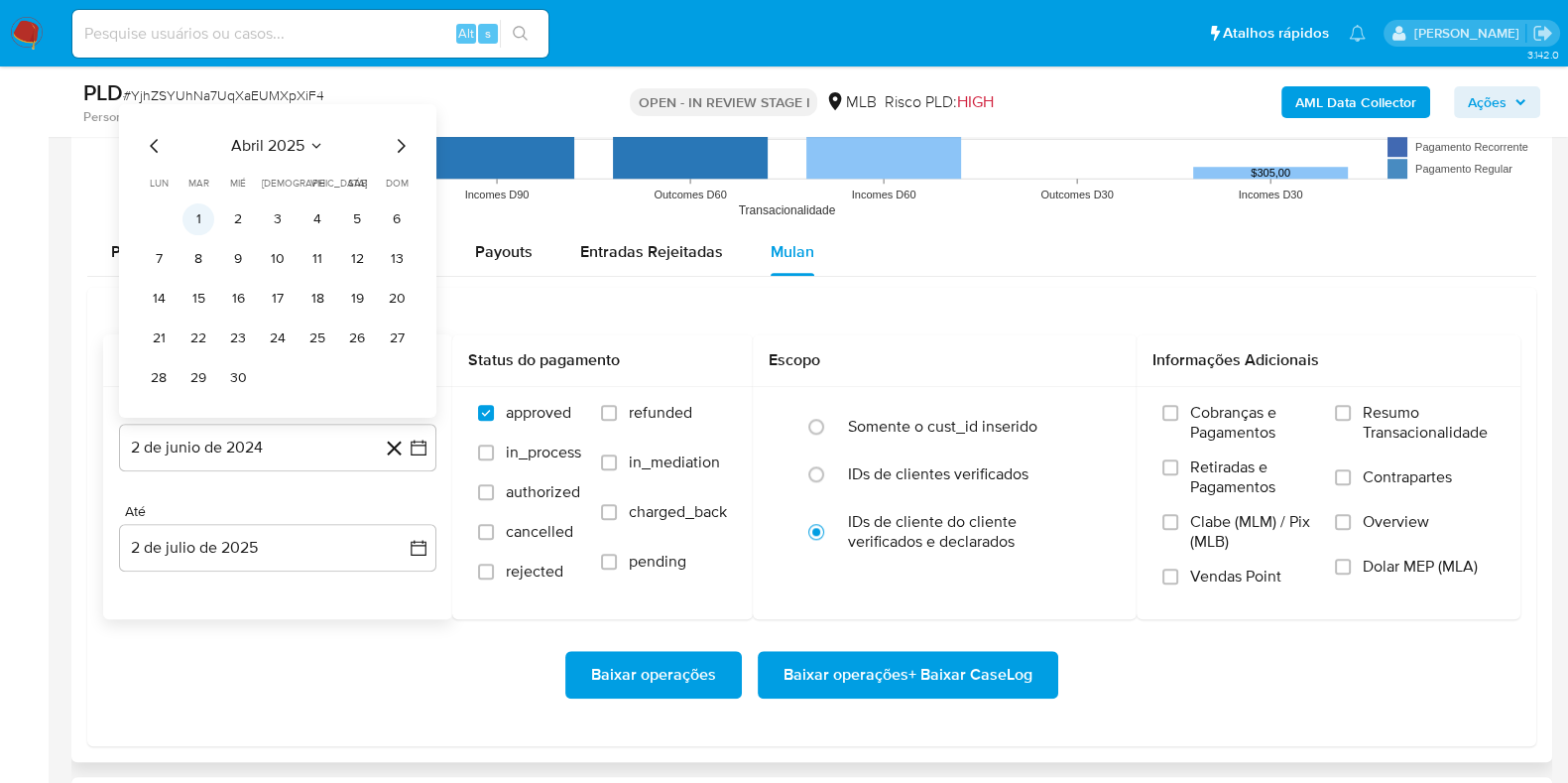 click on "1" at bounding box center (198, 219) 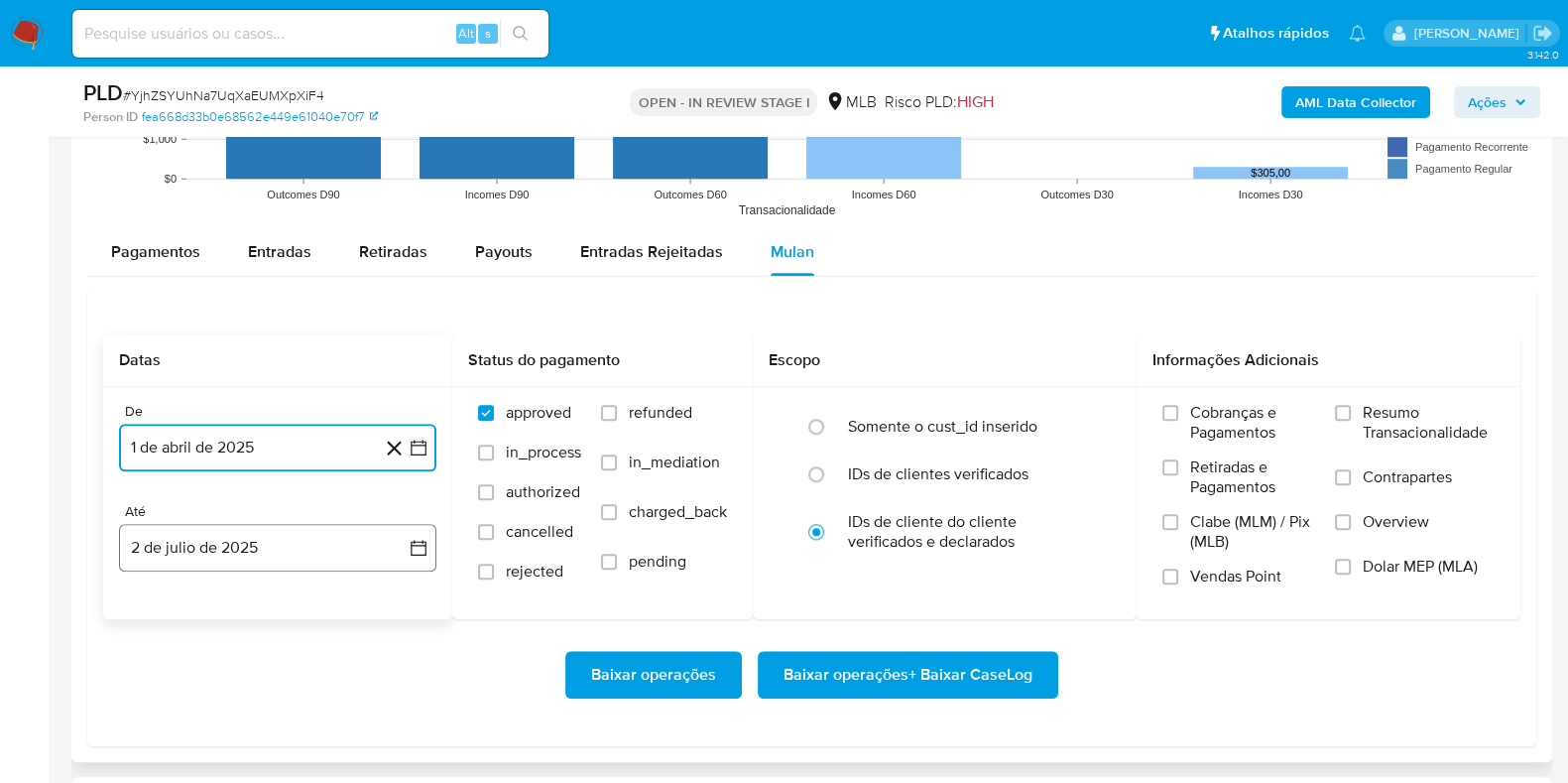 click on "2 de julio de 2025" at bounding box center (278, 548) 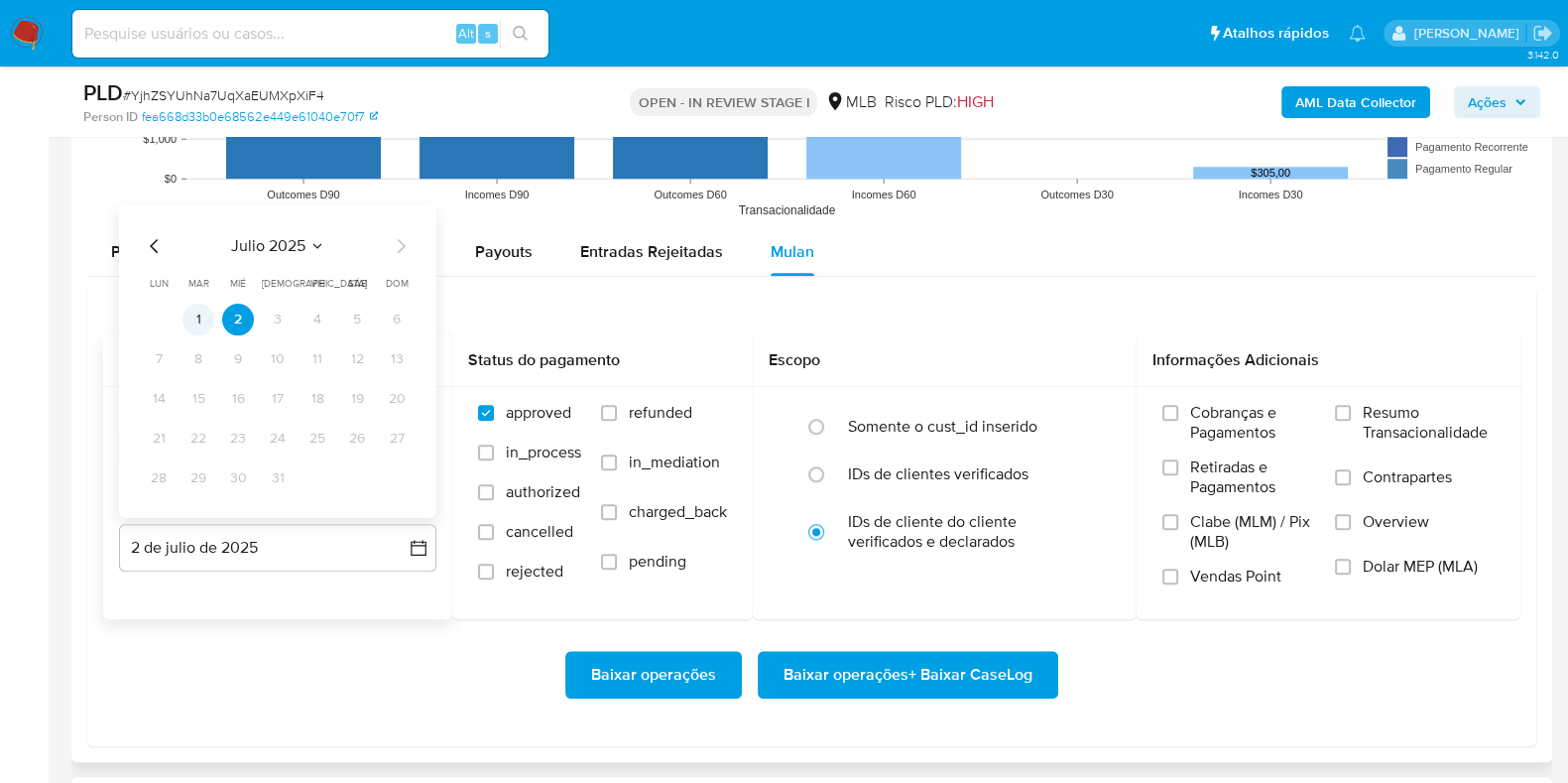 click on "1" at bounding box center [198, 320] 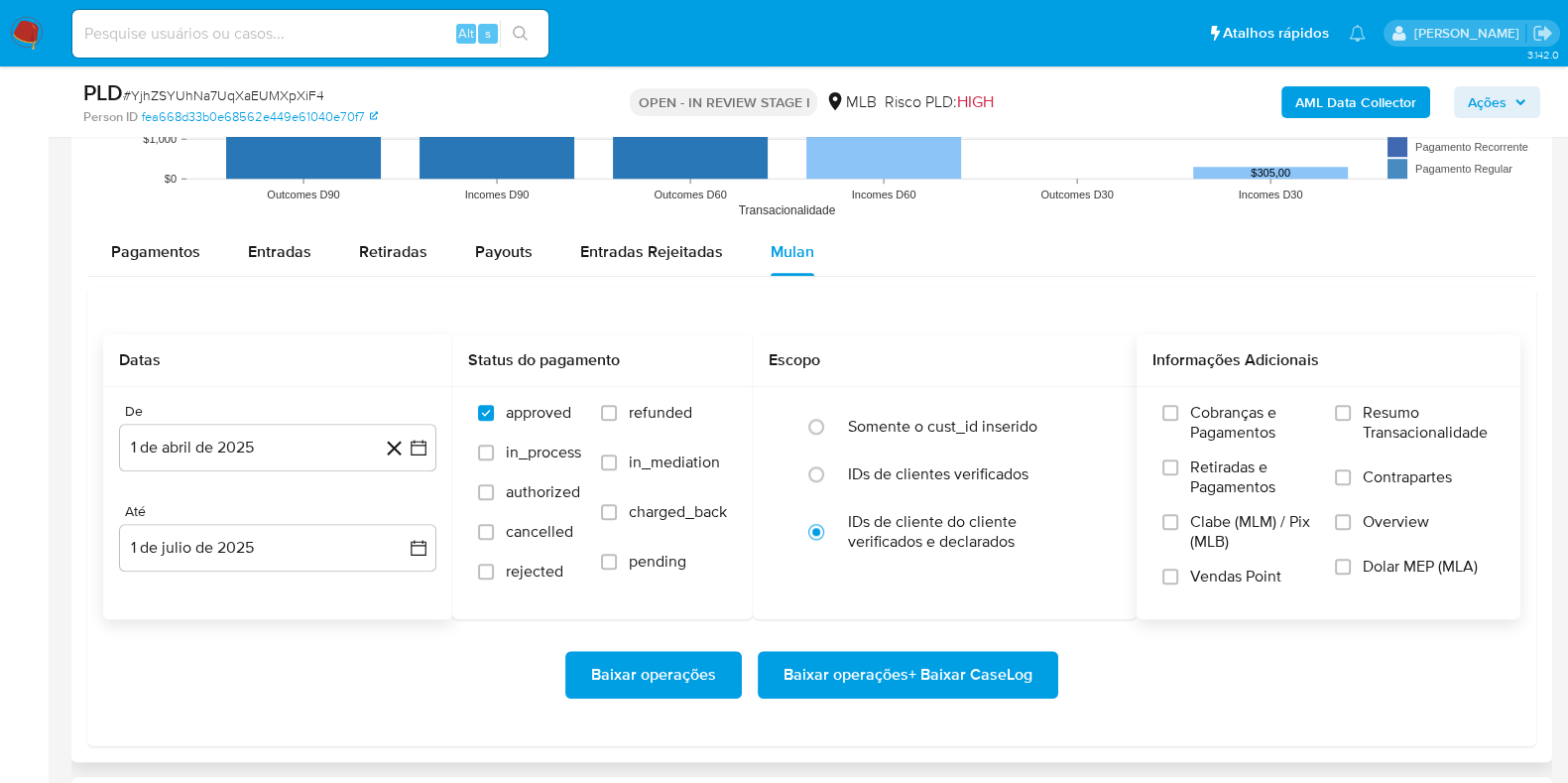 click on "Resumo Transacionalidade" at bounding box center [1428, 423] 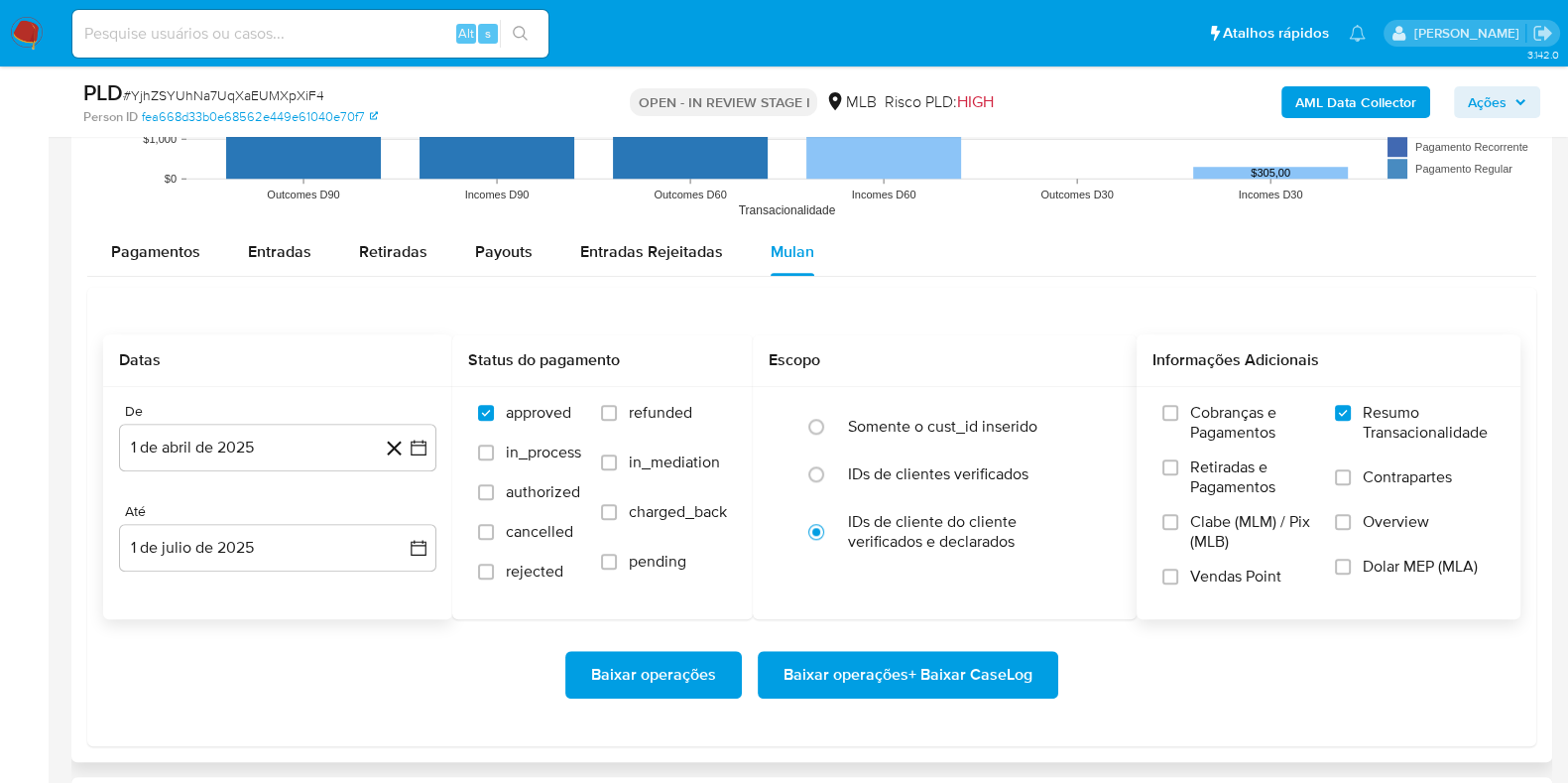 click on "Baixar operações  +   Baixar CaseLog" at bounding box center [907, 675] 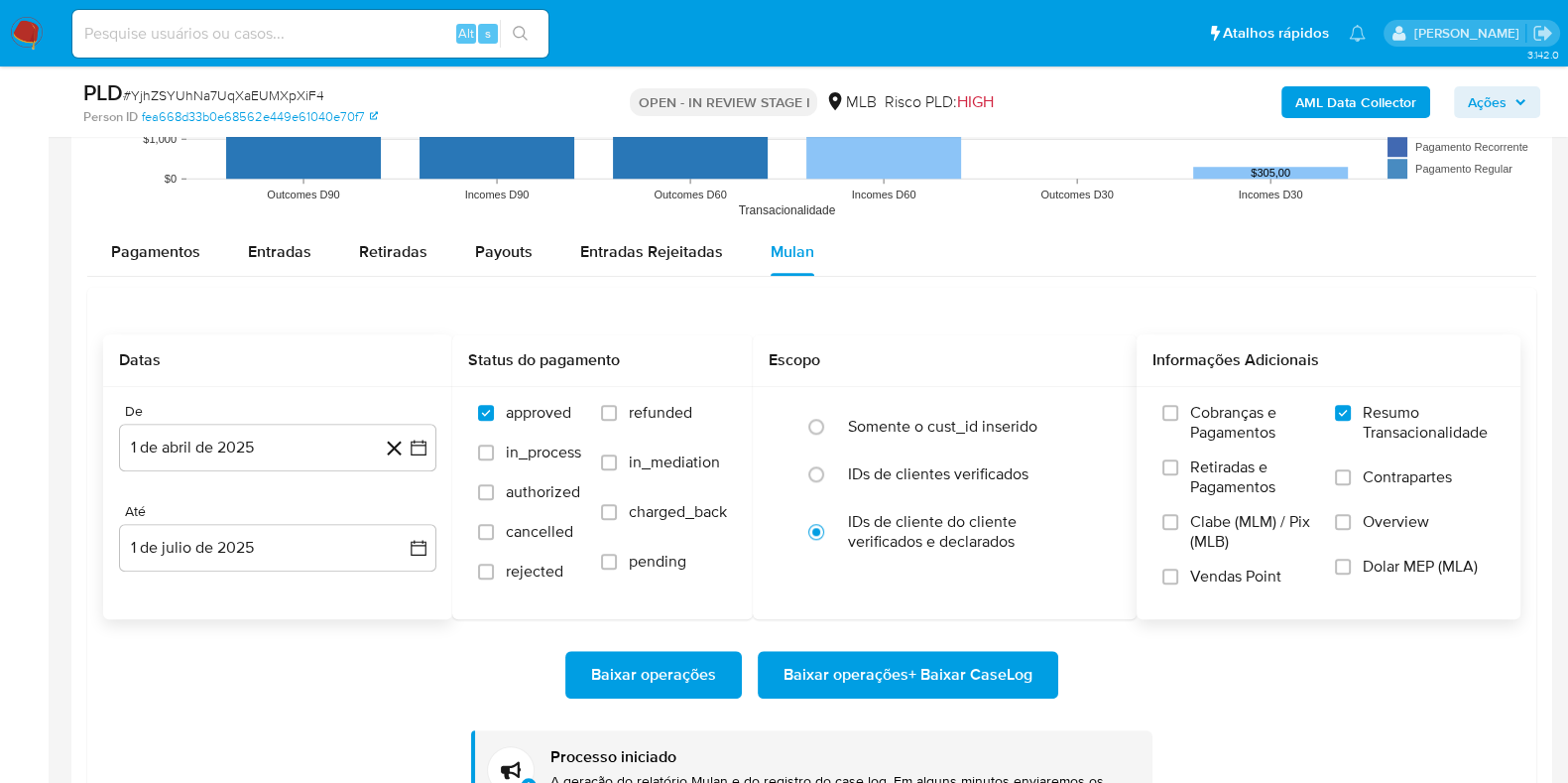 type 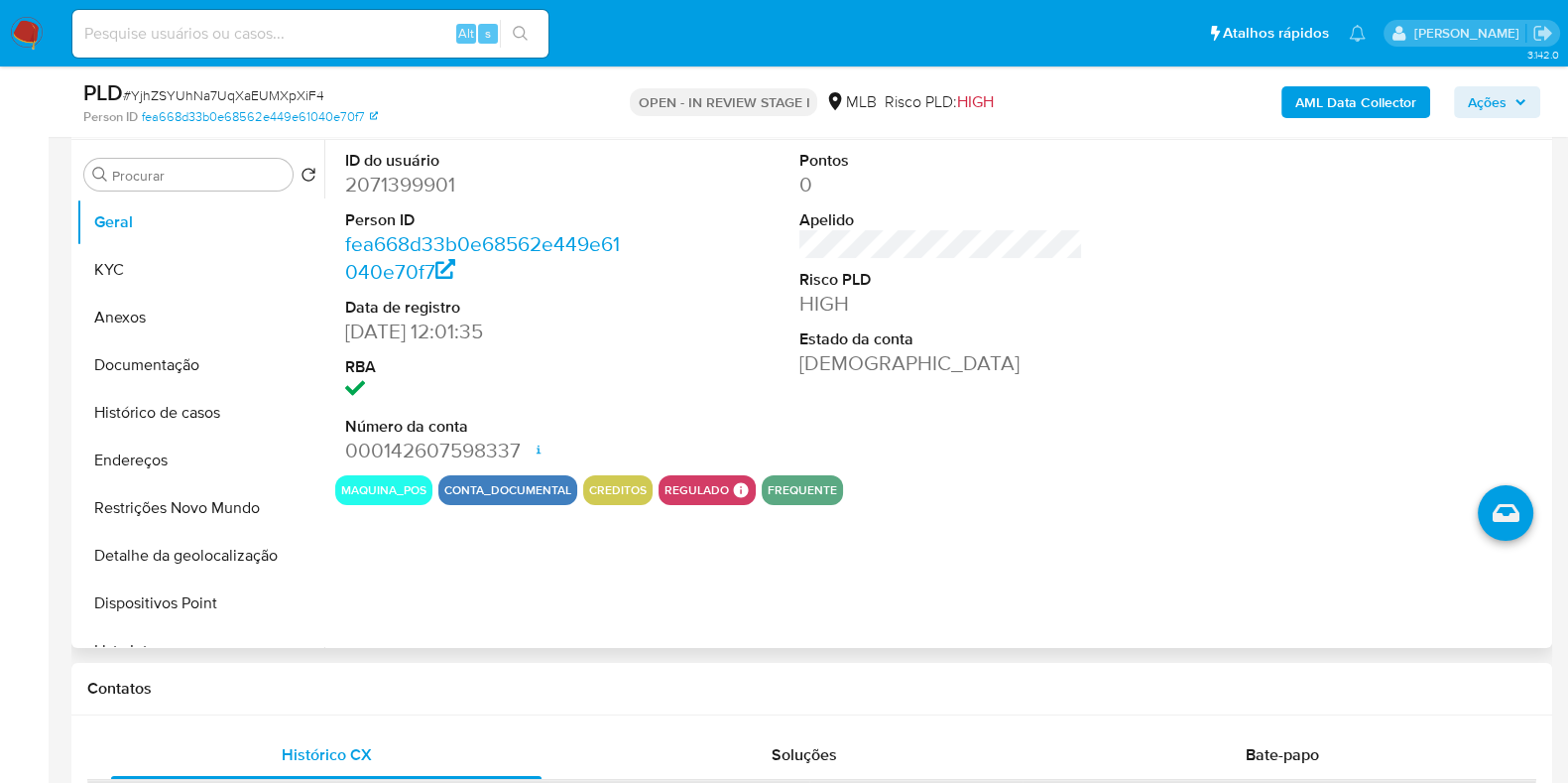 scroll, scrollTop: 247, scrollLeft: 0, axis: vertical 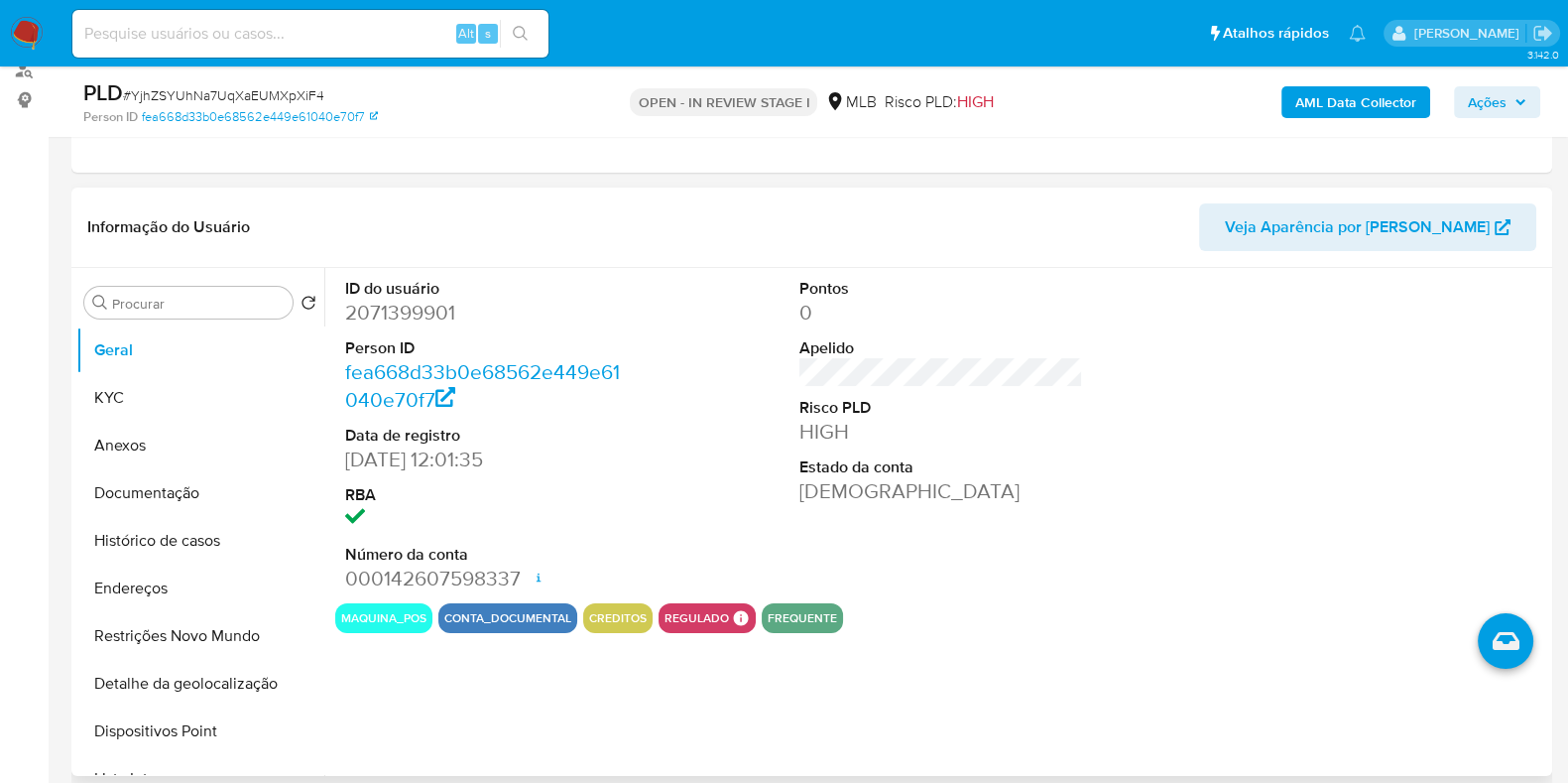 click on "2071399901" at bounding box center (487, 313) 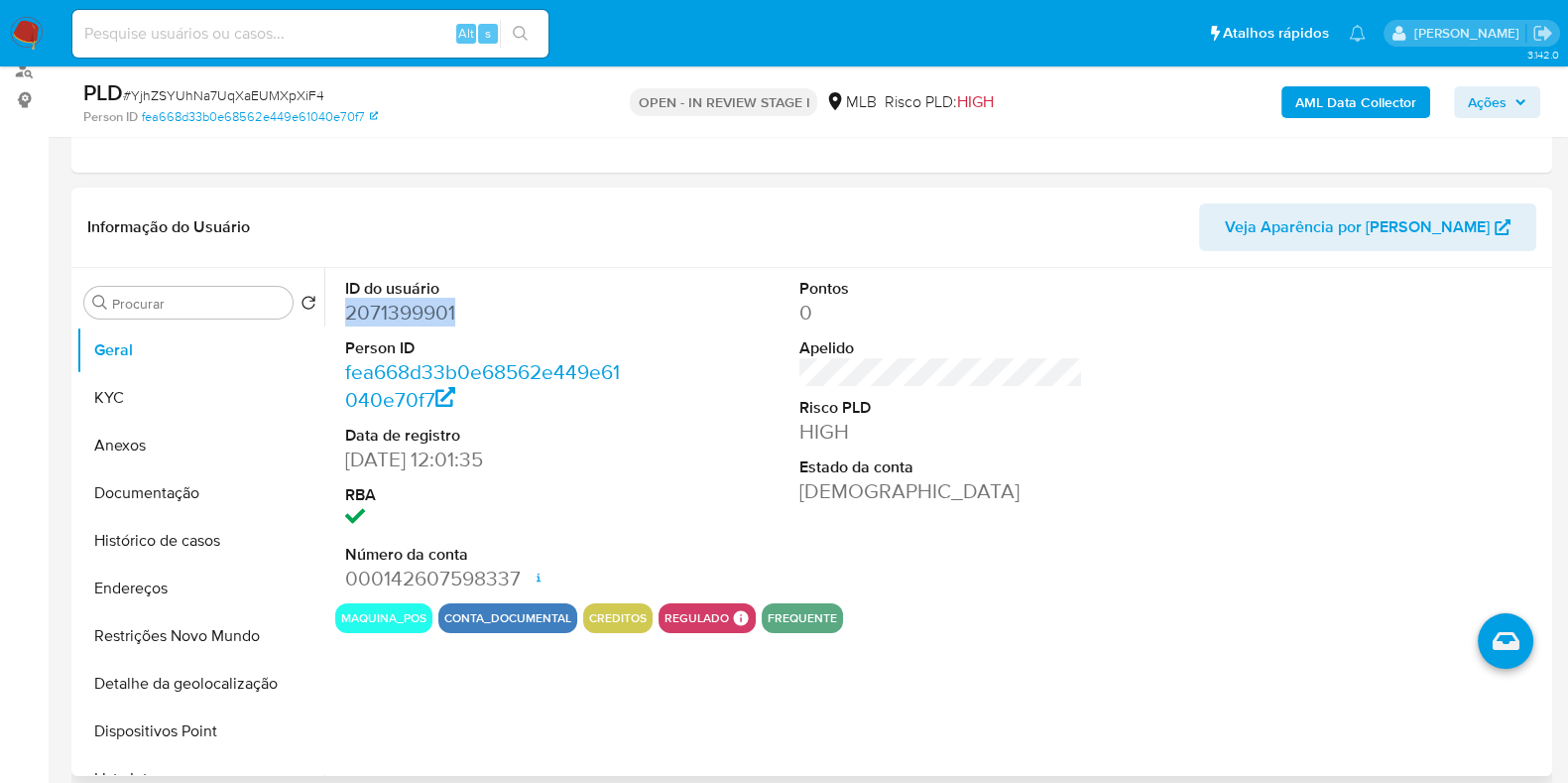 click on "2071399901" at bounding box center [487, 313] 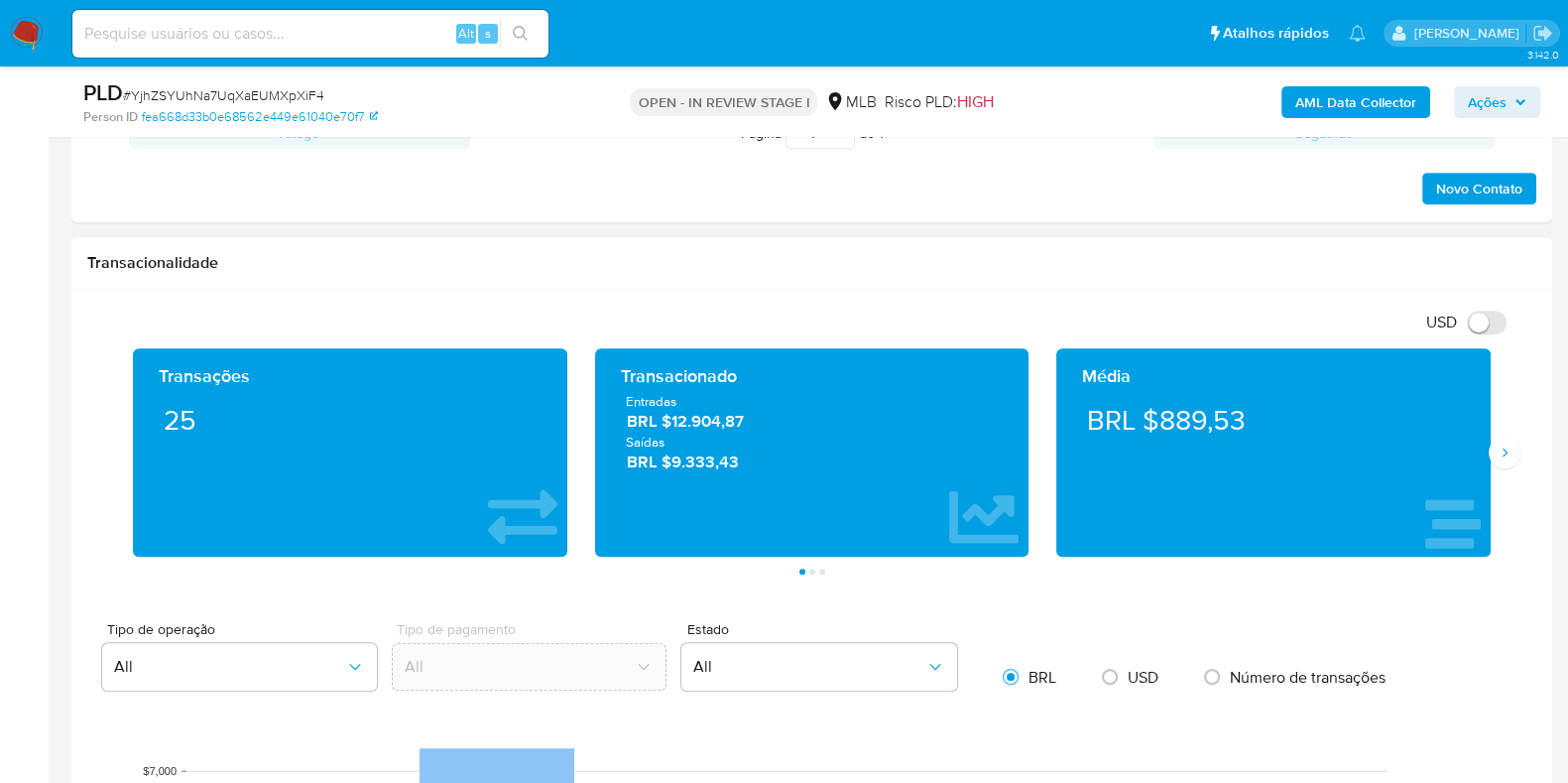 scroll, scrollTop: 1736, scrollLeft: 0, axis: vertical 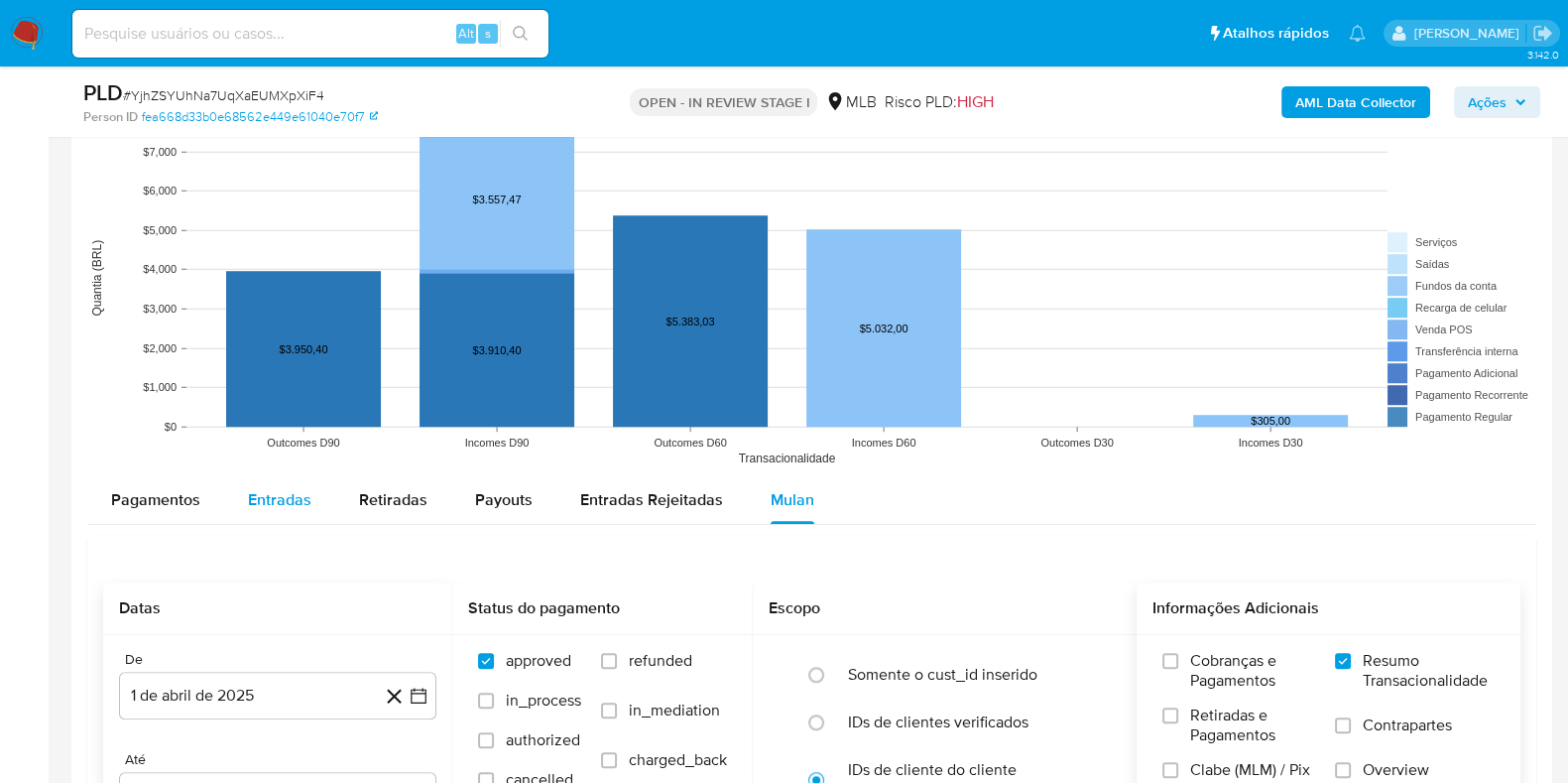 click on "Entradas" at bounding box center [280, 500] 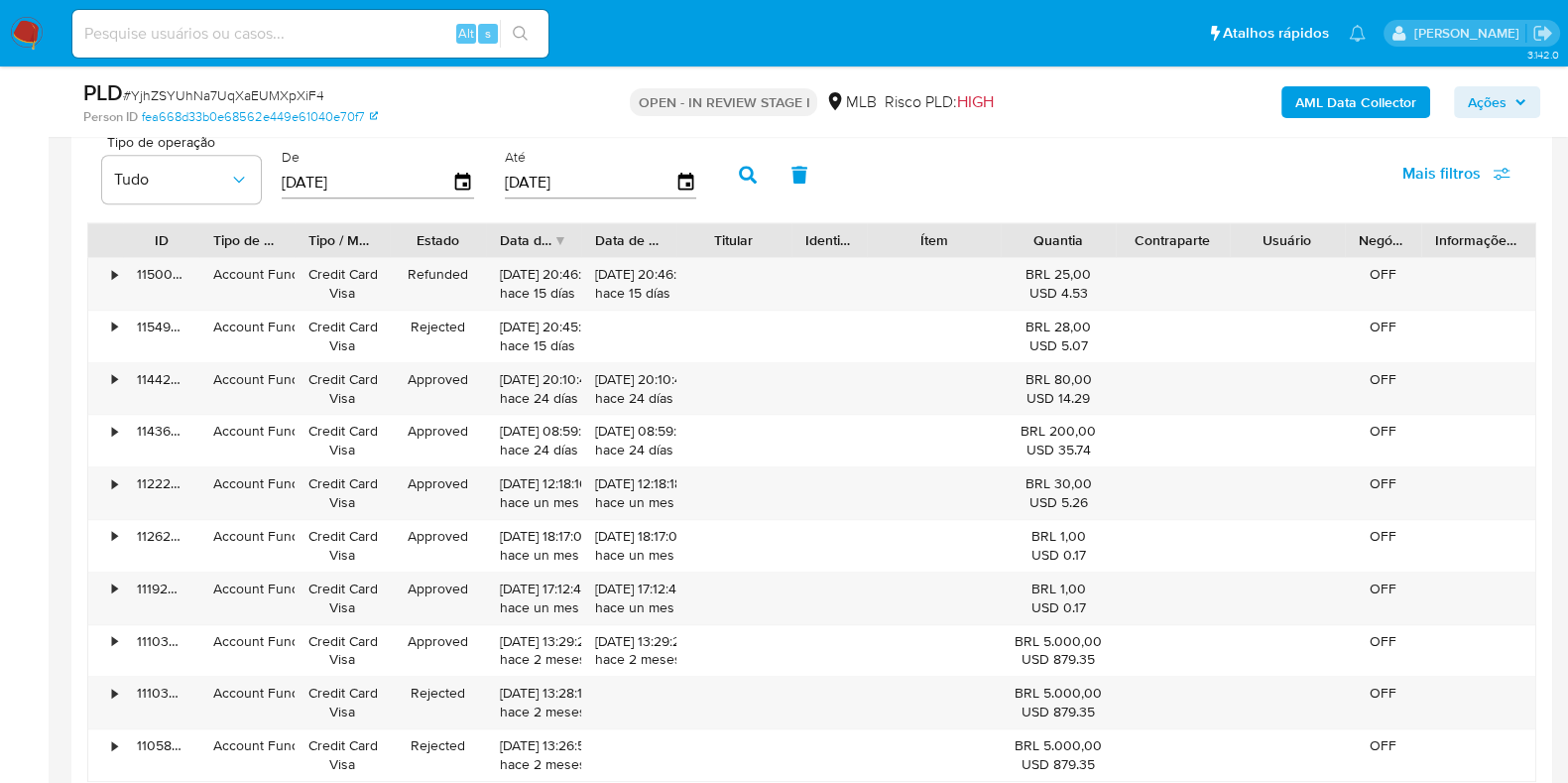 scroll, scrollTop: 2109, scrollLeft: 0, axis: vertical 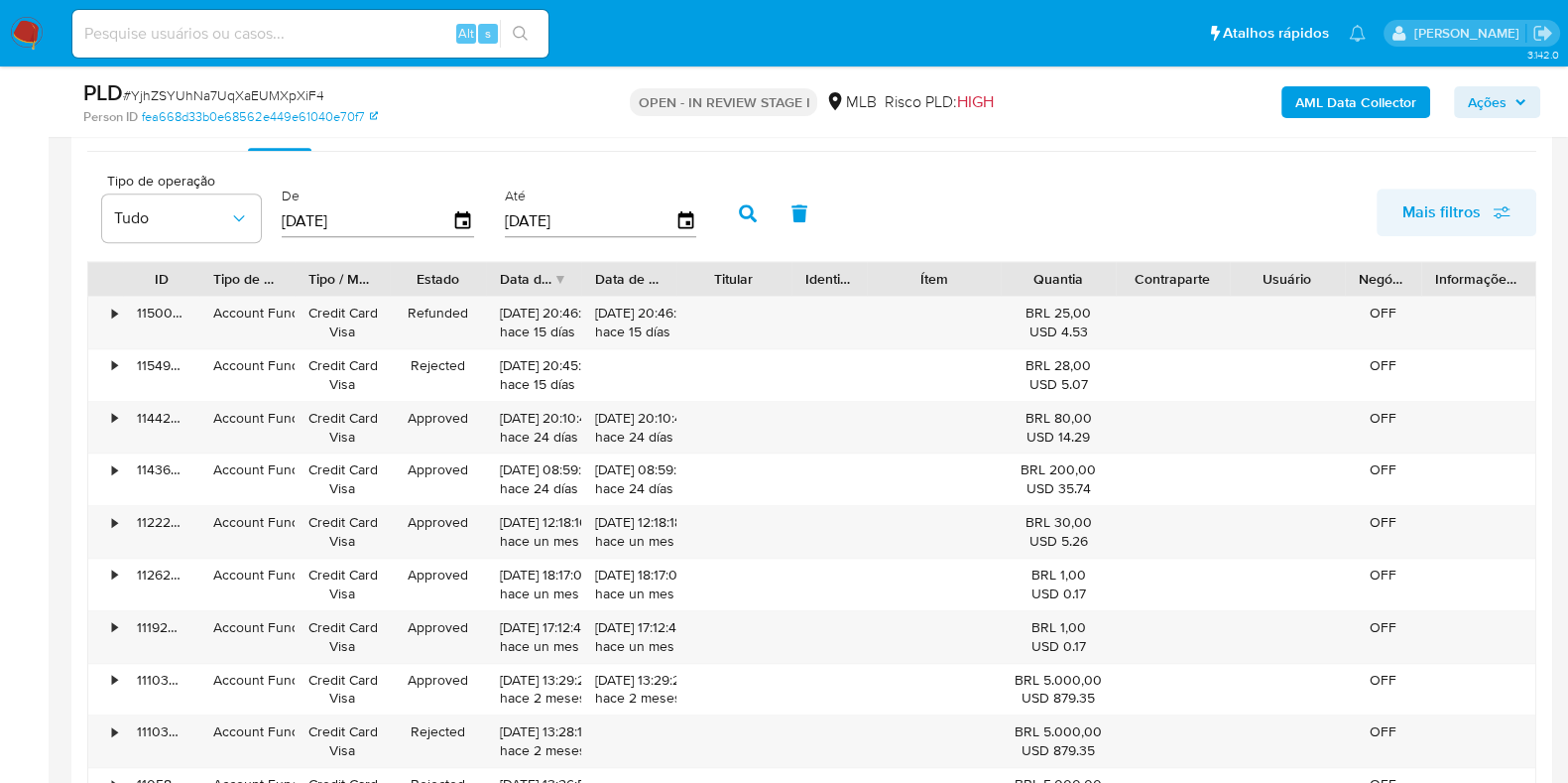 click on "Mais filtros" at bounding box center (1441, 212) 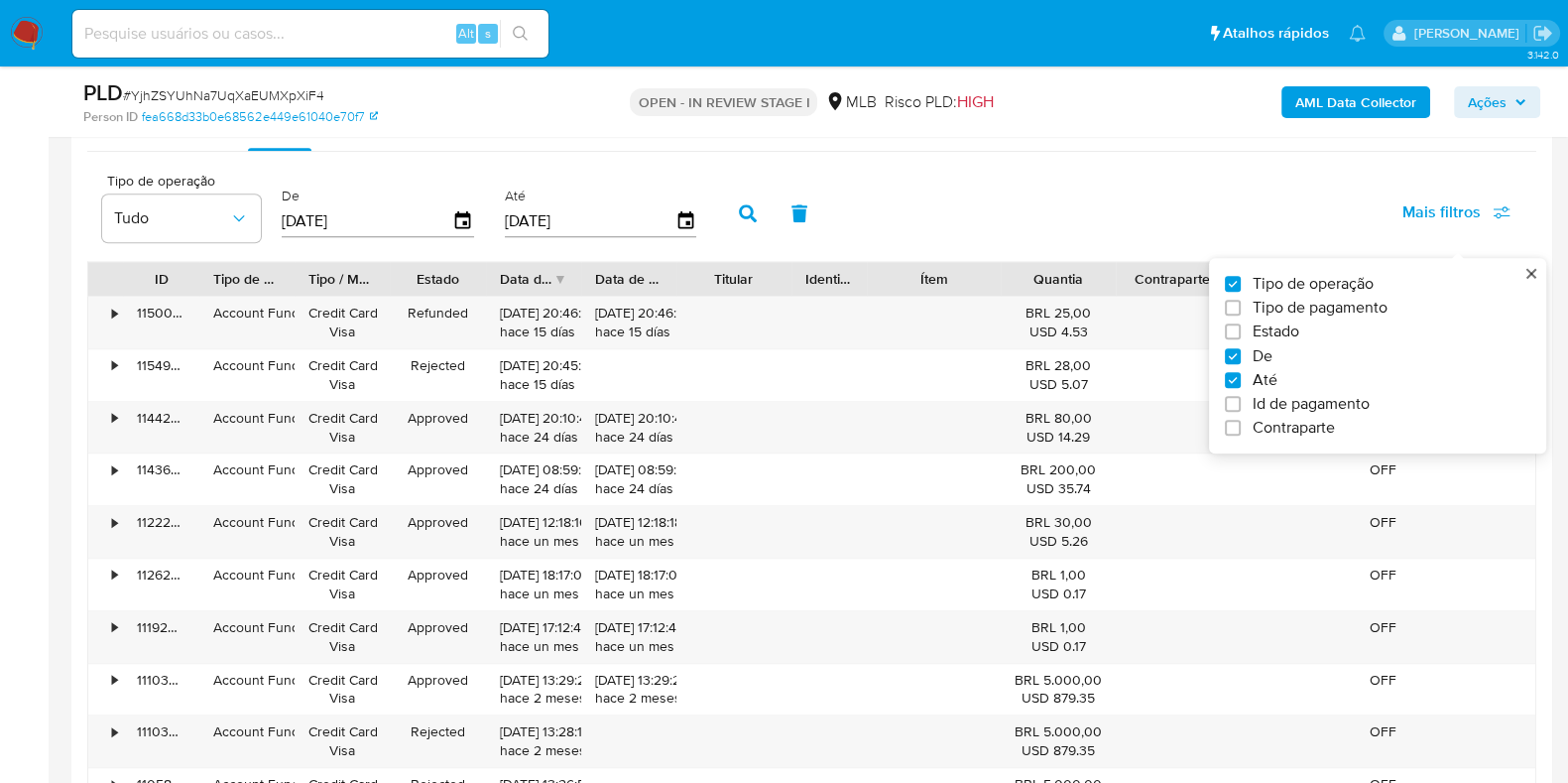 click on "Estado" at bounding box center [1370, 331] 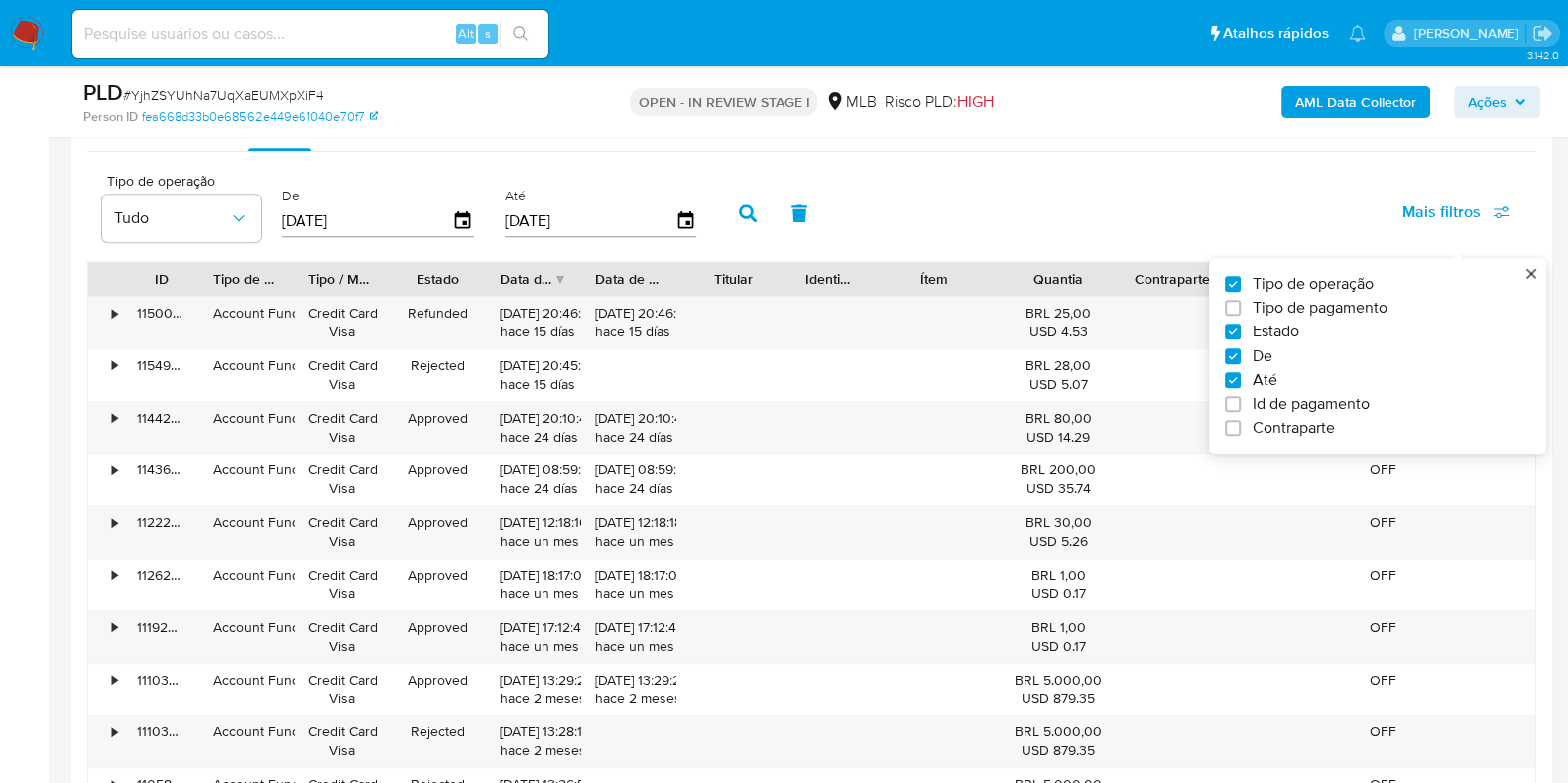 checkbox on "true" 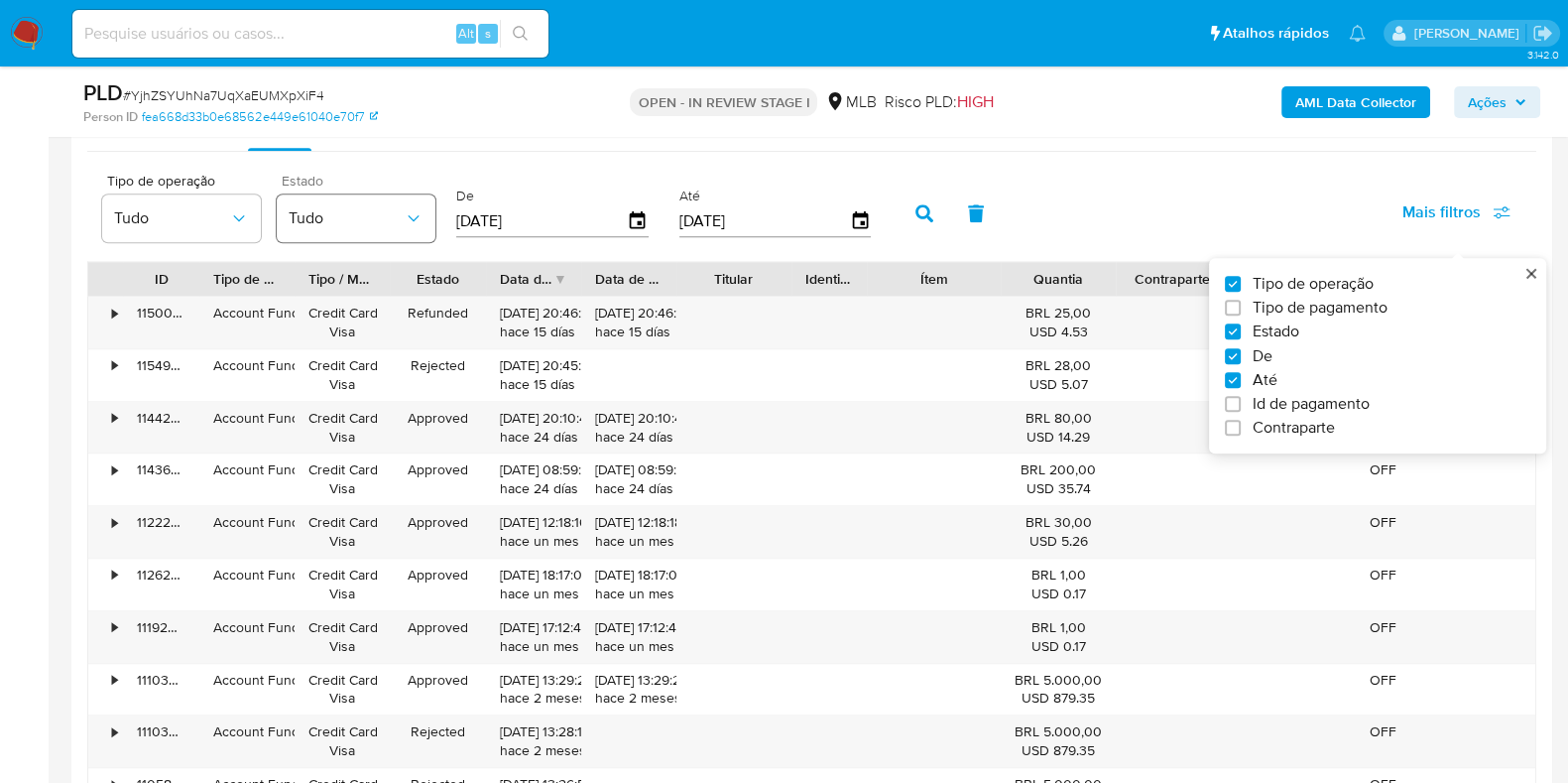click on "Tudo" at bounding box center [356, 218] 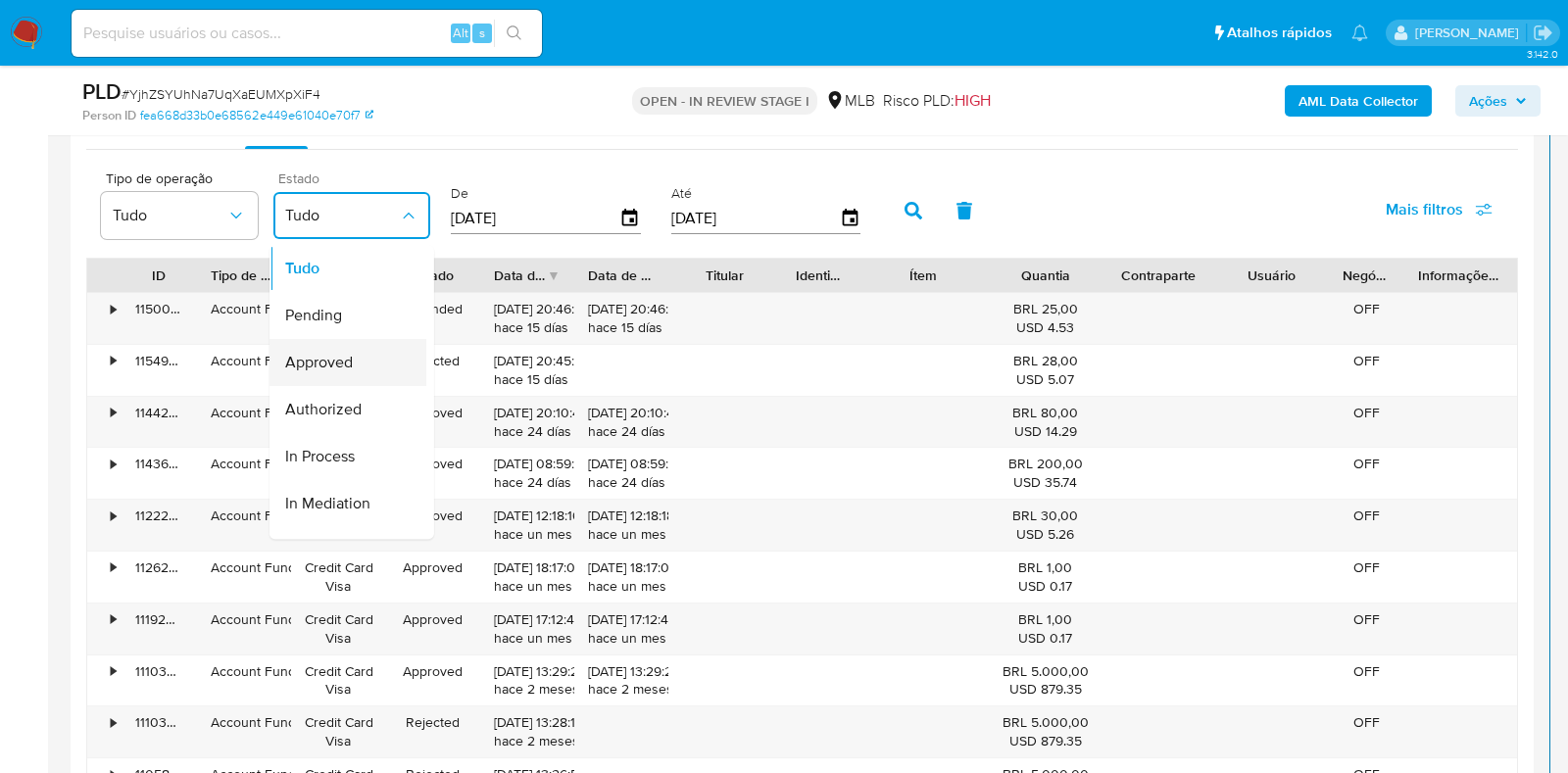 click on "Approved" at bounding box center (318, 362) 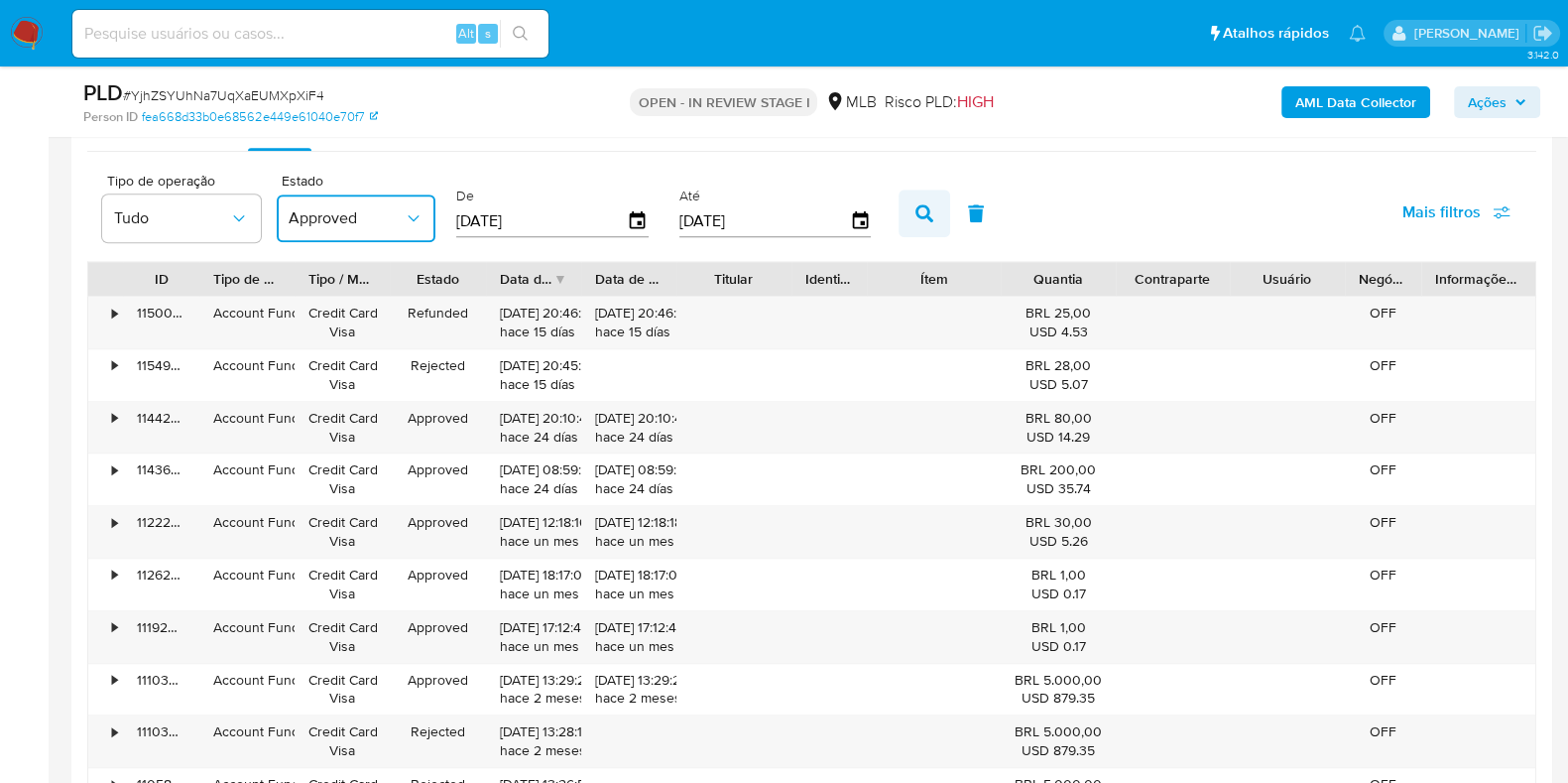 click 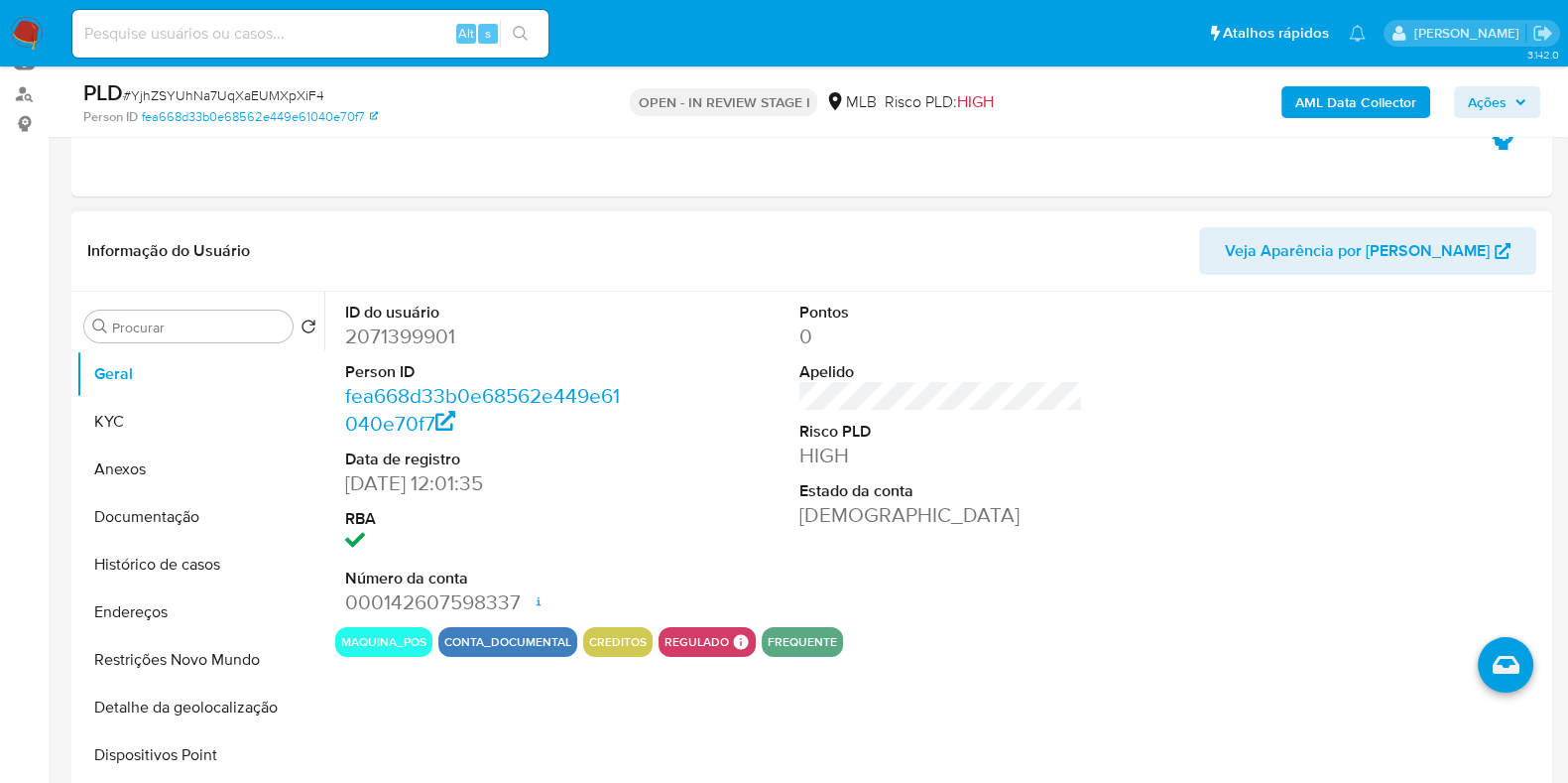 scroll, scrollTop: 247, scrollLeft: 0, axis: vertical 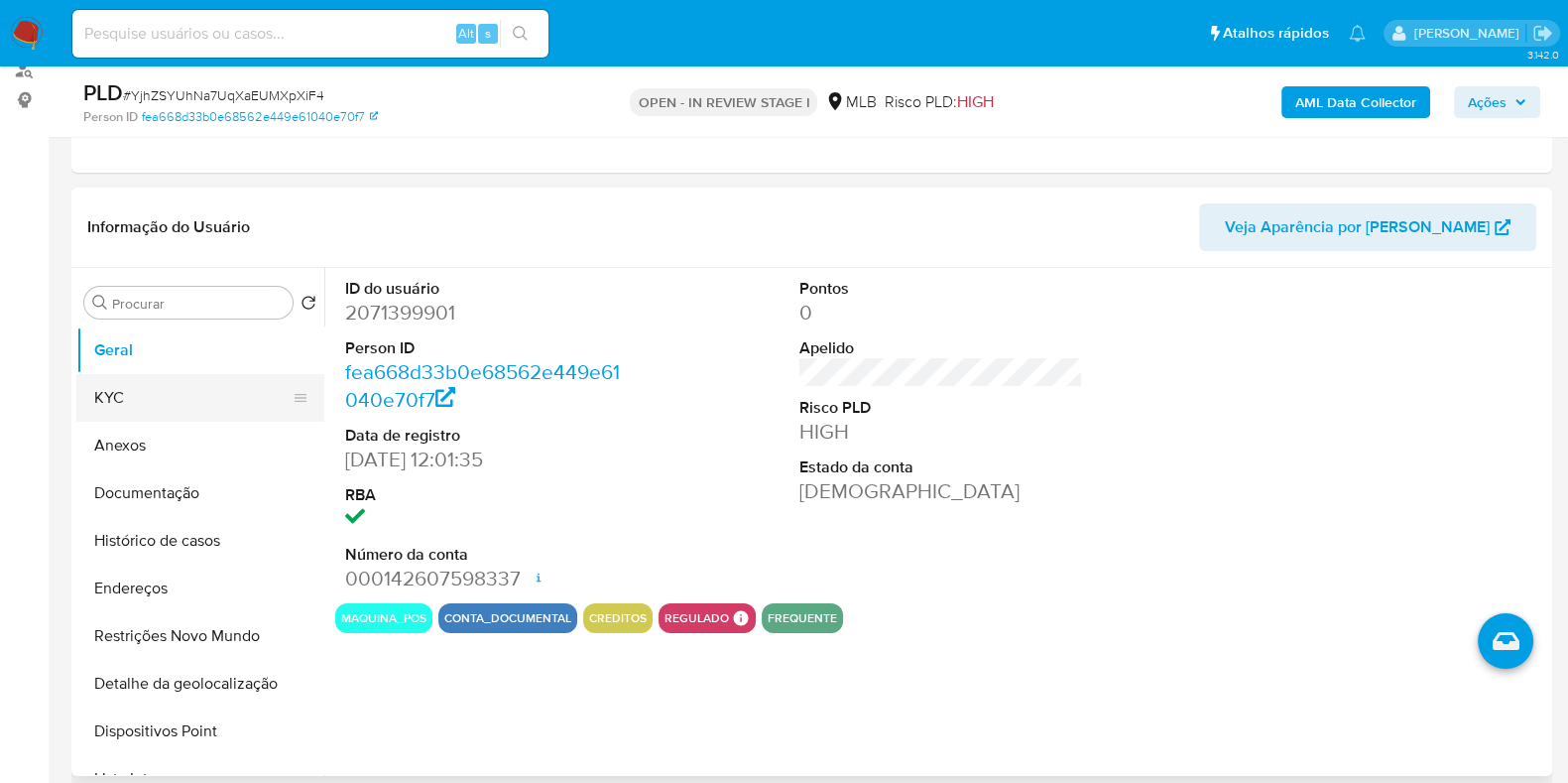 click on "KYC" at bounding box center (192, 398) 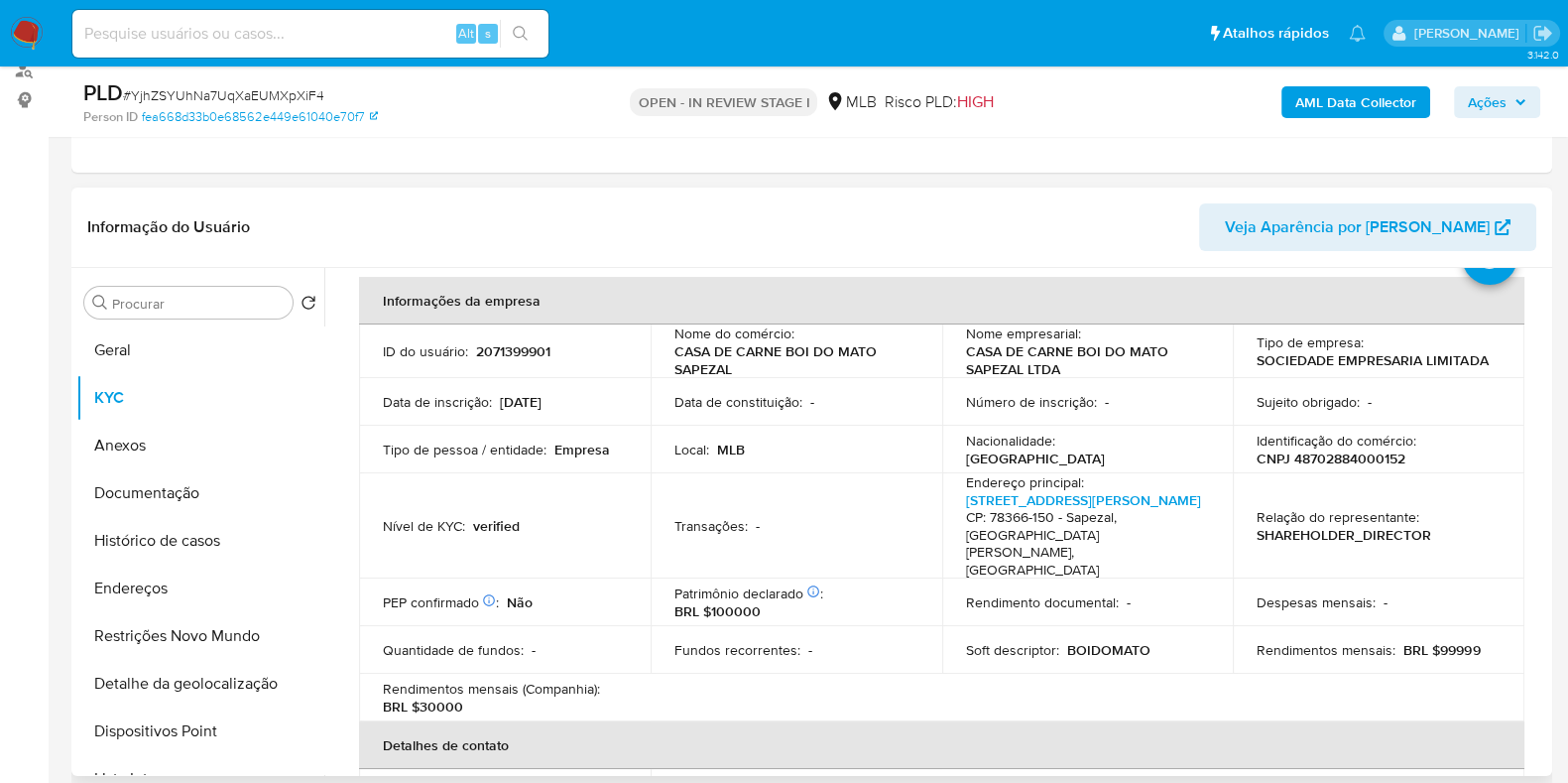 scroll, scrollTop: 123, scrollLeft: 0, axis: vertical 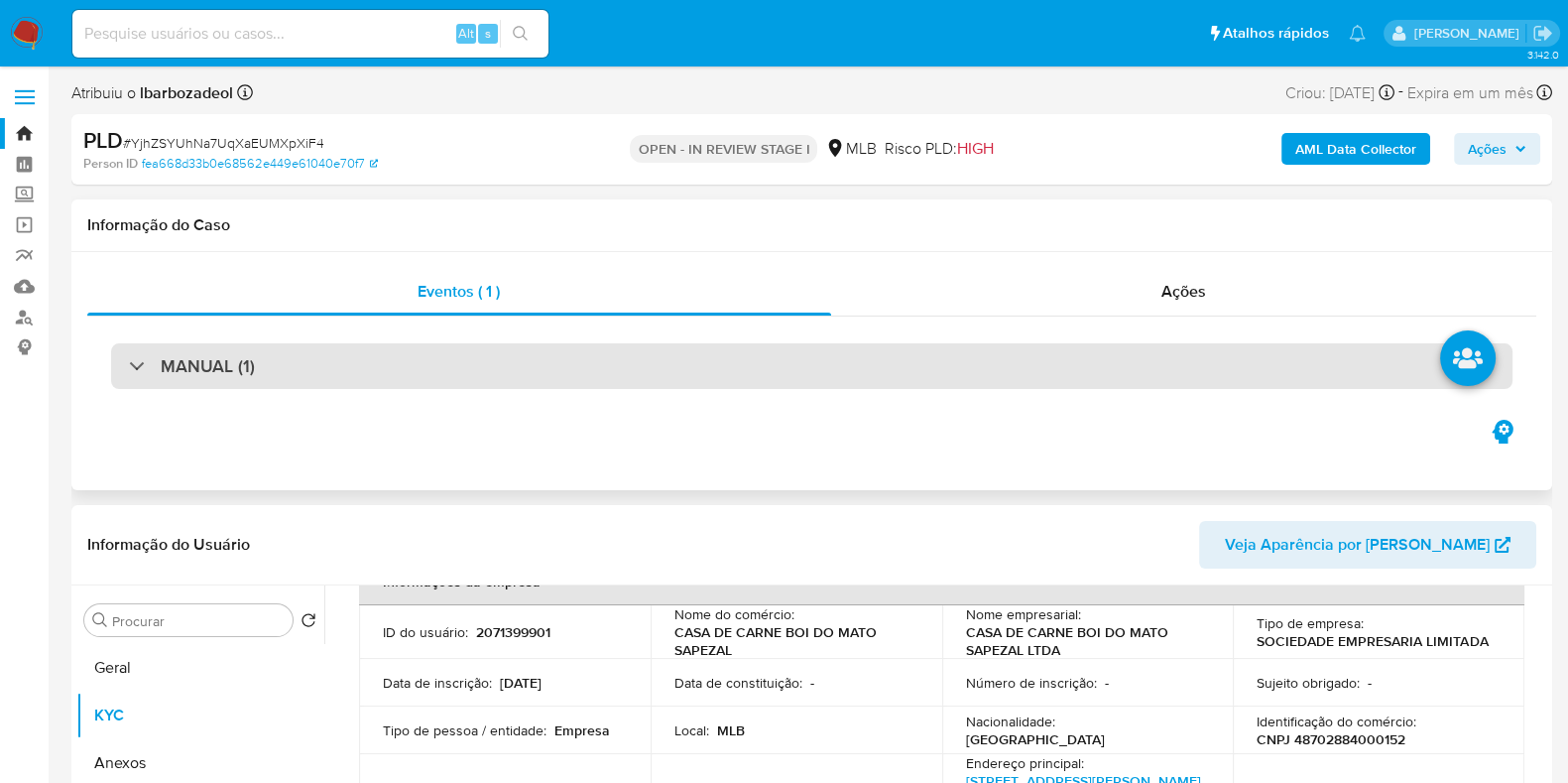 click on "MANUAL (1)" at bounding box center [811, 366] 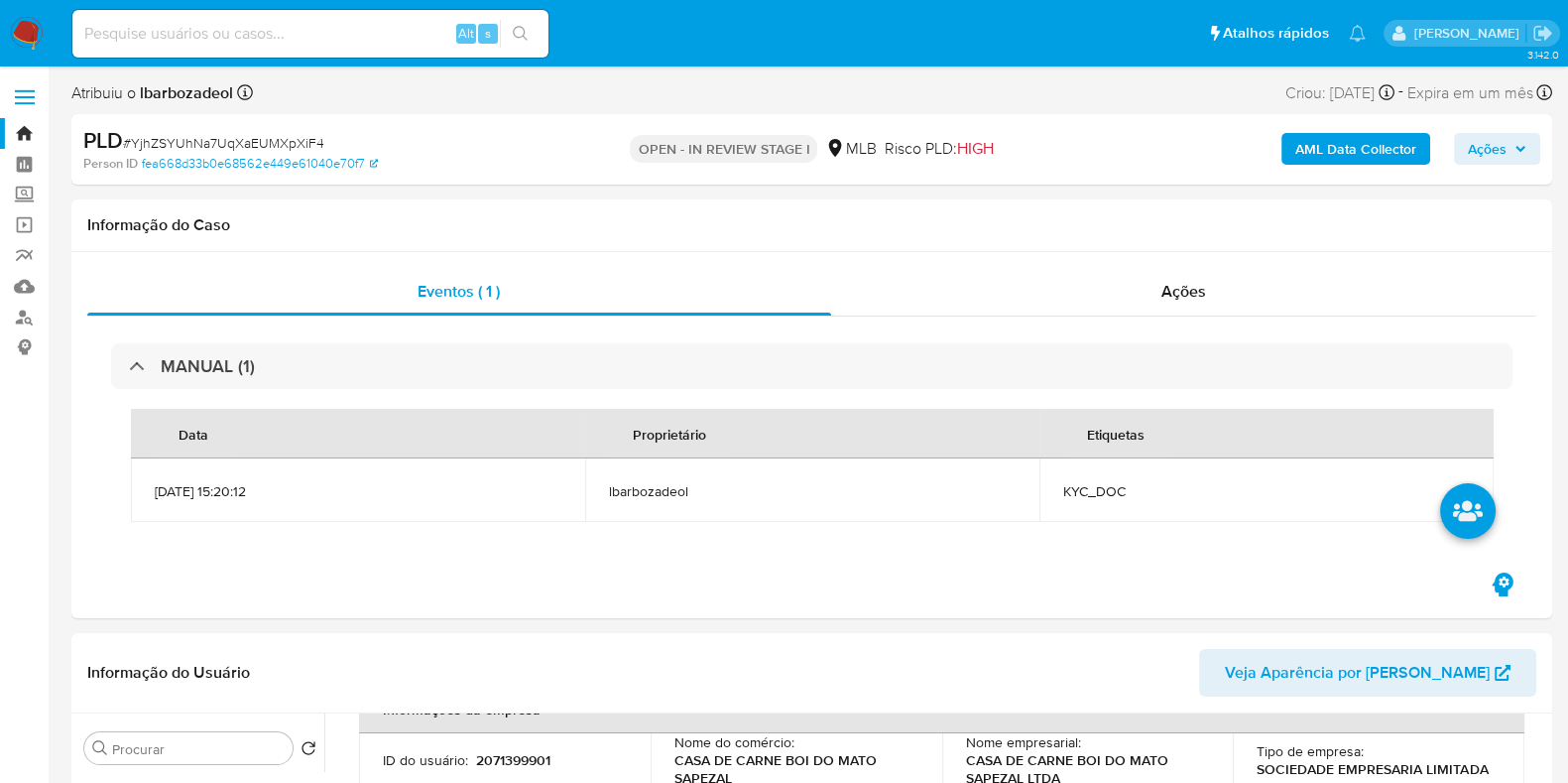 click on "Ações" at bounding box center (1497, 149) 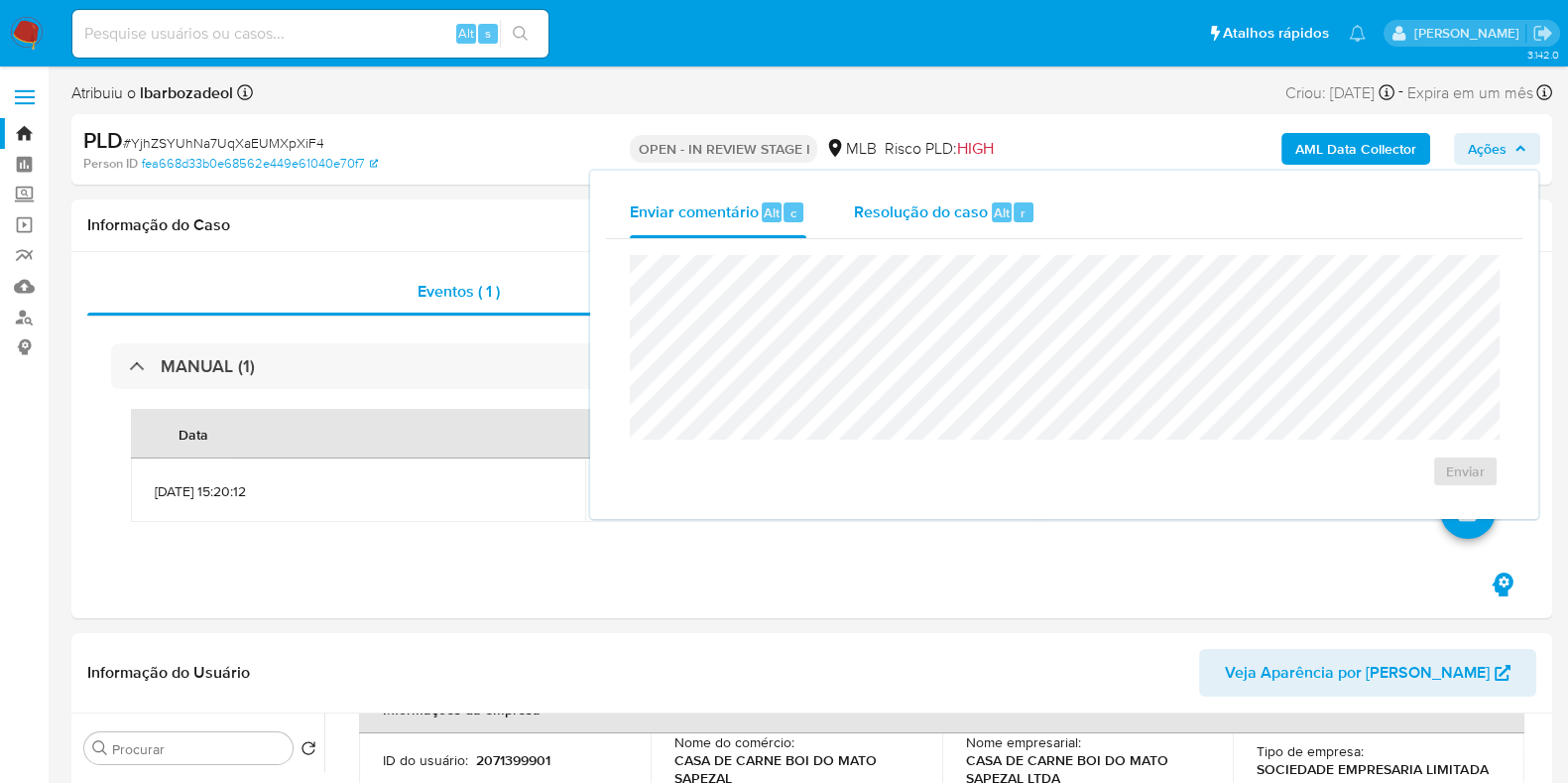 click on "Resolução do caso Alt r" at bounding box center (944, 212) 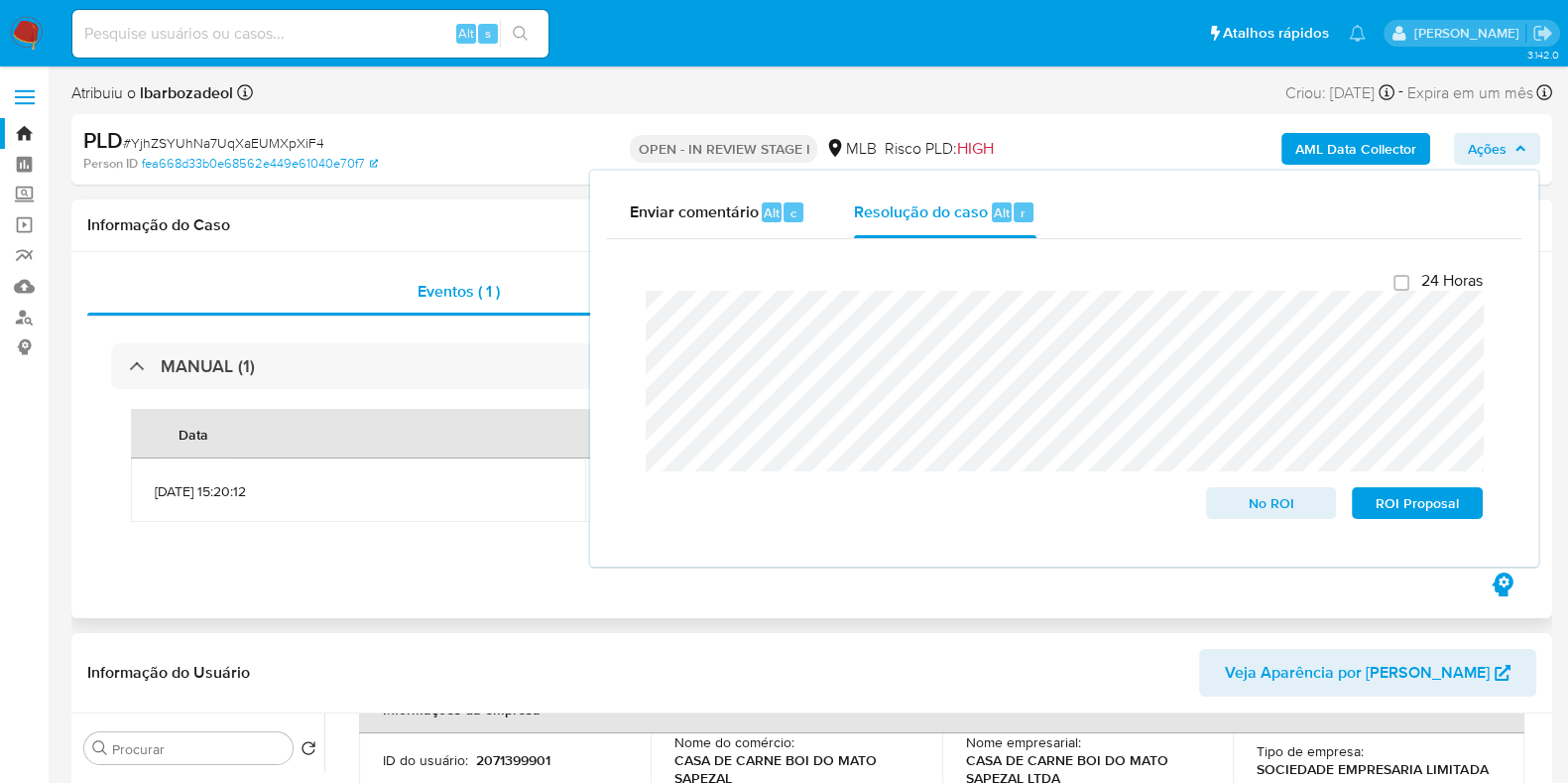 click on "Informação do Caso" at bounding box center (811, 225) 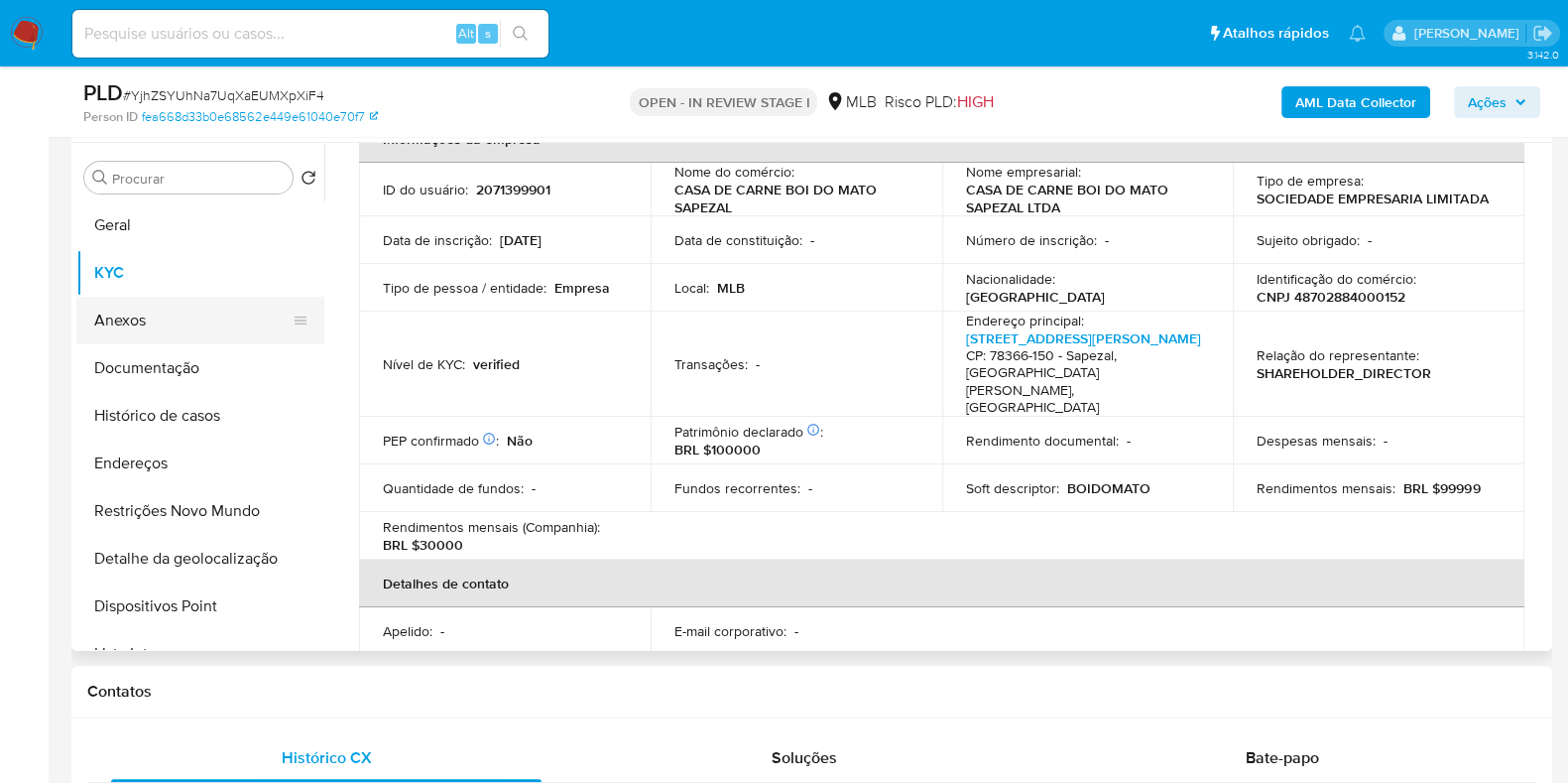 scroll, scrollTop: 495, scrollLeft: 0, axis: vertical 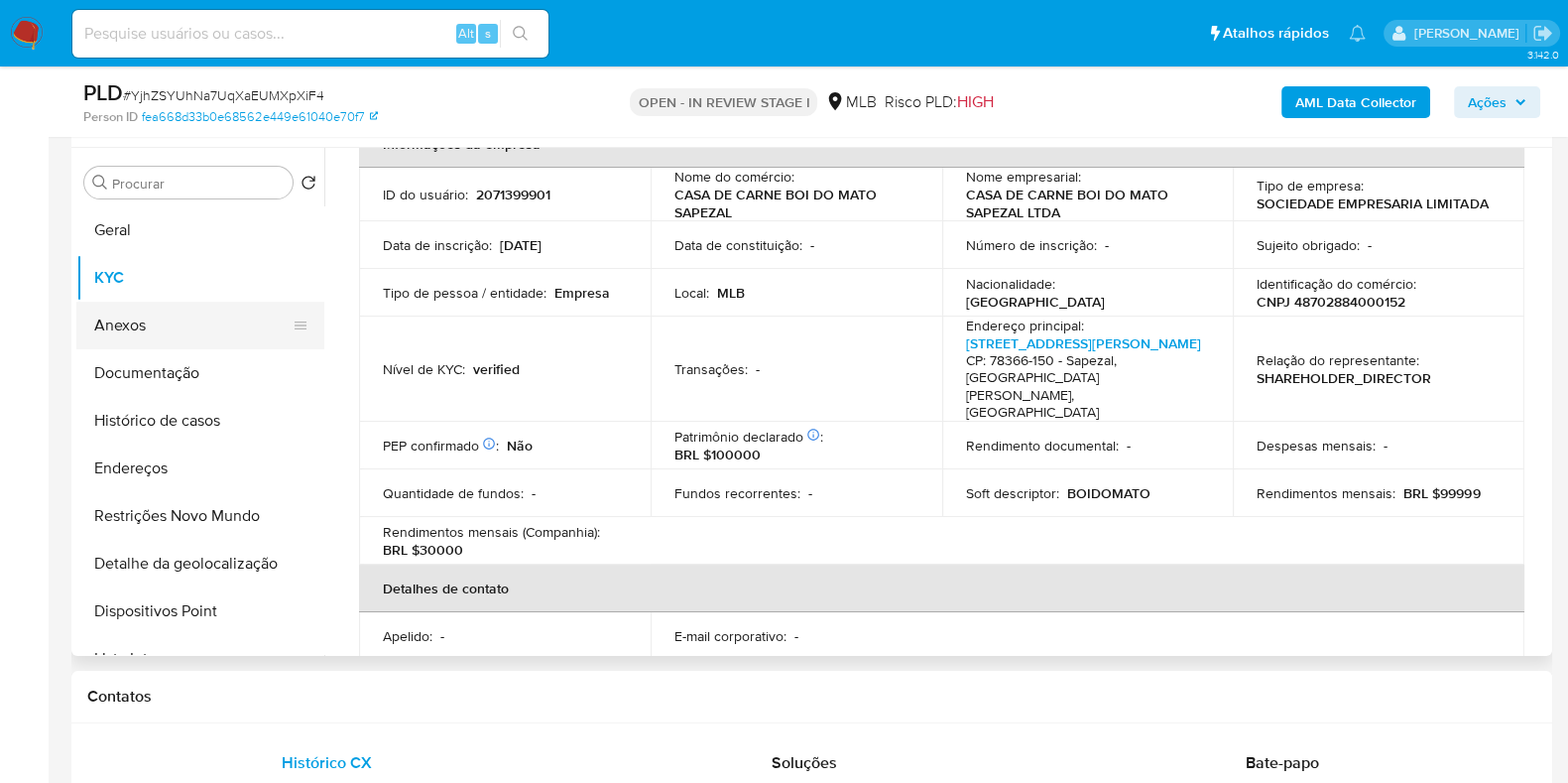 click on "Anexos" at bounding box center (192, 326) 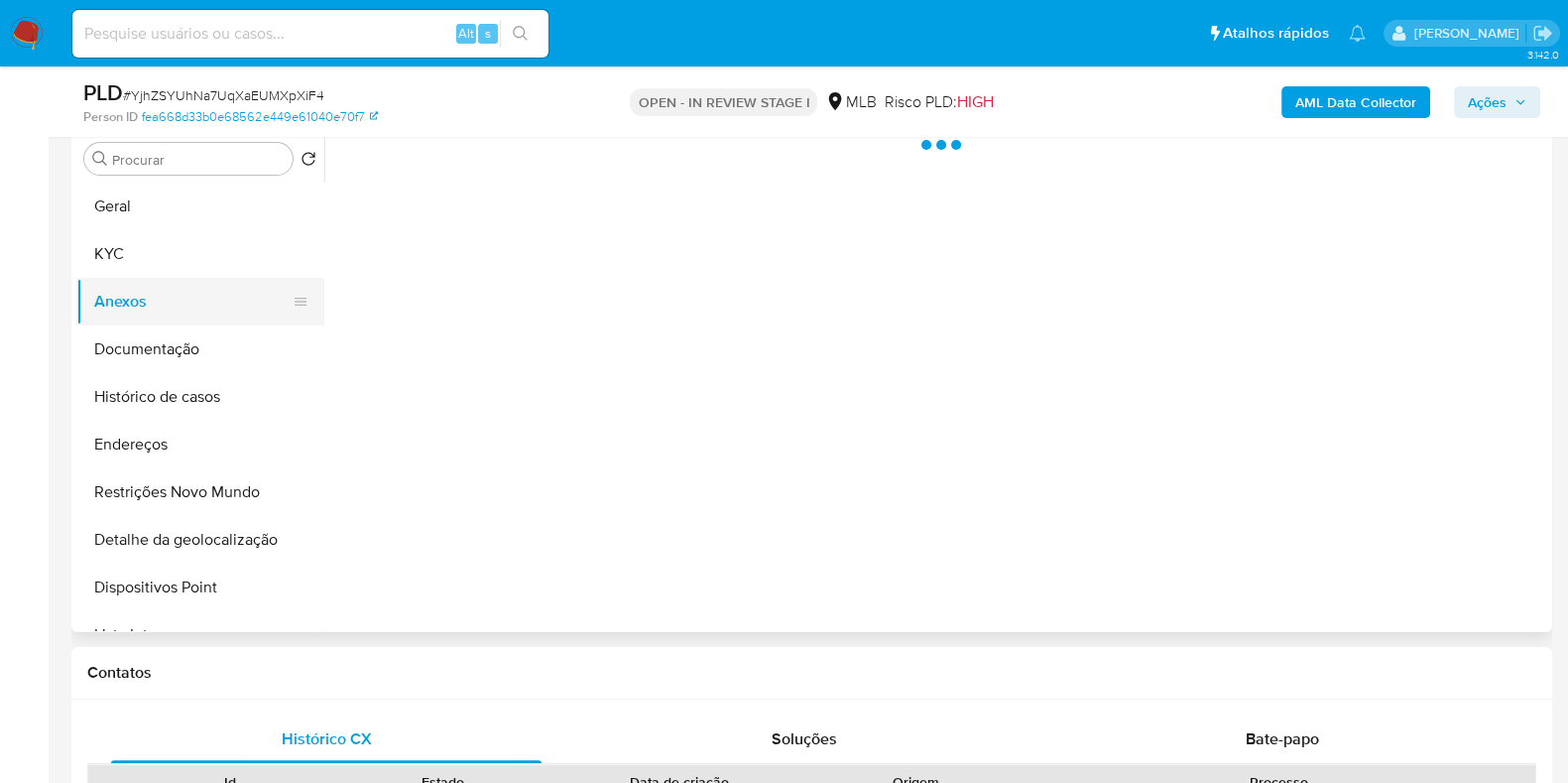 scroll, scrollTop: 0, scrollLeft: 0, axis: both 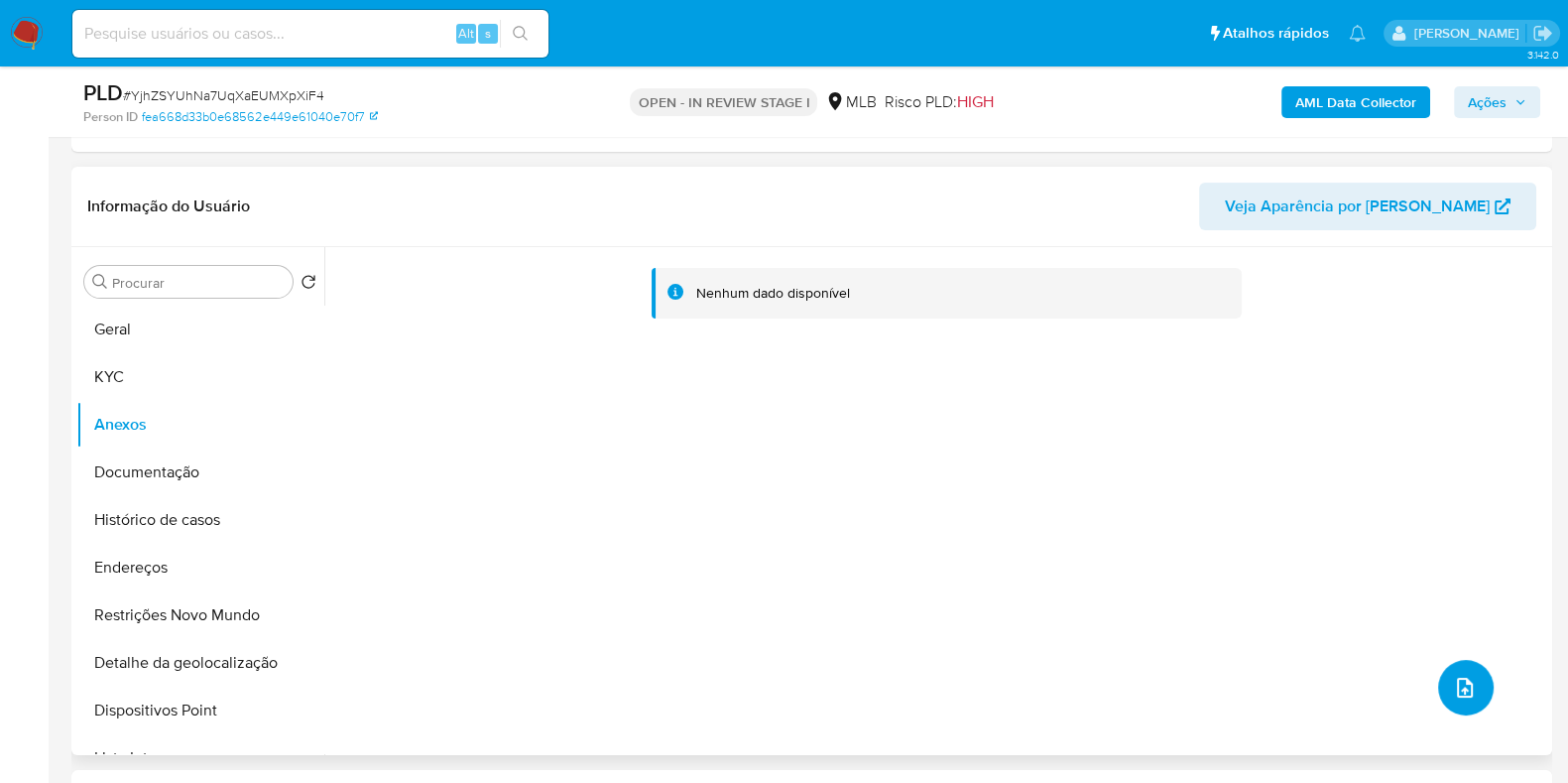 click at bounding box center (1466, 688) 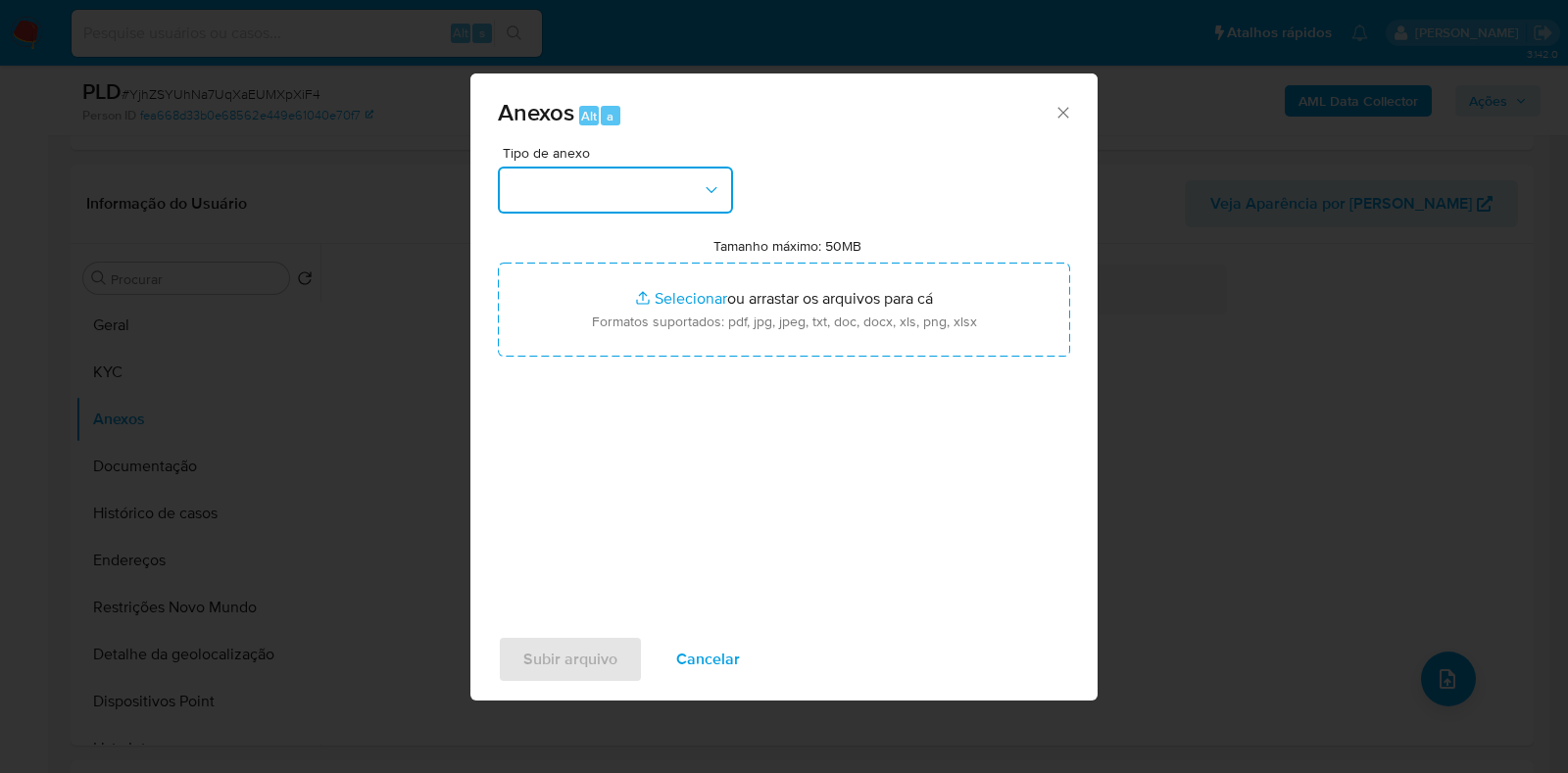 click at bounding box center [615, 190] 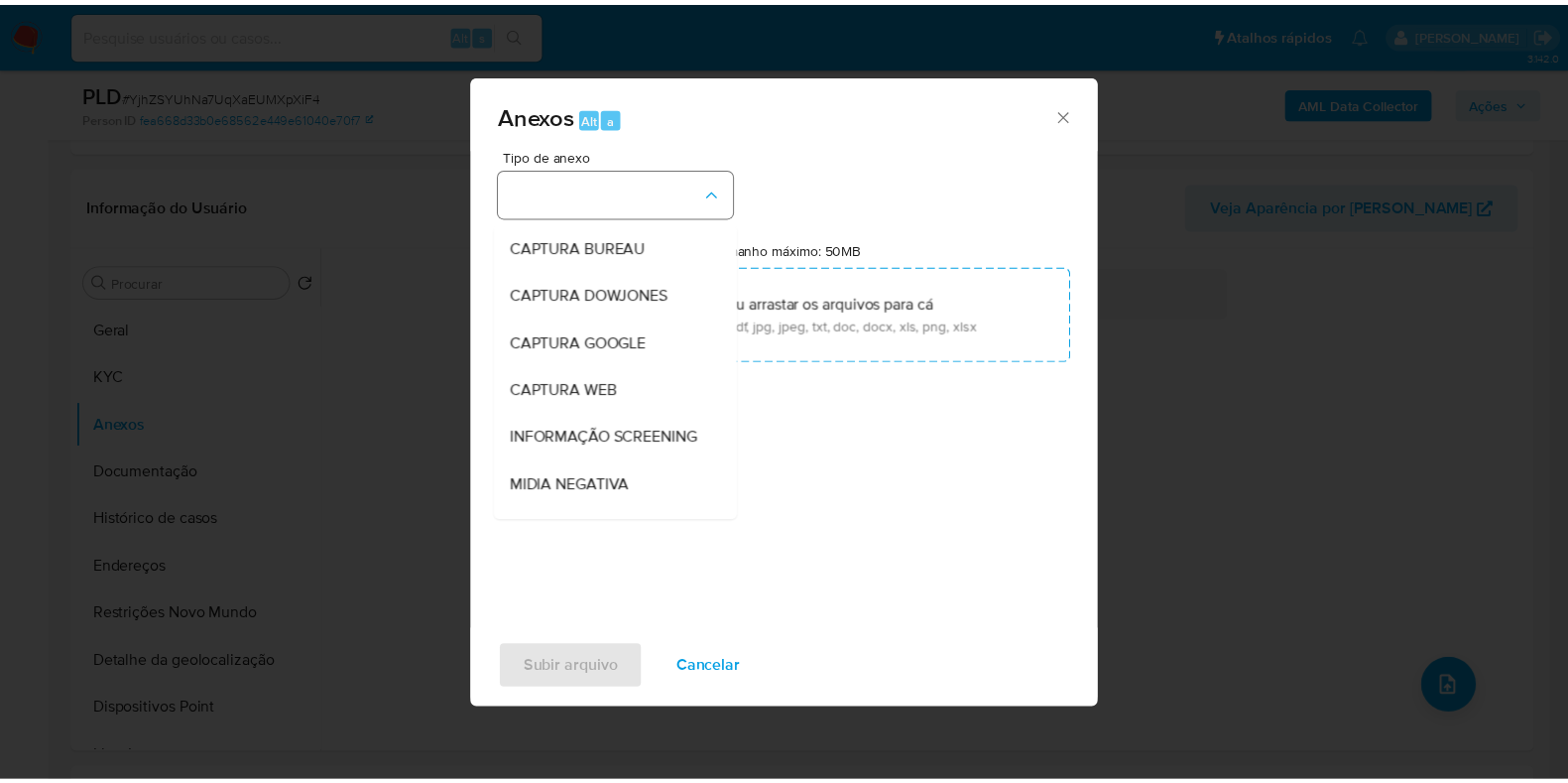 scroll, scrollTop: 306, scrollLeft: 0, axis: vertical 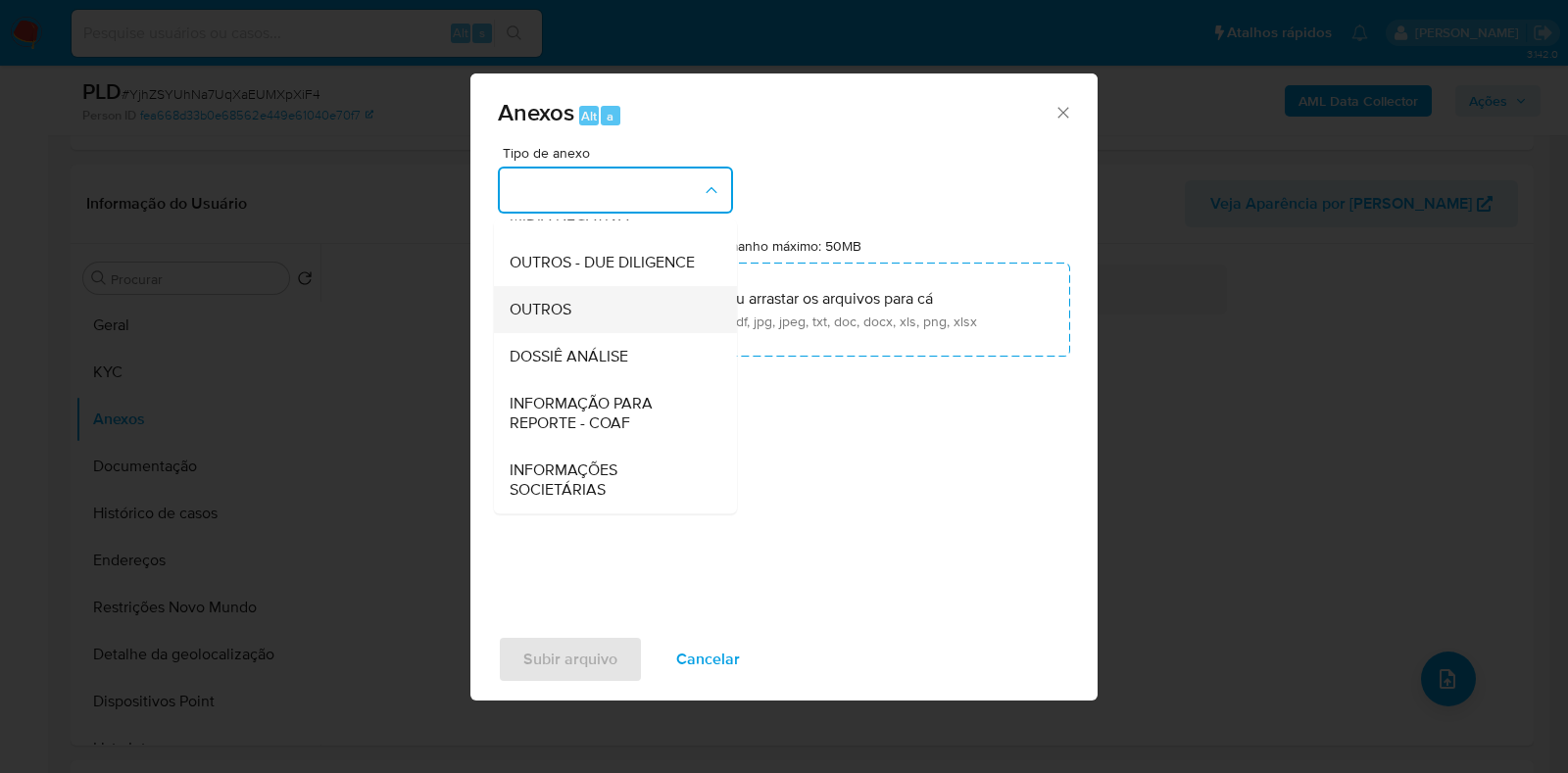 click on "OUTROS" at bounding box center (610, 310) 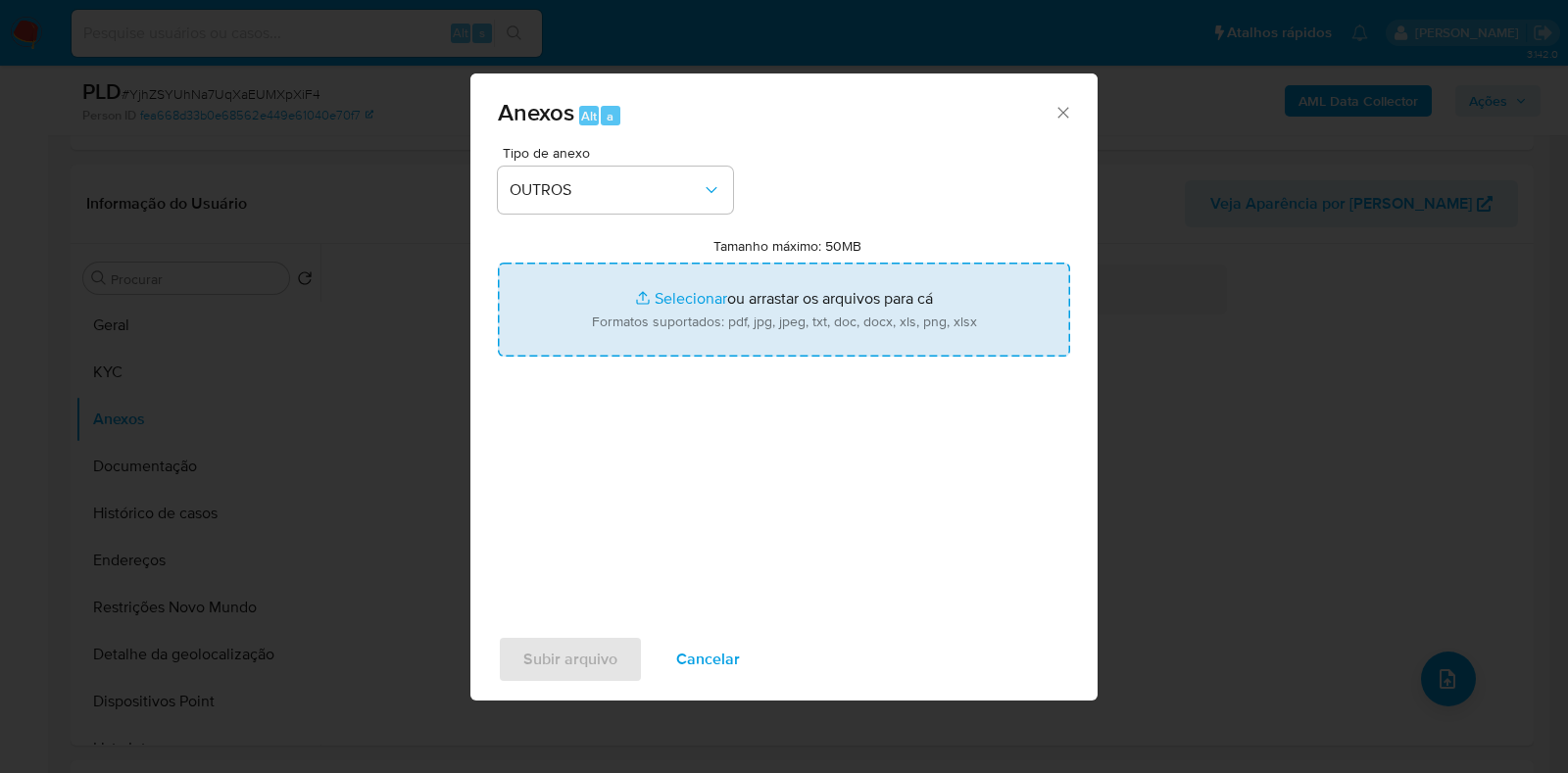 click on "Tamanho máximo: 50MB Selecionar arquivos" at bounding box center [784, 310] 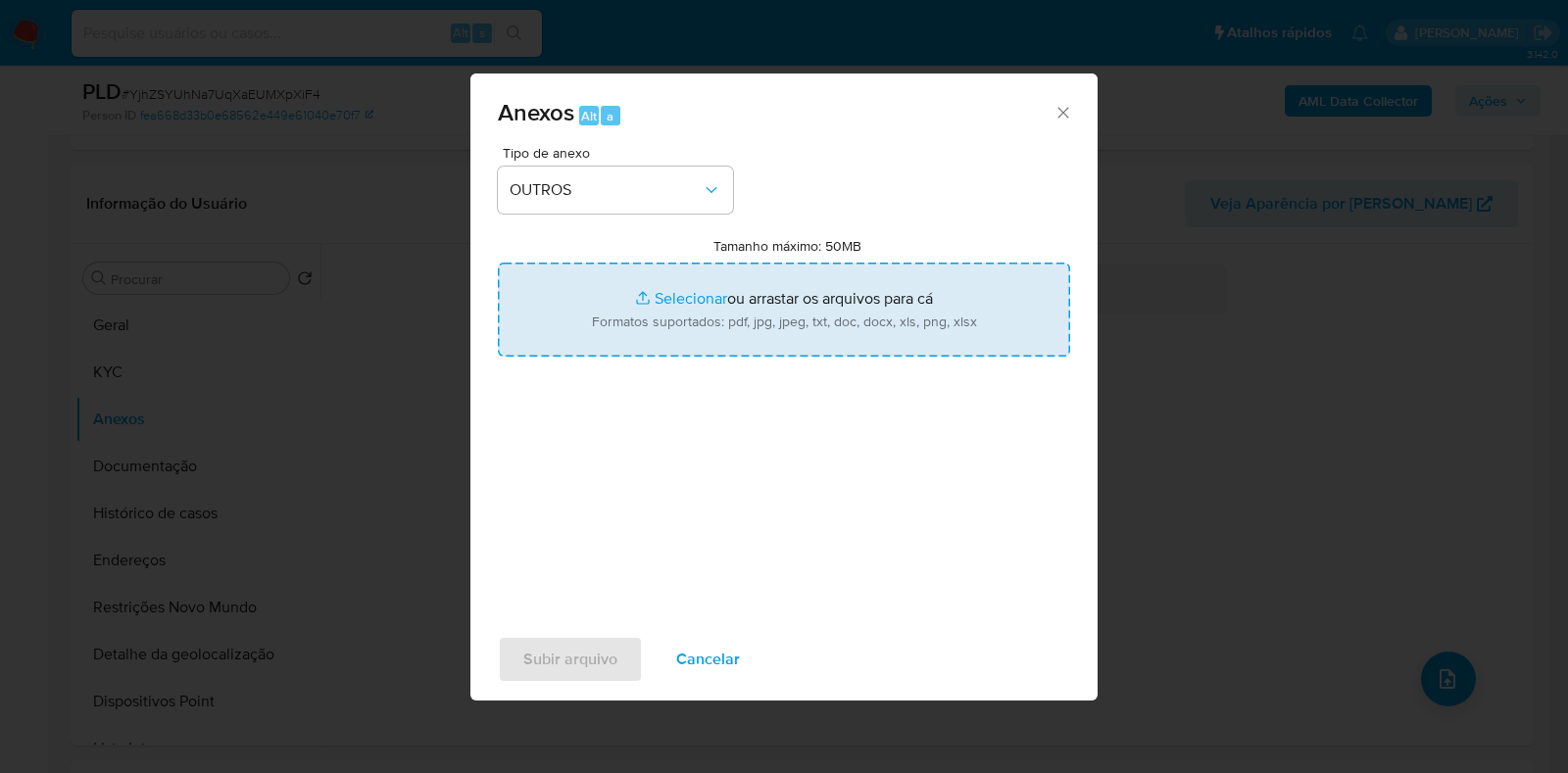 type on "C:\fakepath\SAR - XXX - CNPJ 48702884000152 - CASA DE CARNE BOI DO MATO SAPEZAL LTDA.pdf" 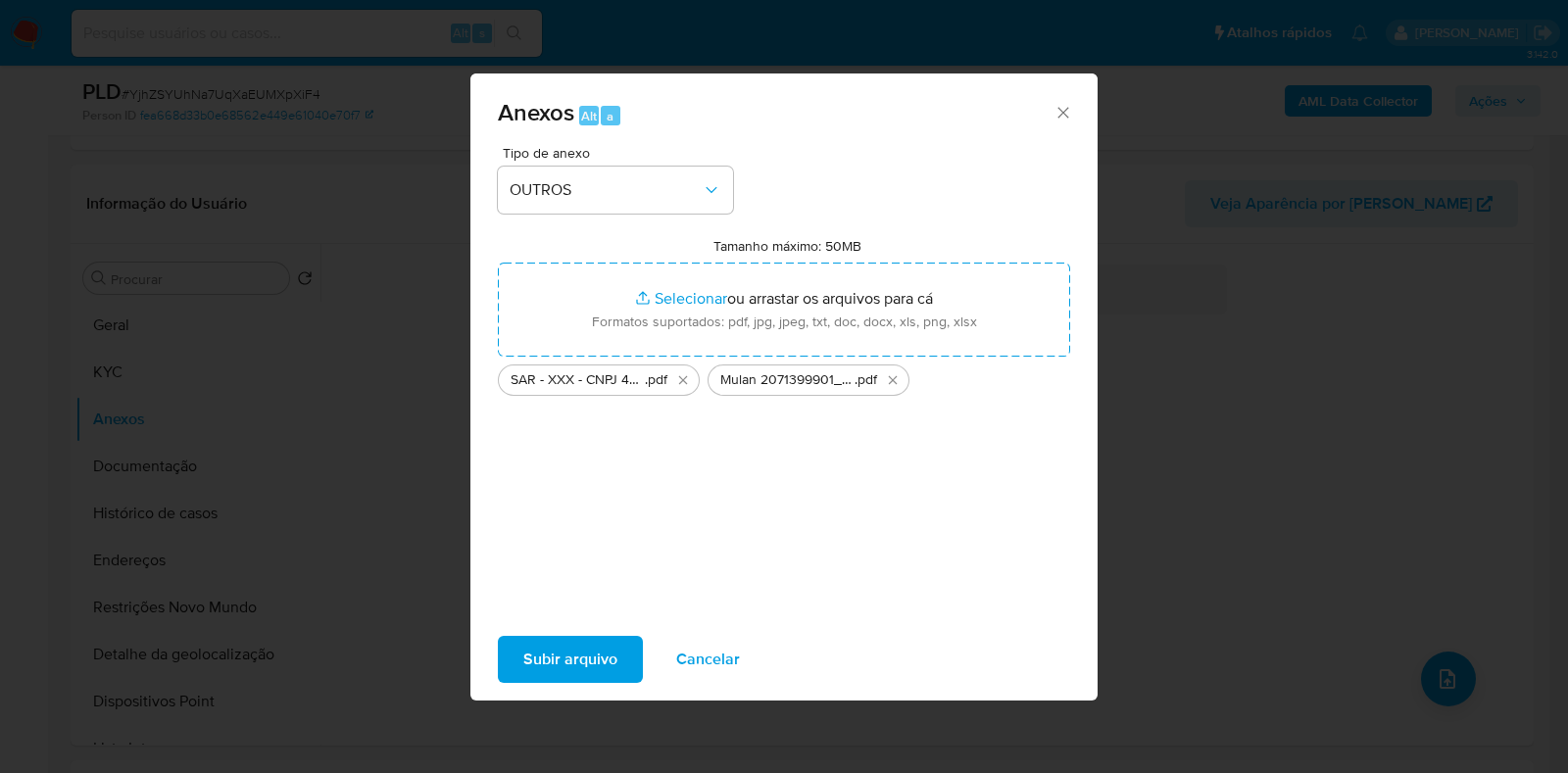 click on "Subir arquivo" at bounding box center (570, 659) 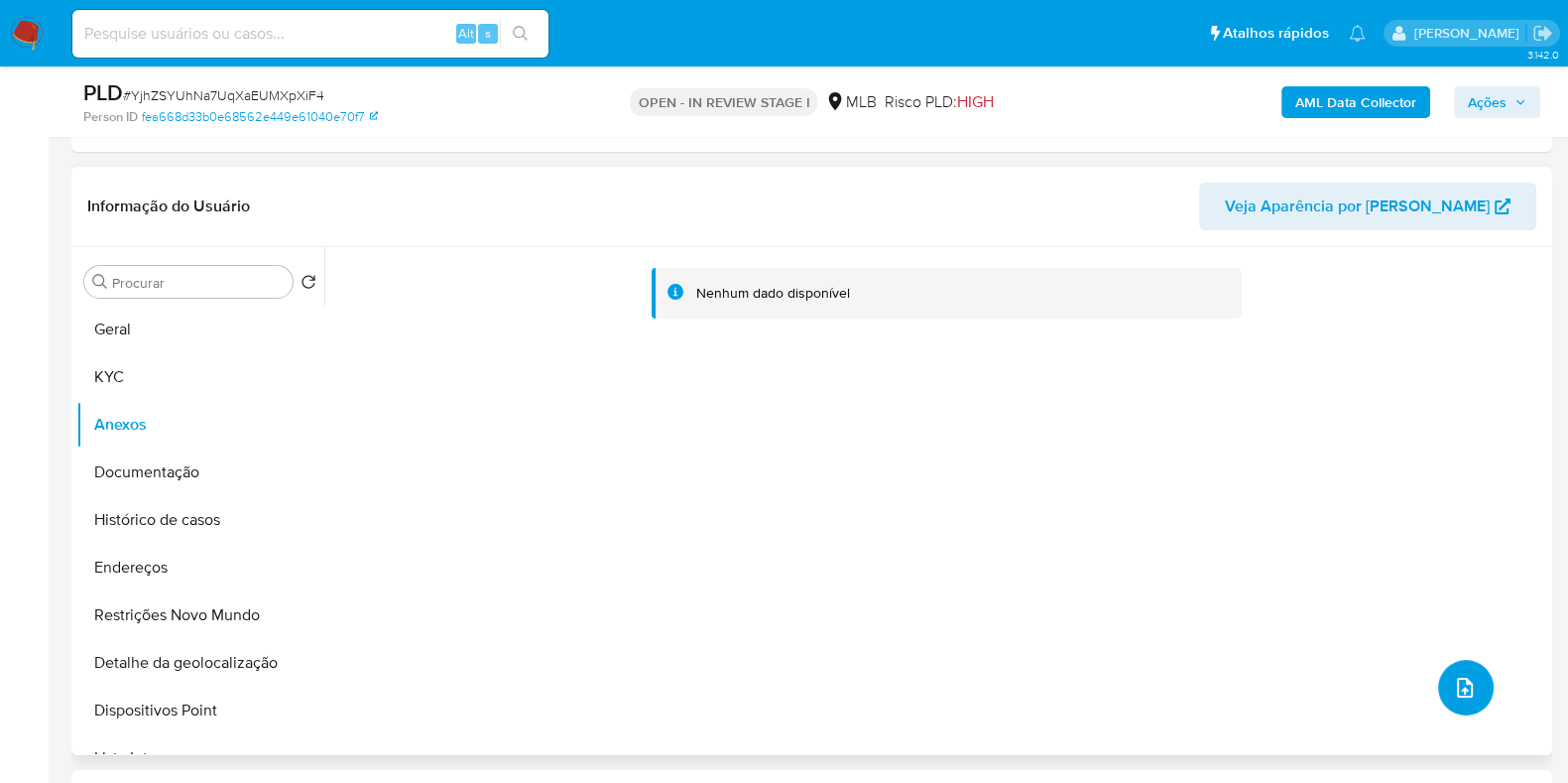 type 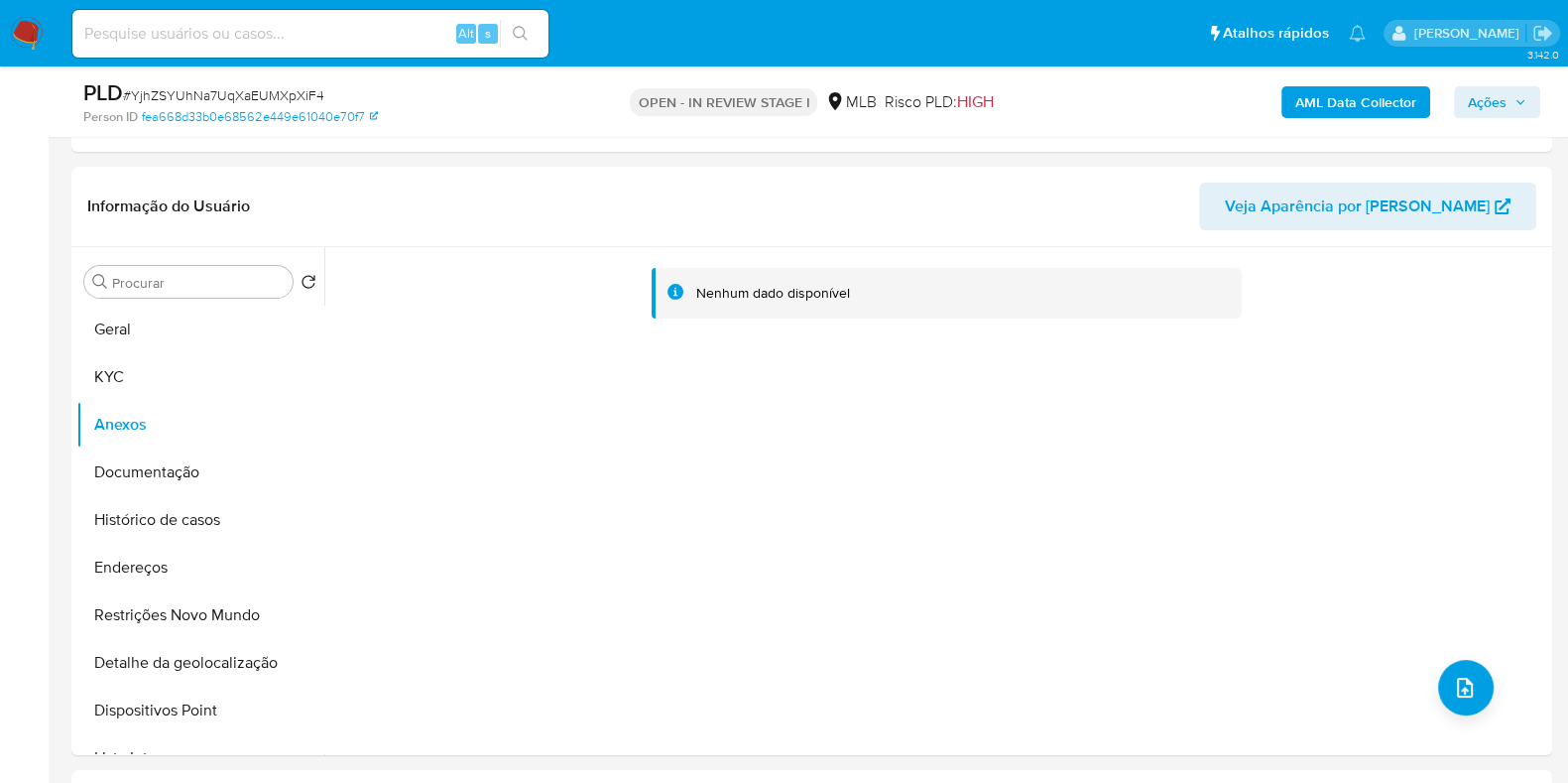 click on "AML Data Collector Ações" at bounding box center [1300, 101] 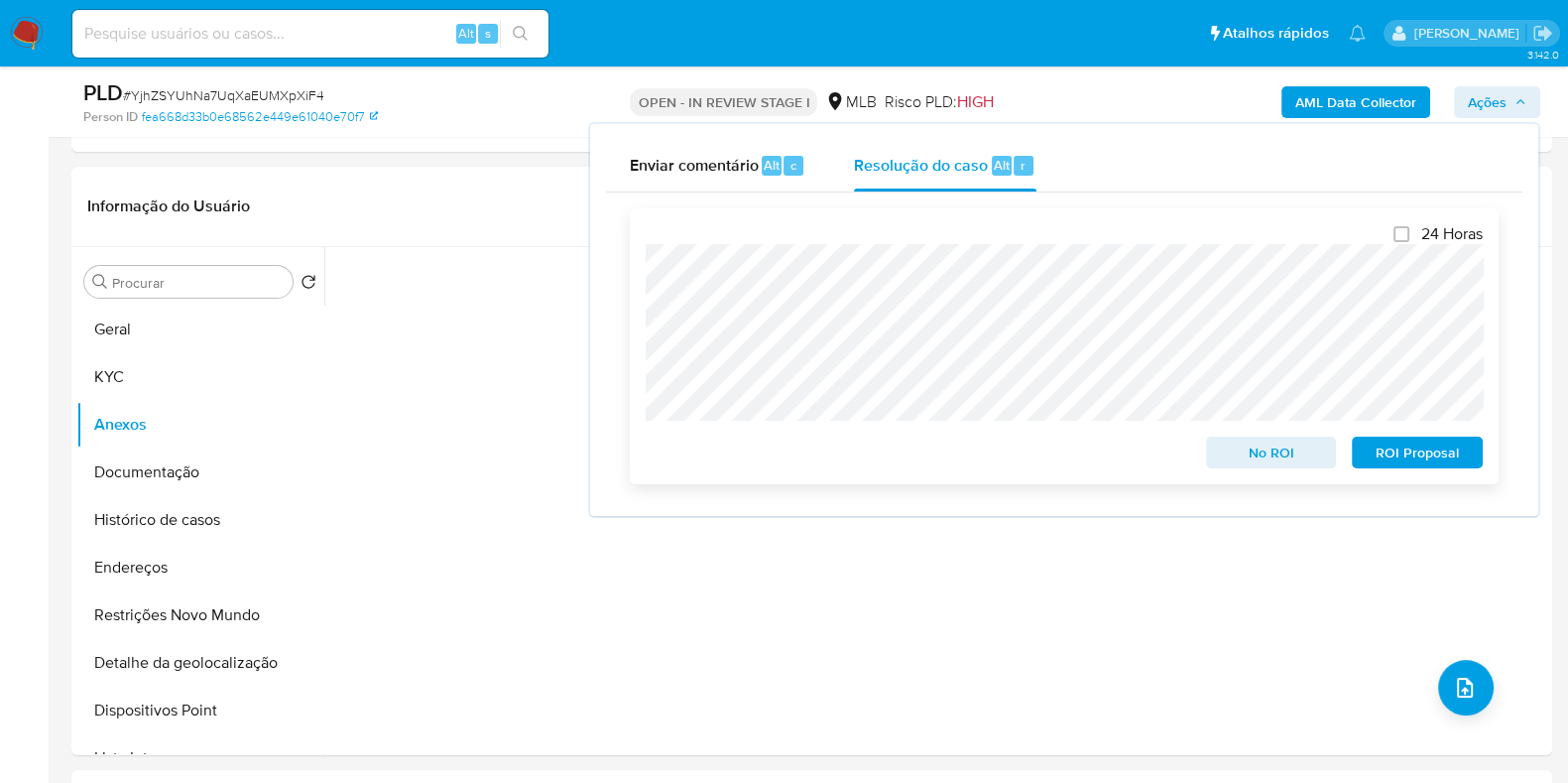 click on "ROI Proposal" at bounding box center (1417, 453) 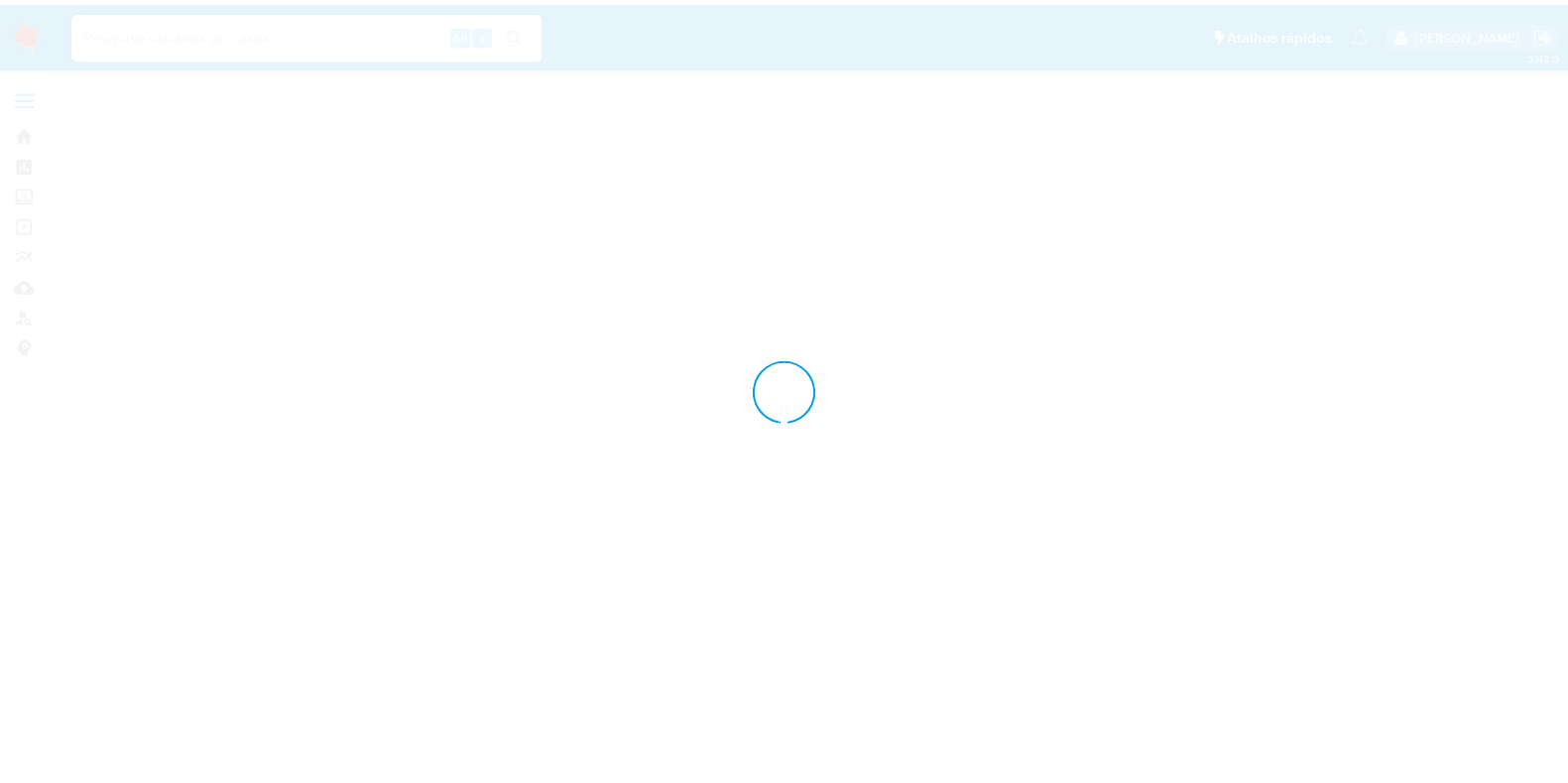 scroll, scrollTop: 0, scrollLeft: 0, axis: both 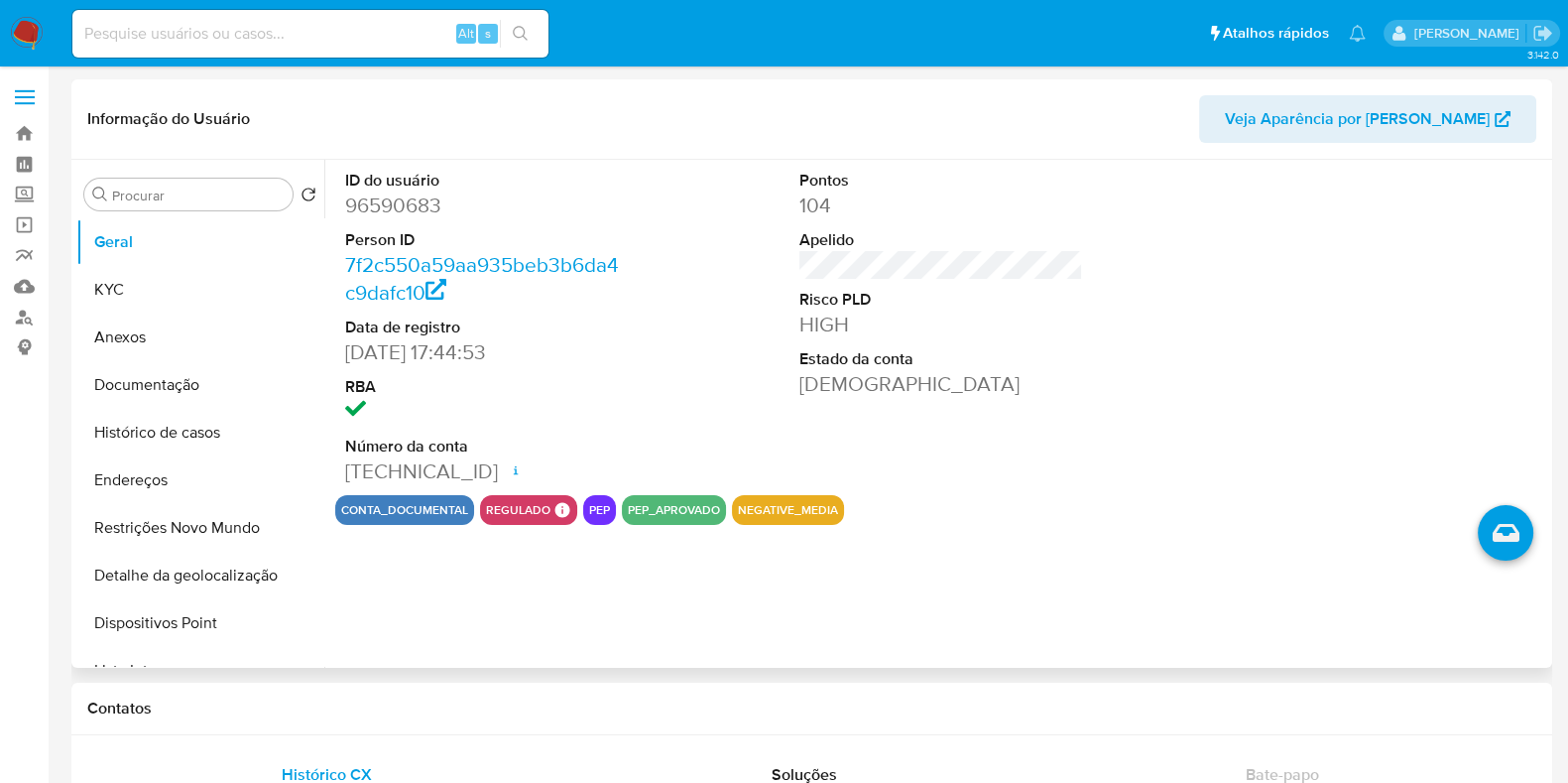 select on "10" 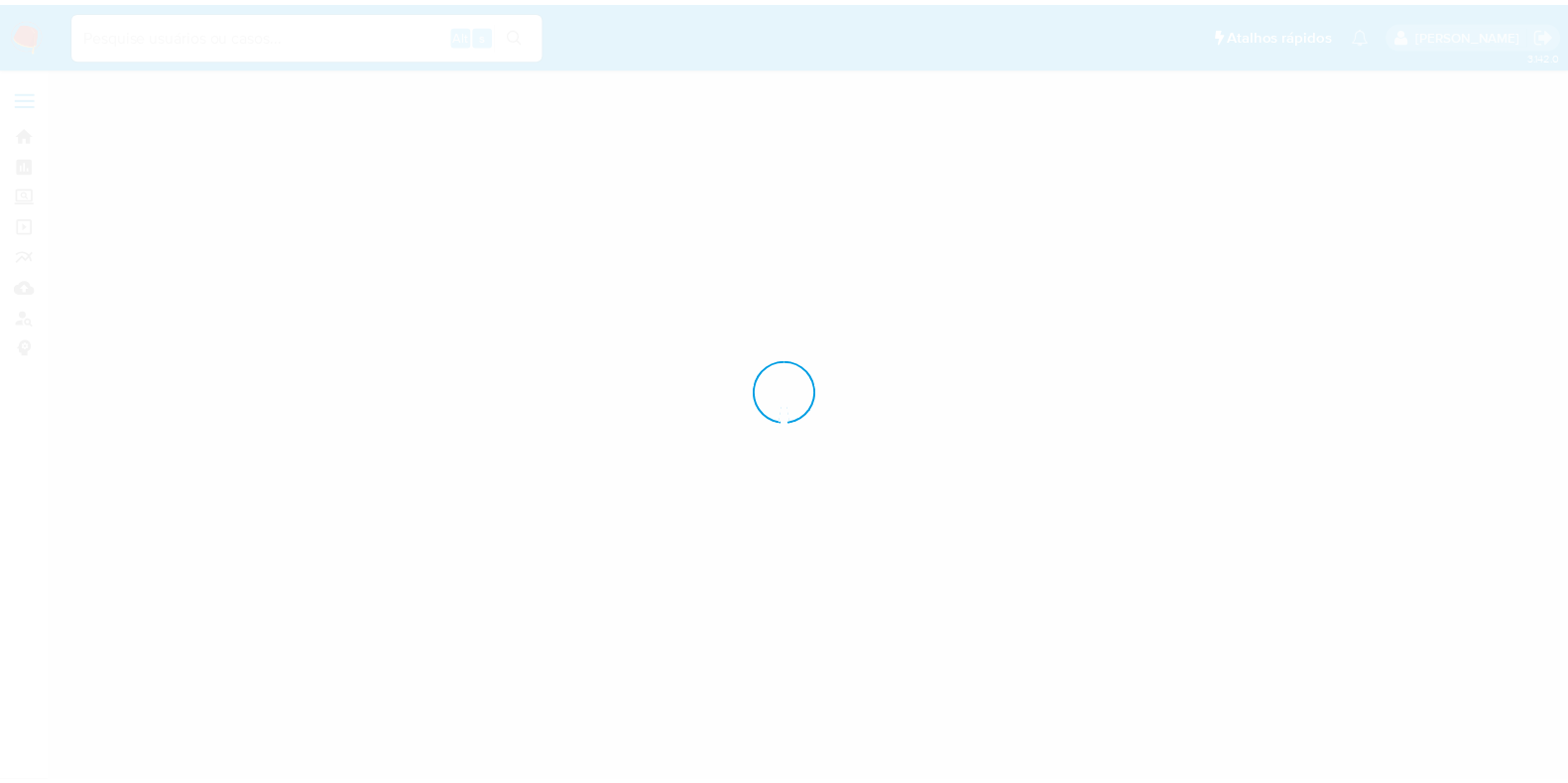 scroll, scrollTop: 0, scrollLeft: 0, axis: both 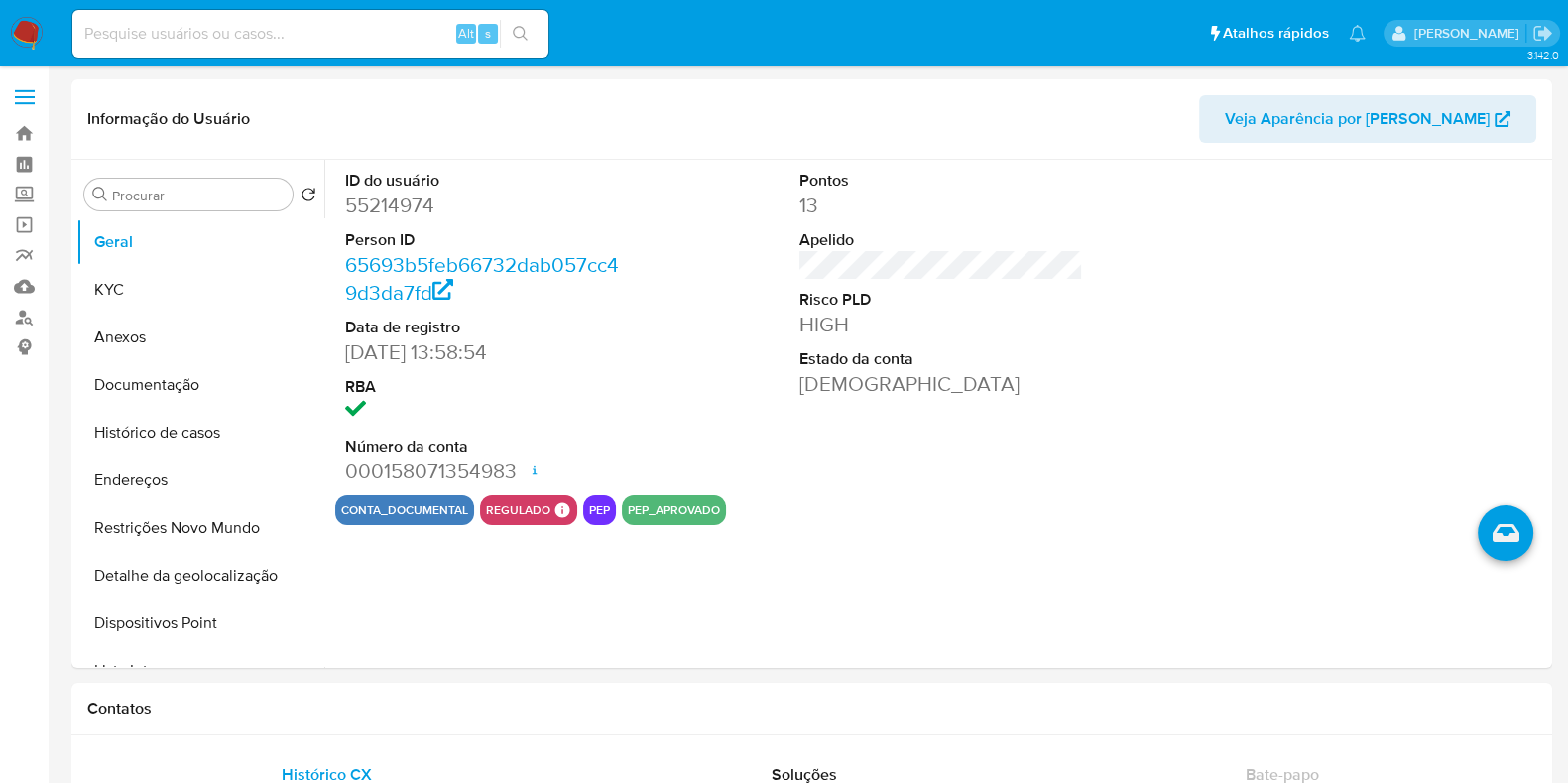 select on "10" 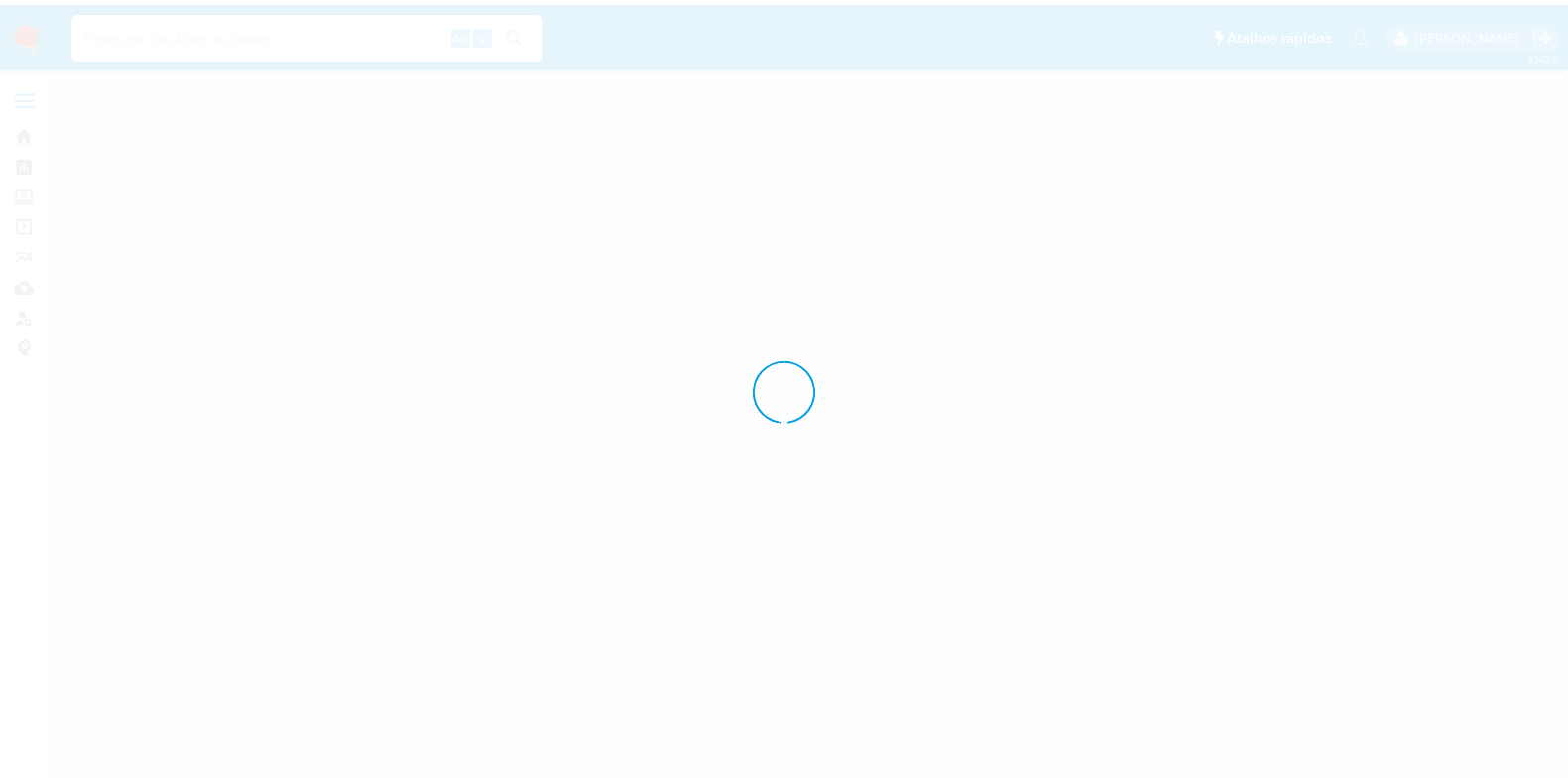 scroll, scrollTop: 0, scrollLeft: 0, axis: both 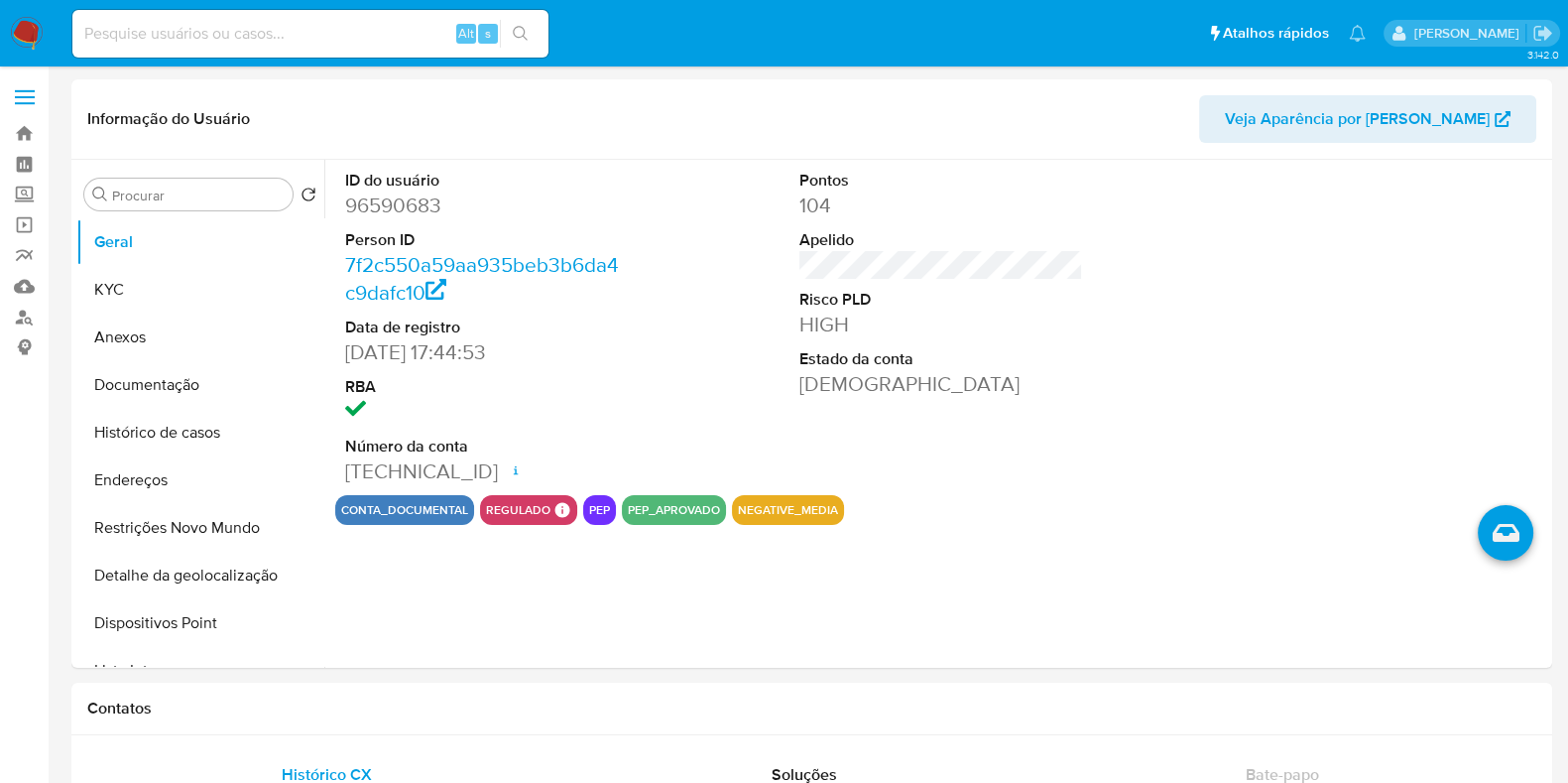 select on "10" 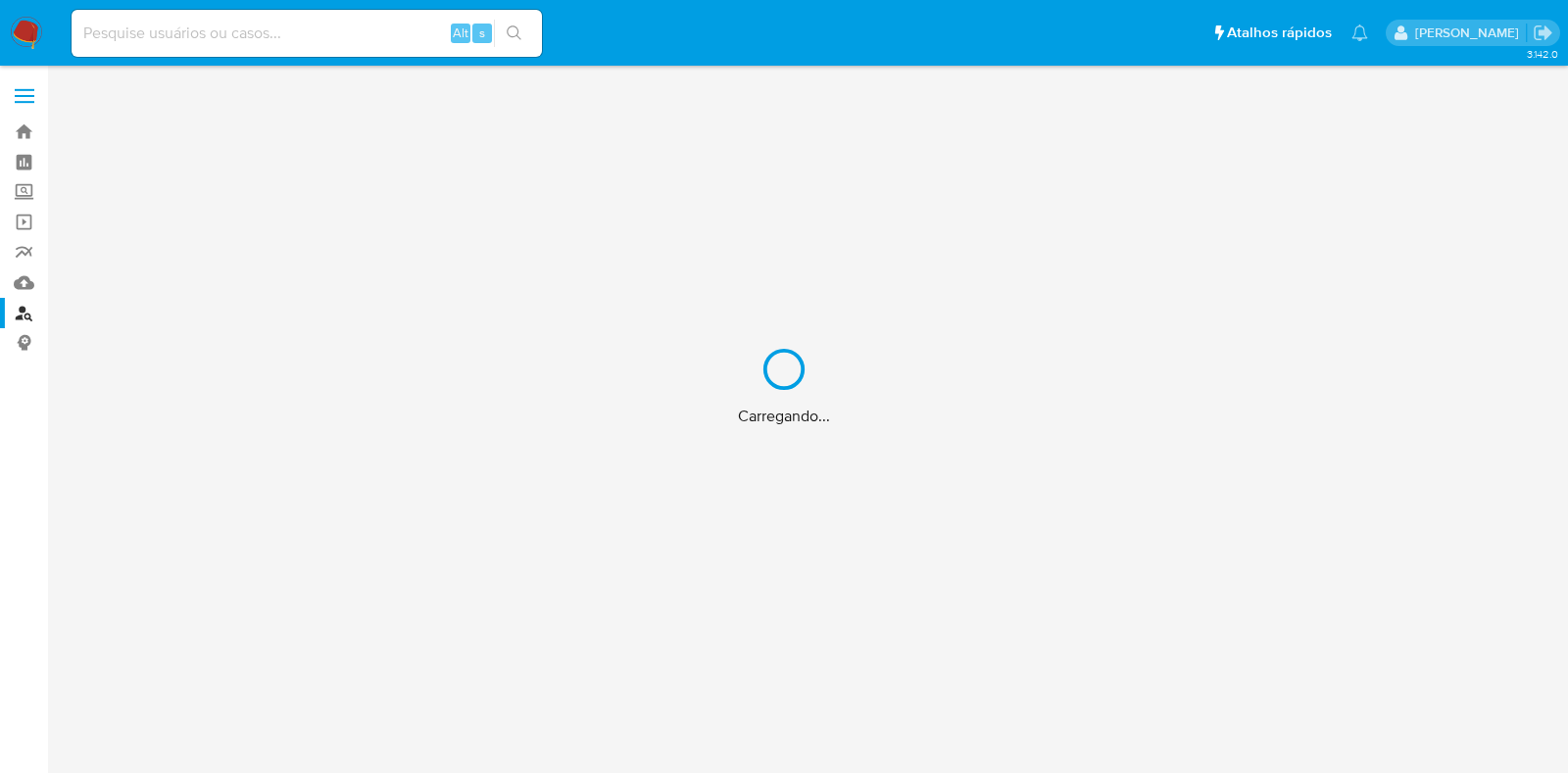scroll, scrollTop: 0, scrollLeft: 0, axis: both 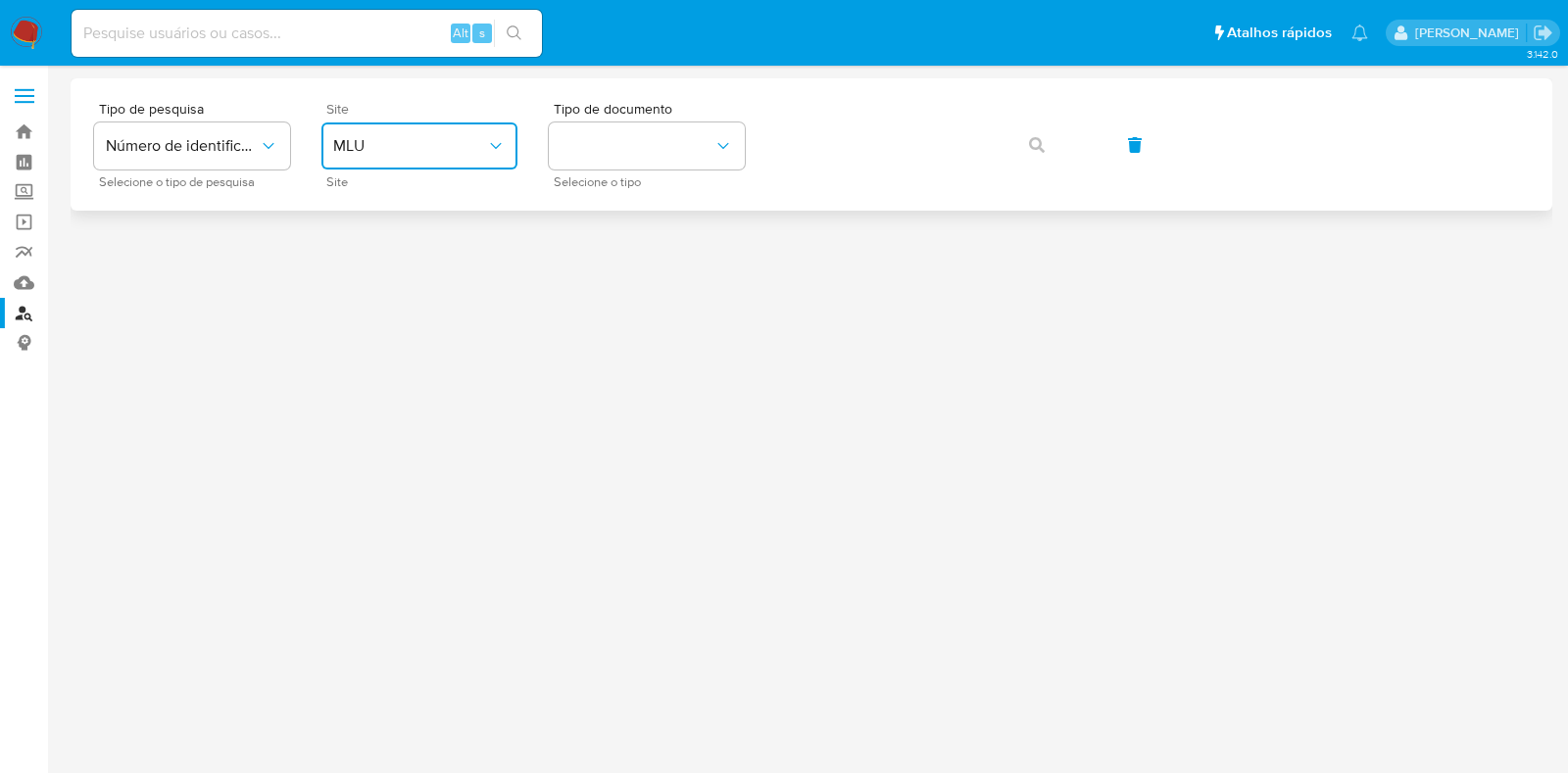 click on "MLU" at bounding box center (410, 146) 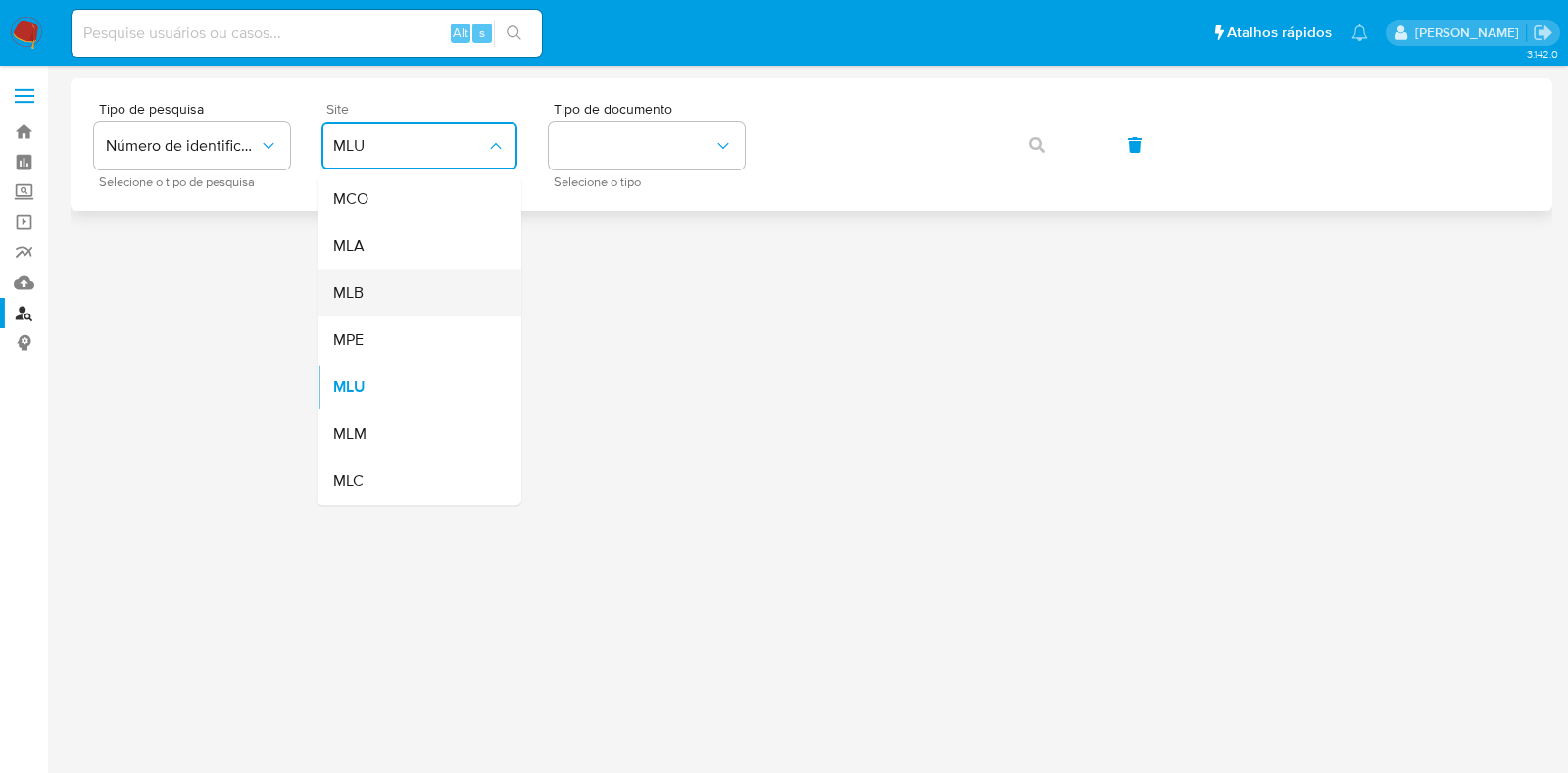 click on "MLB" at bounding box center [414, 293] 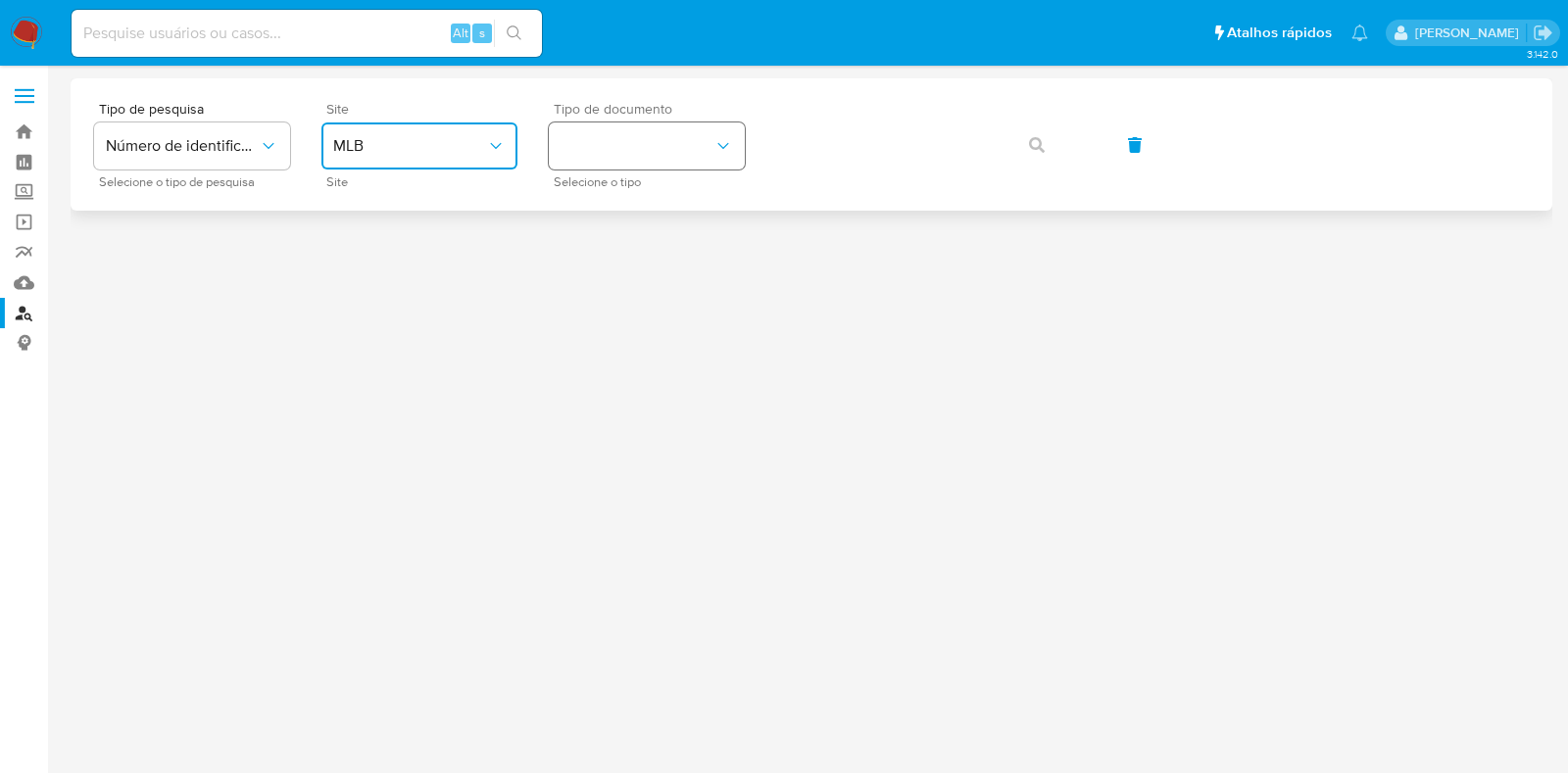 click at bounding box center (647, 146) 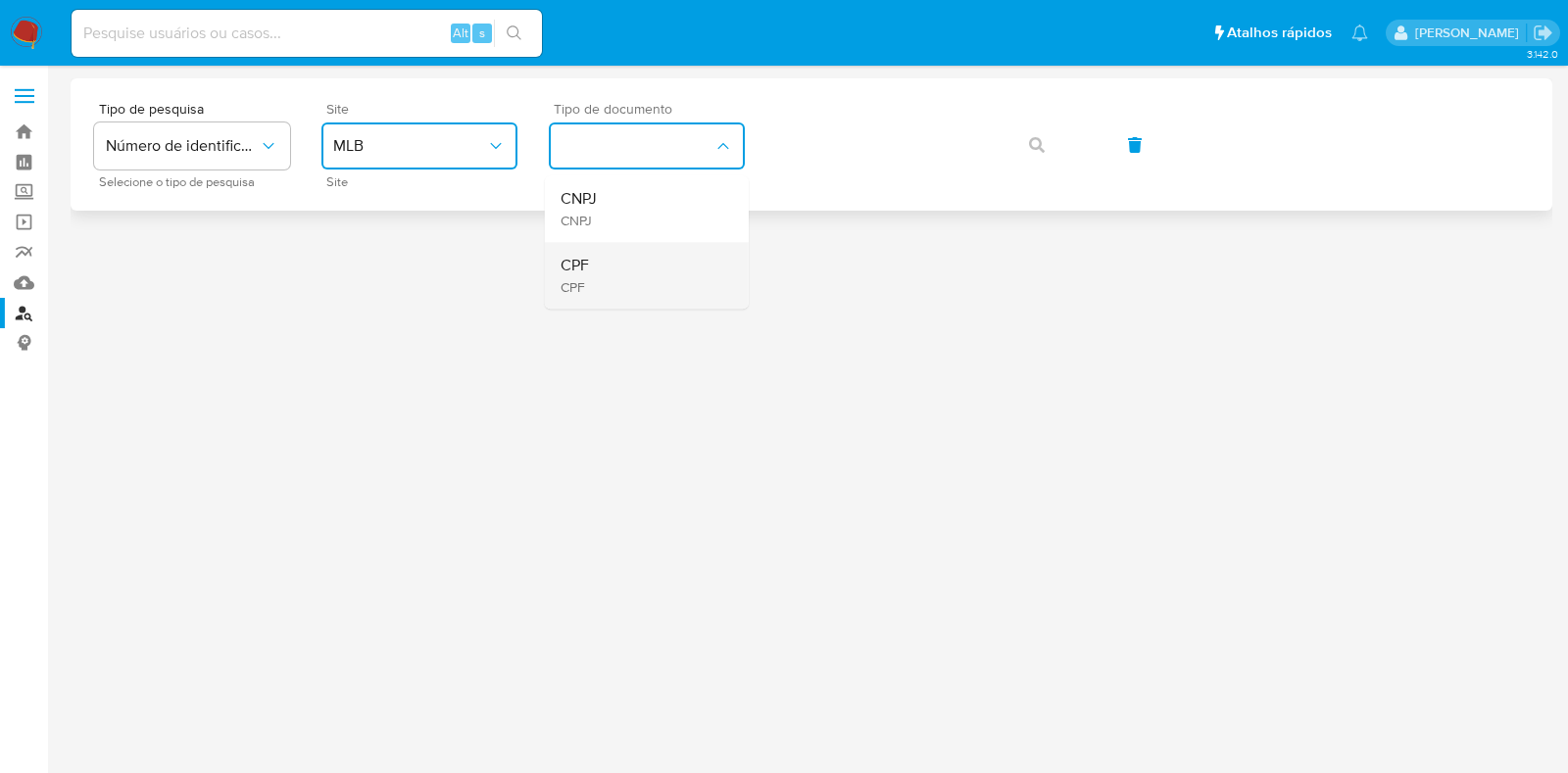 click on "CPF CPF" at bounding box center [641, 275] 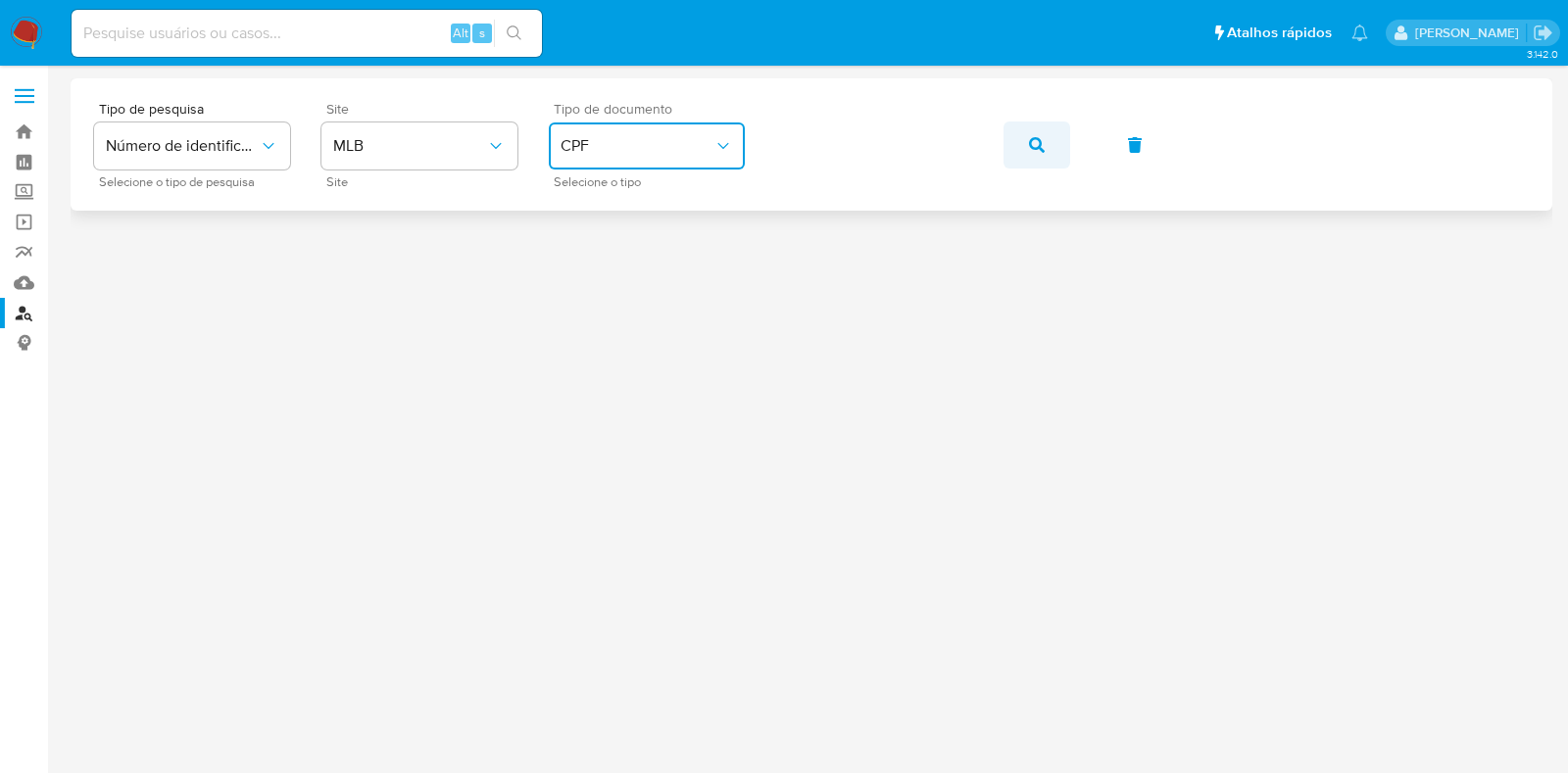click at bounding box center [1037, 145] 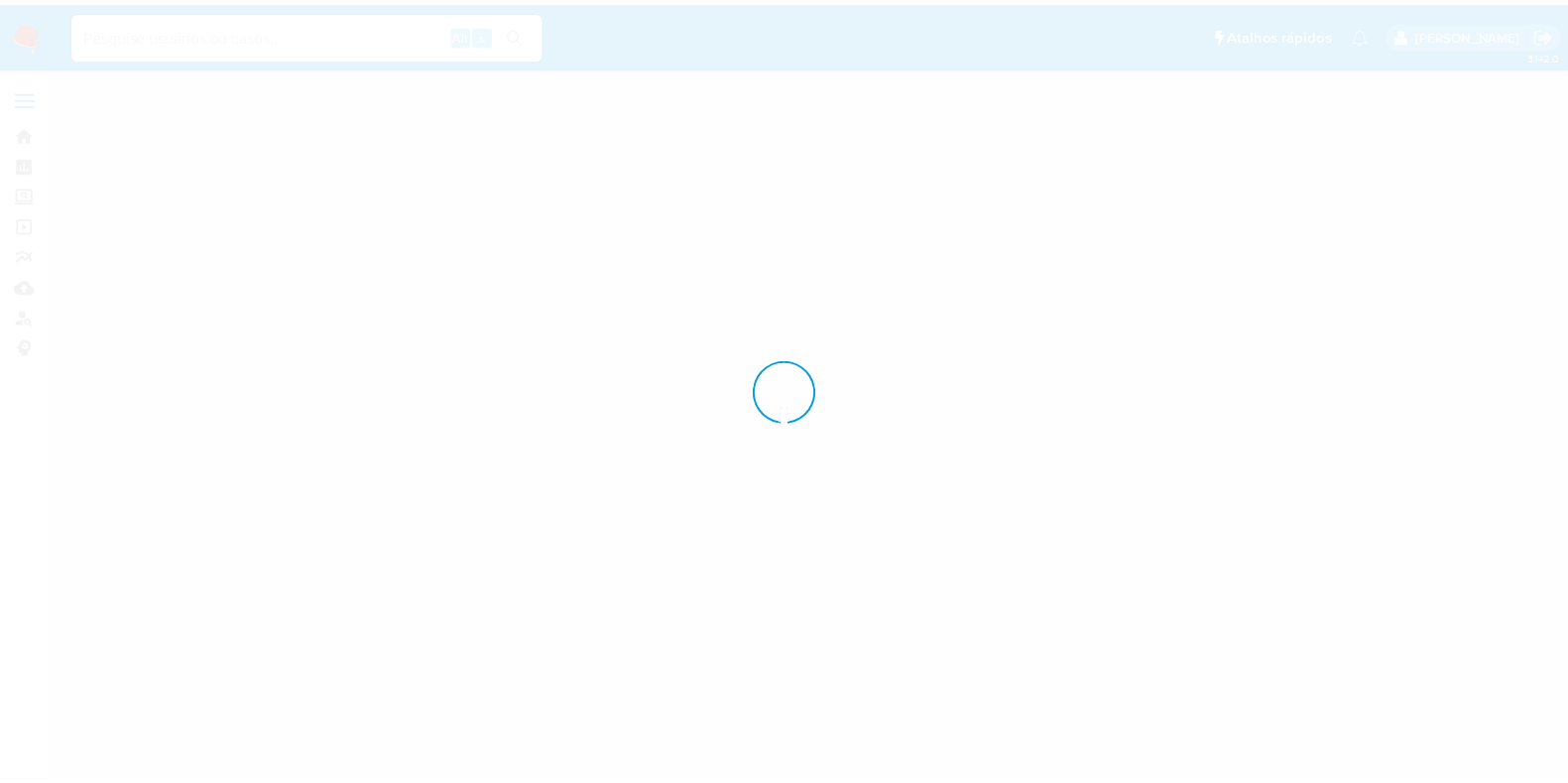 scroll, scrollTop: 0, scrollLeft: 0, axis: both 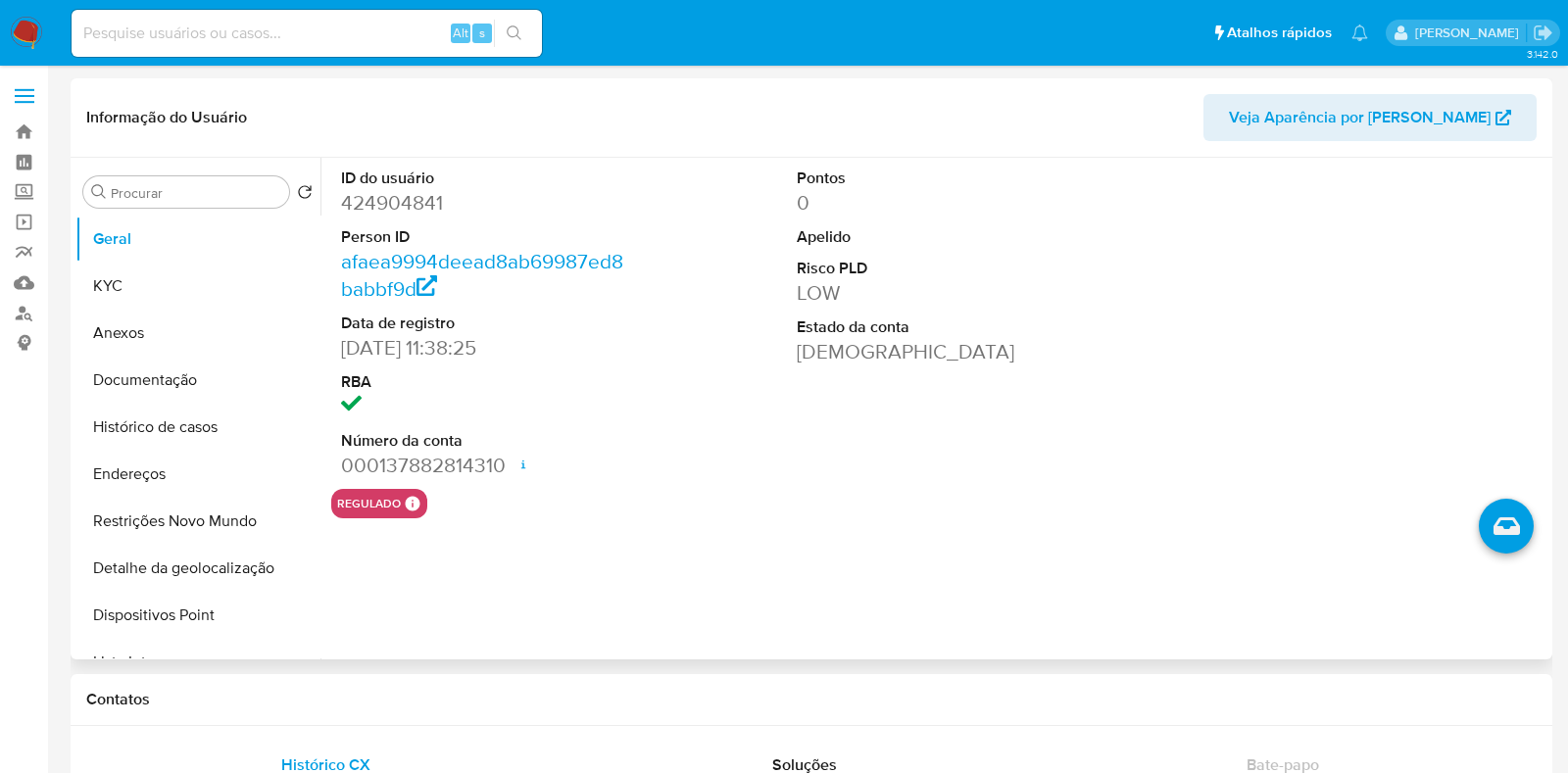select on "10" 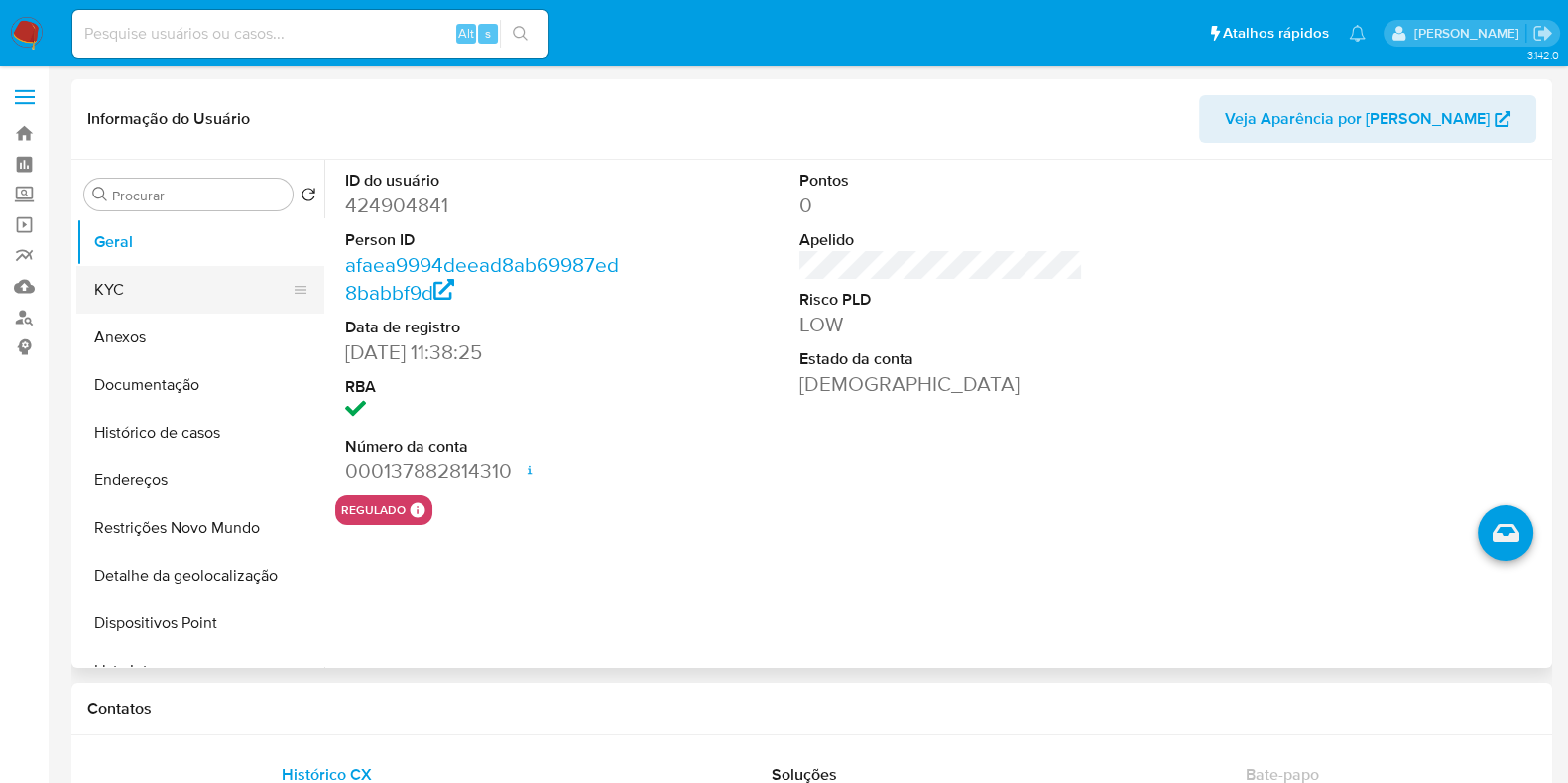 click on "KYC" at bounding box center [192, 290] 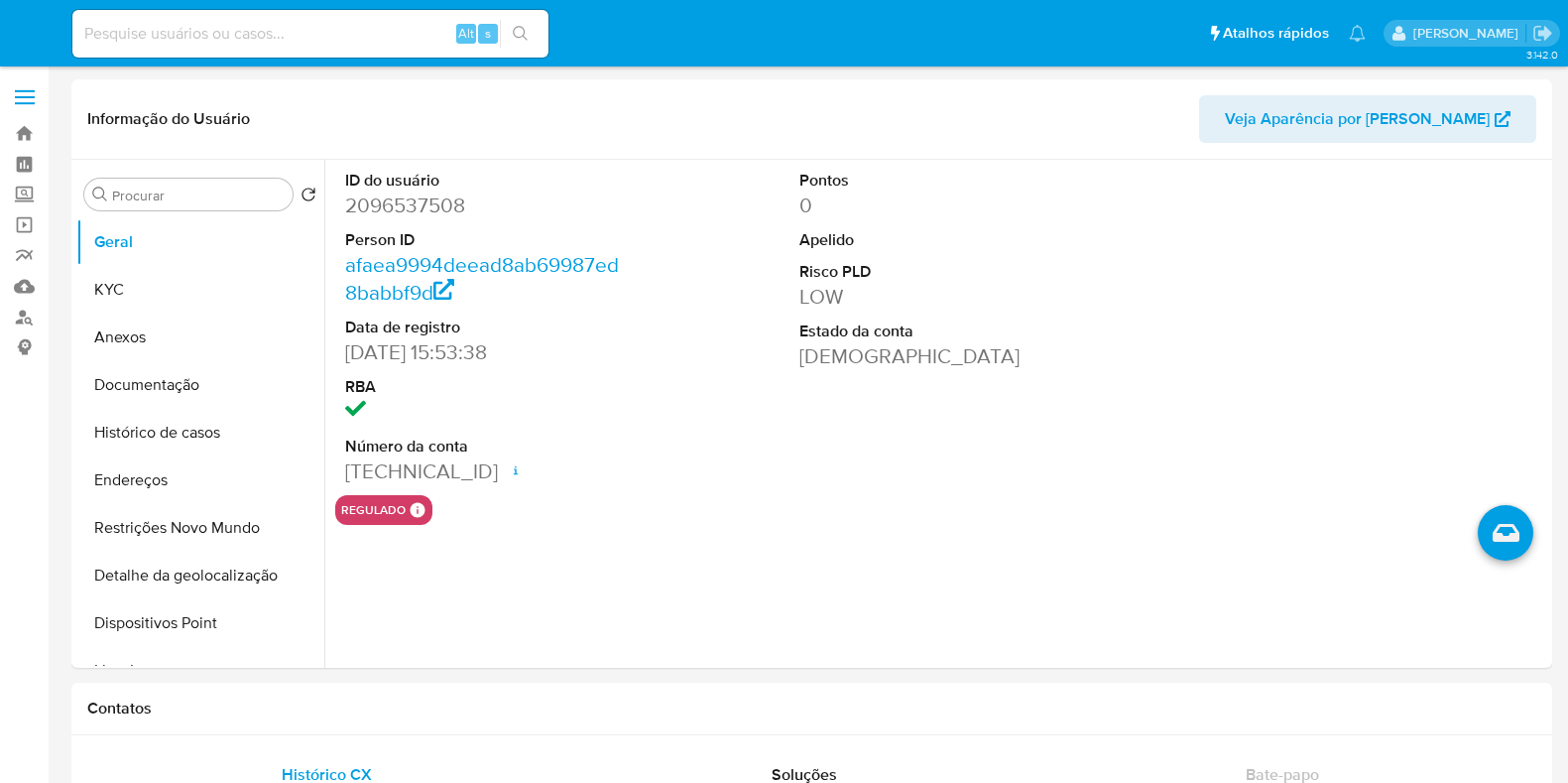 select on "10" 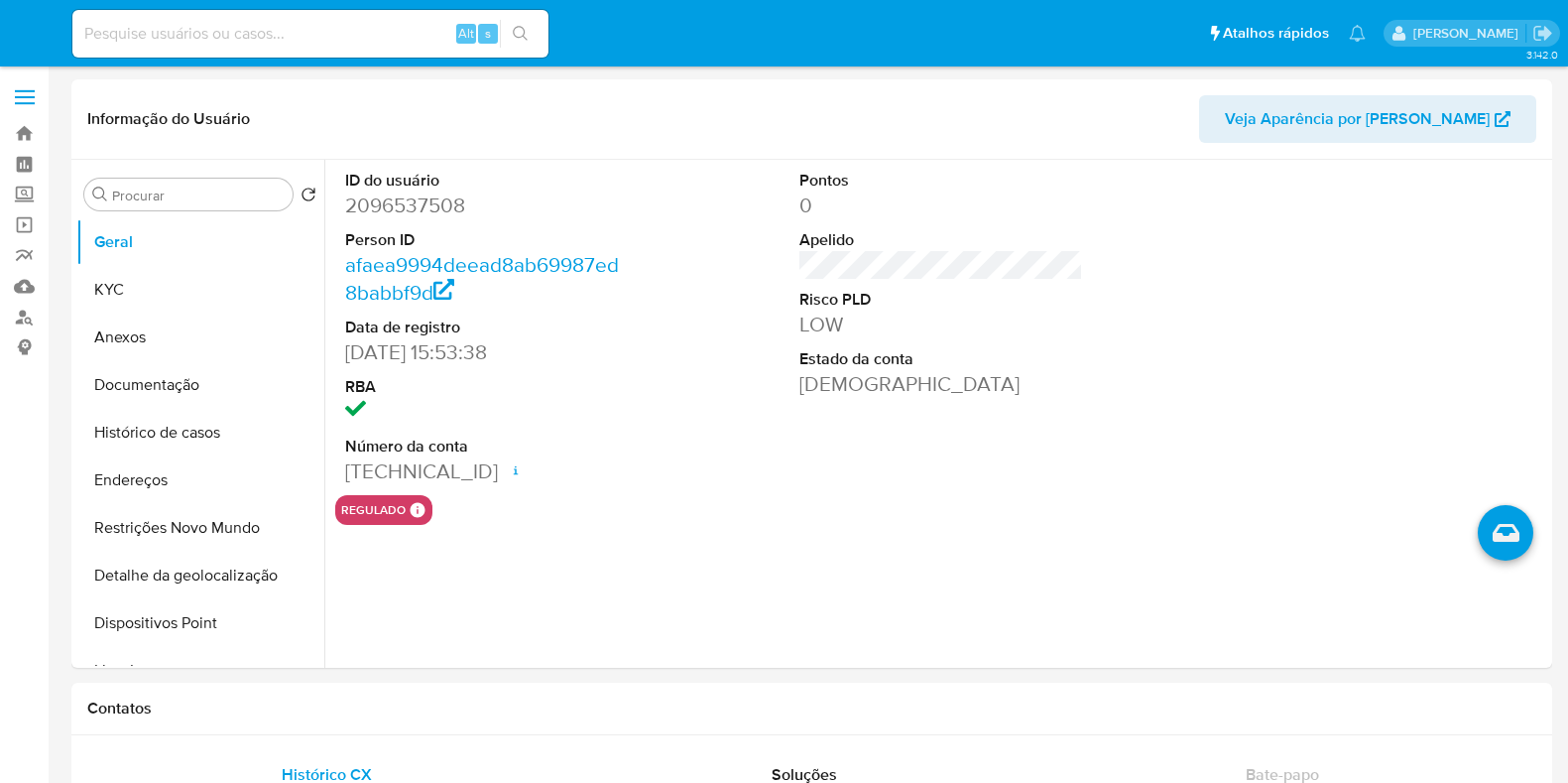 scroll, scrollTop: 0, scrollLeft: 0, axis: both 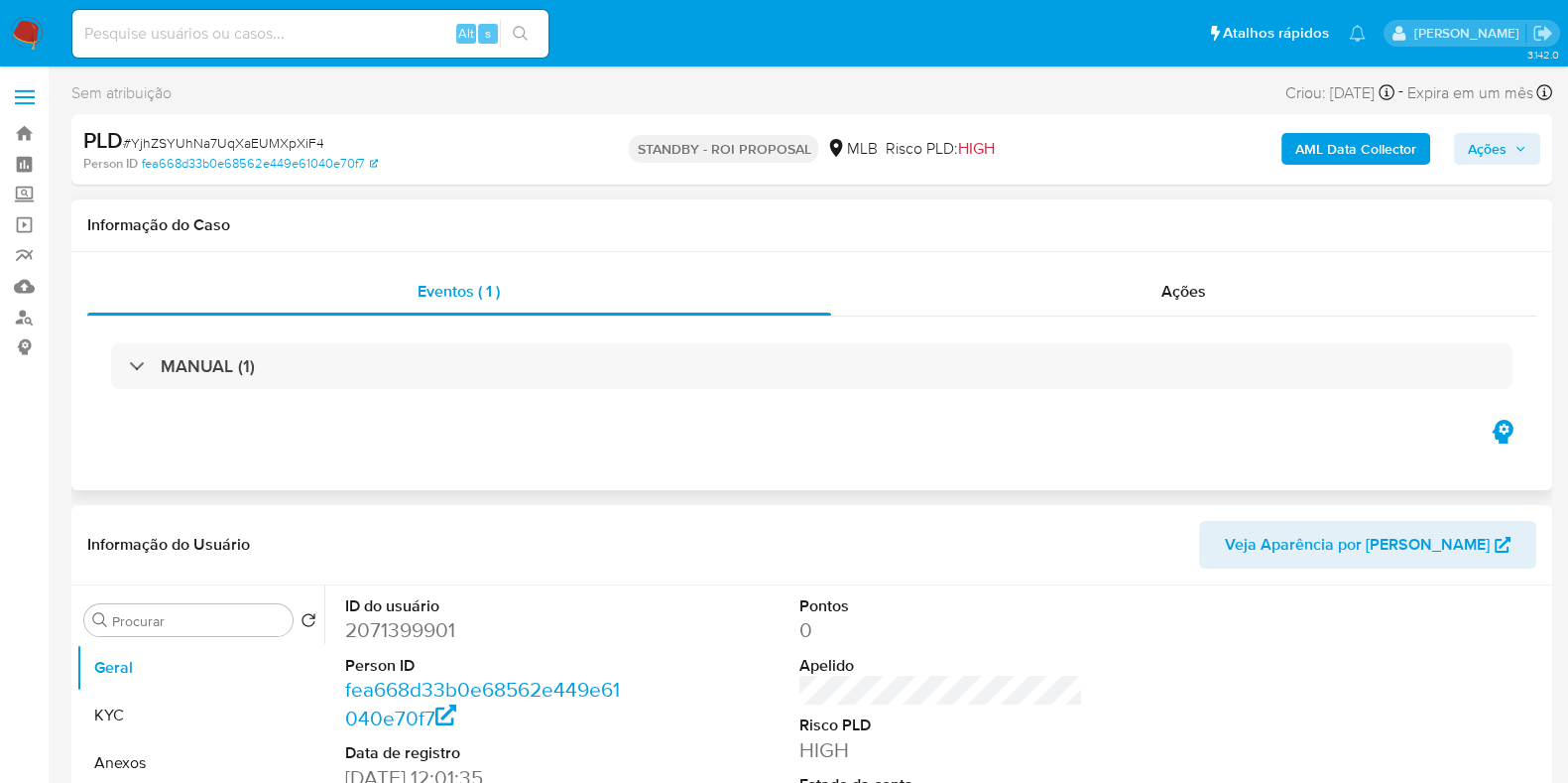 select on "10" 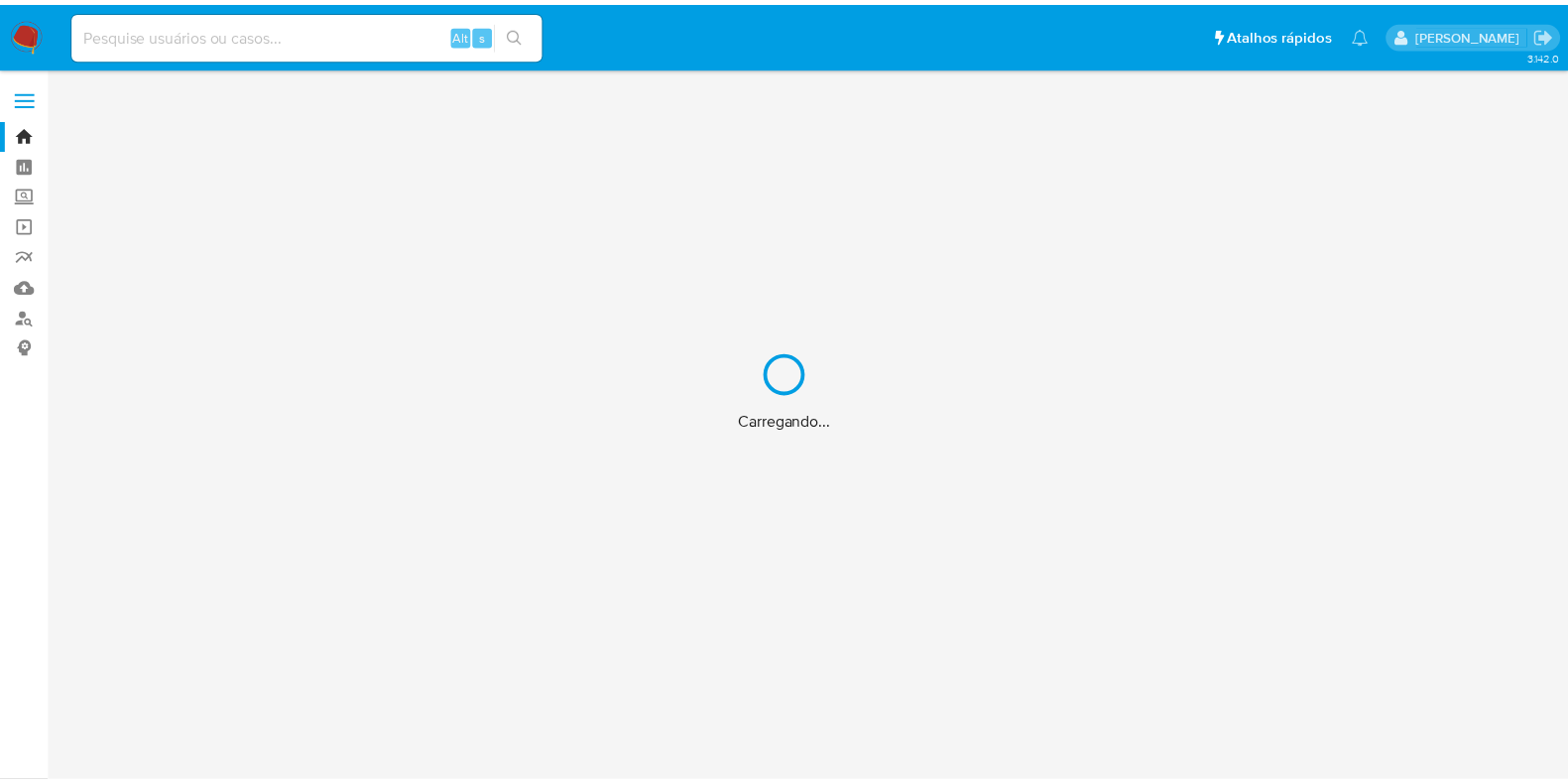 scroll, scrollTop: 0, scrollLeft: 0, axis: both 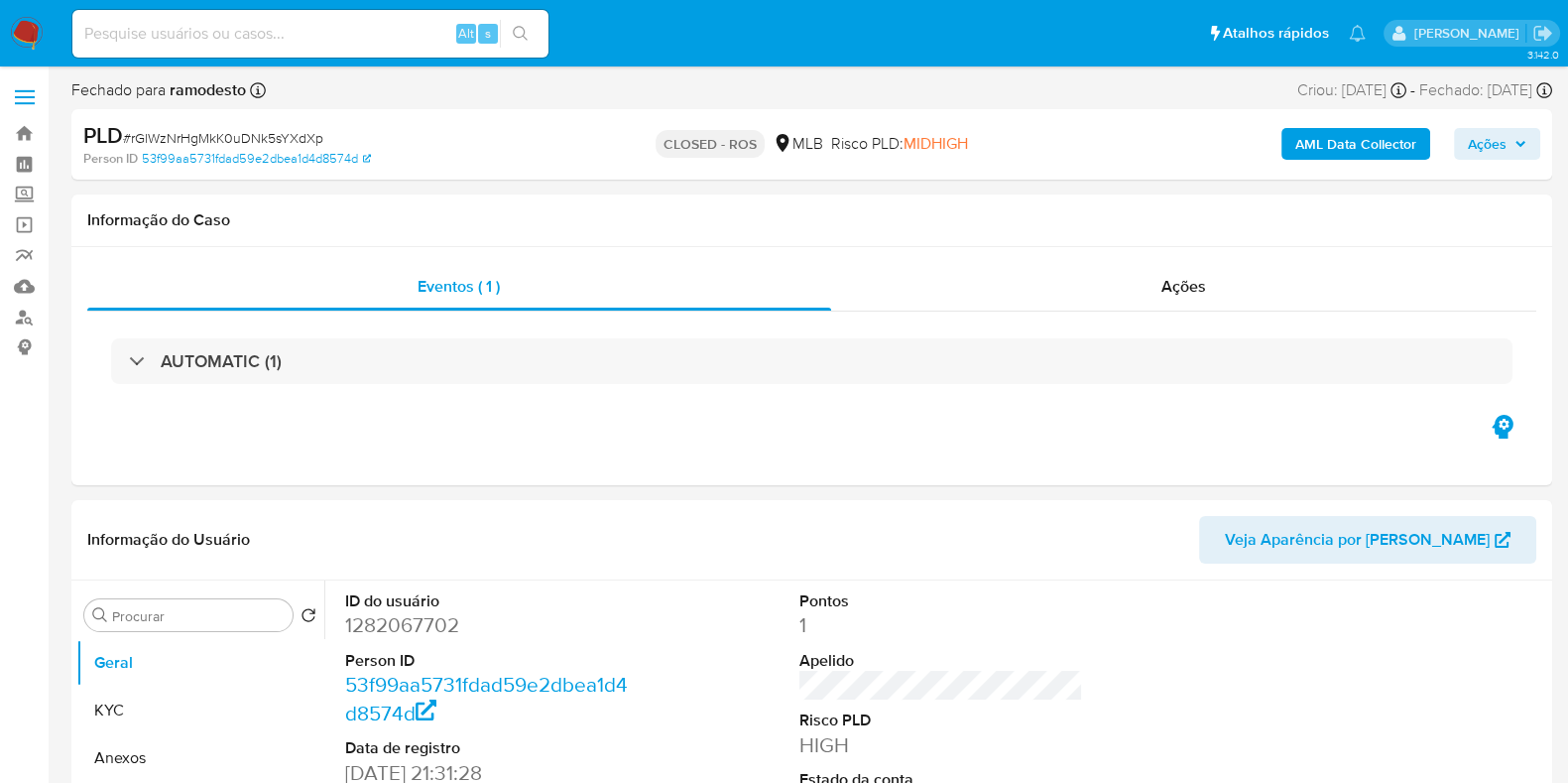select on "10" 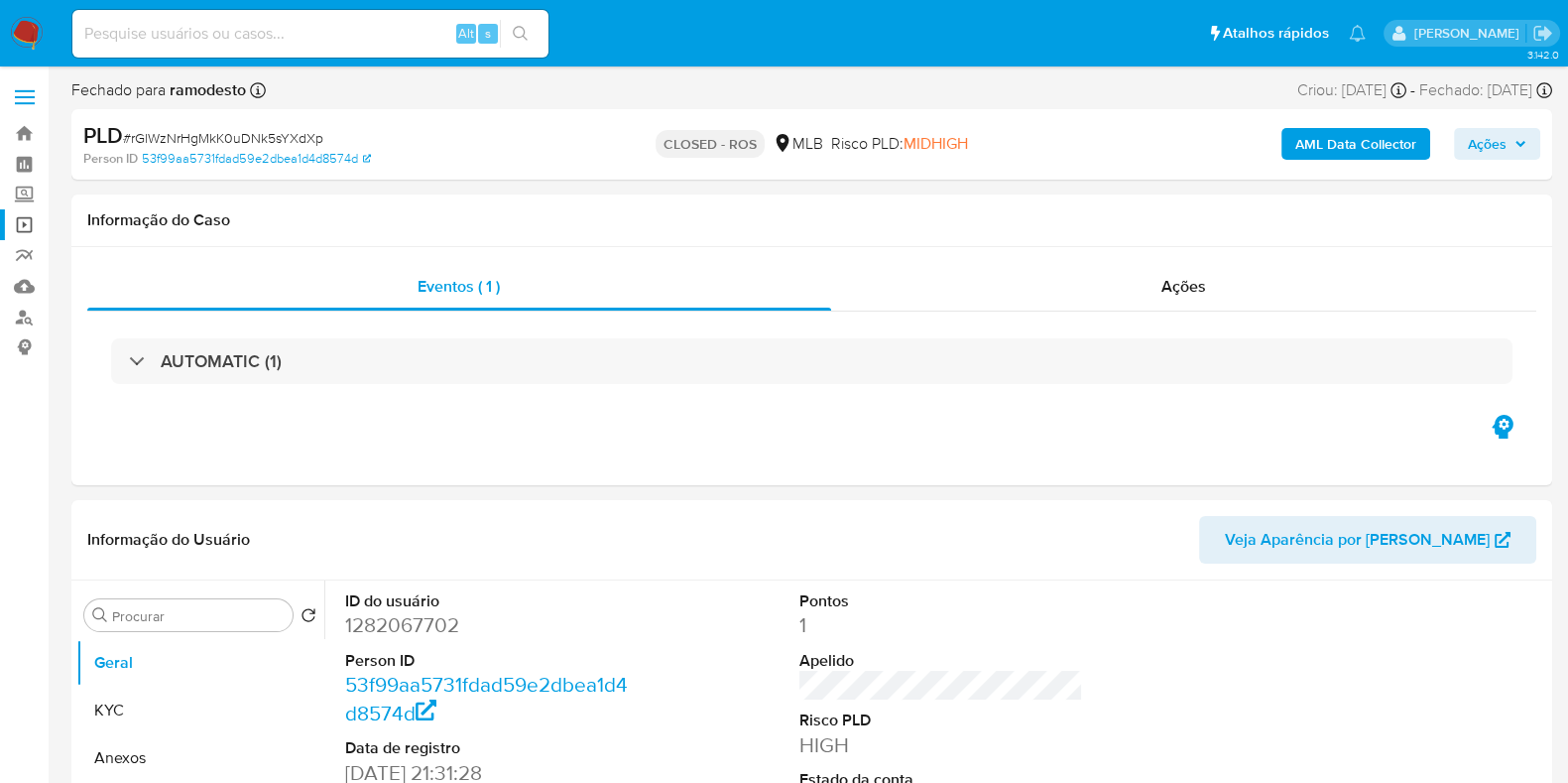 click on "Operações em massa" at bounding box center [118, 224] 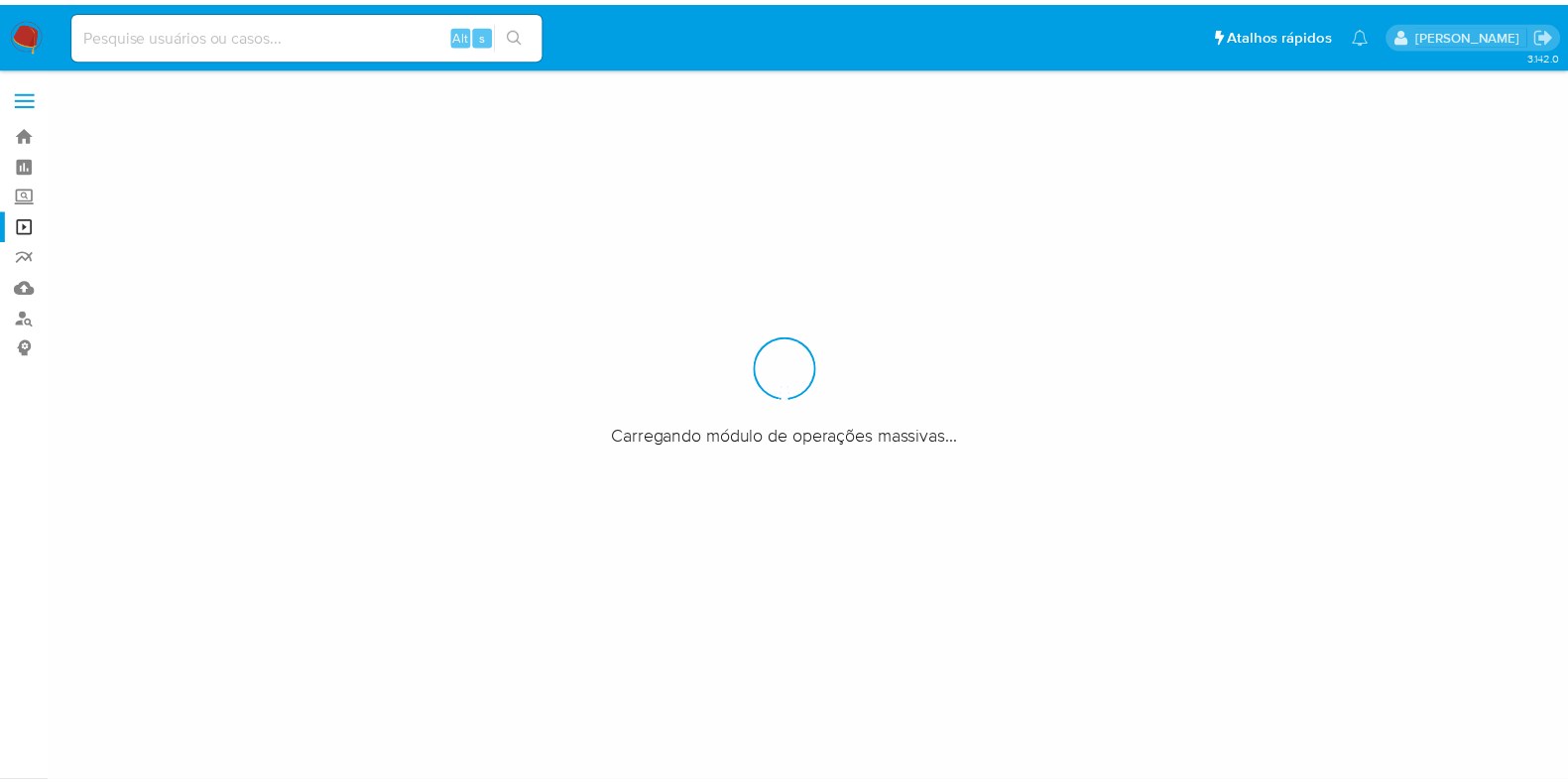 scroll, scrollTop: 0, scrollLeft: 0, axis: both 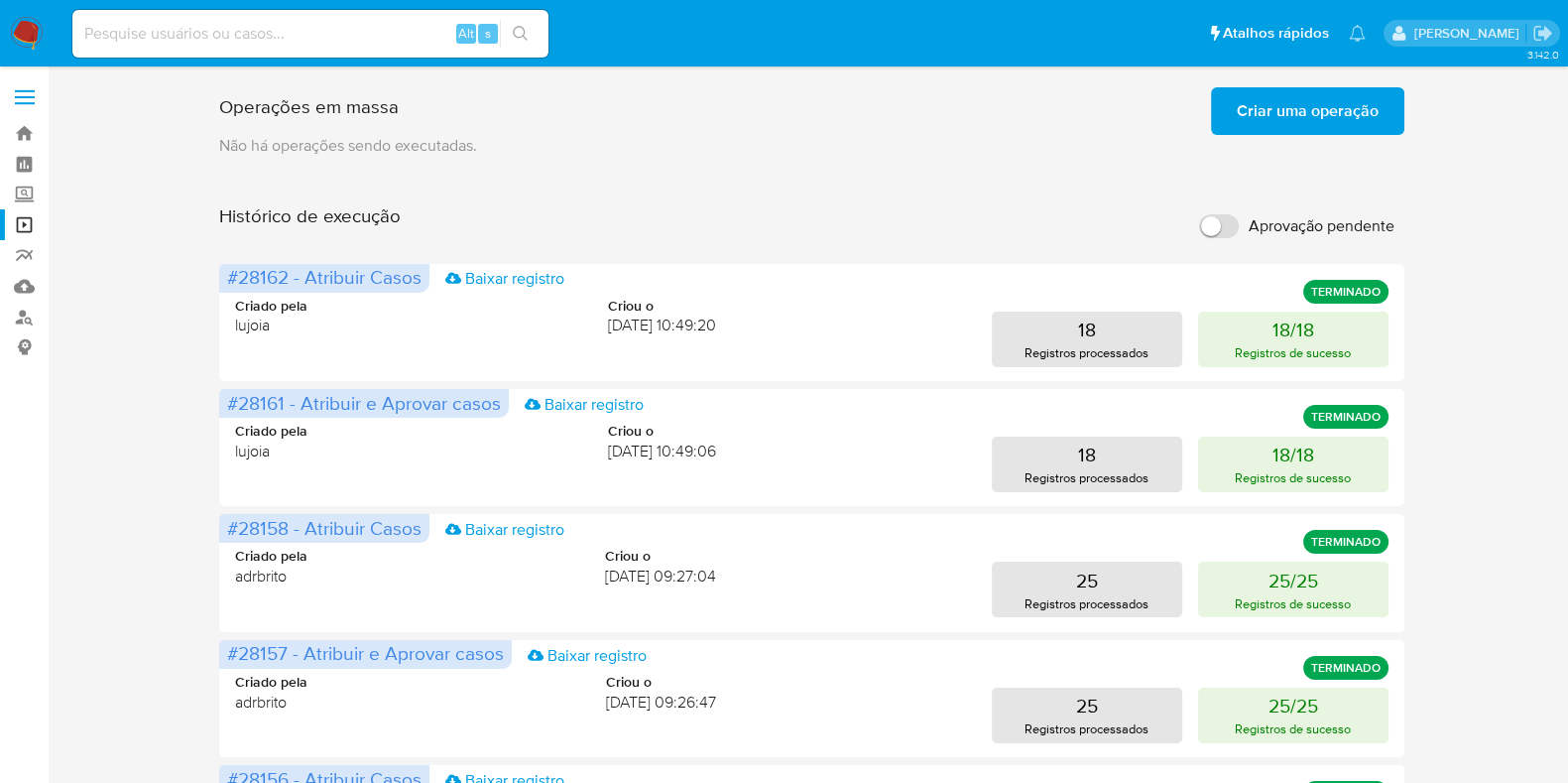 click on "Criar uma operação" at bounding box center (1307, 111) 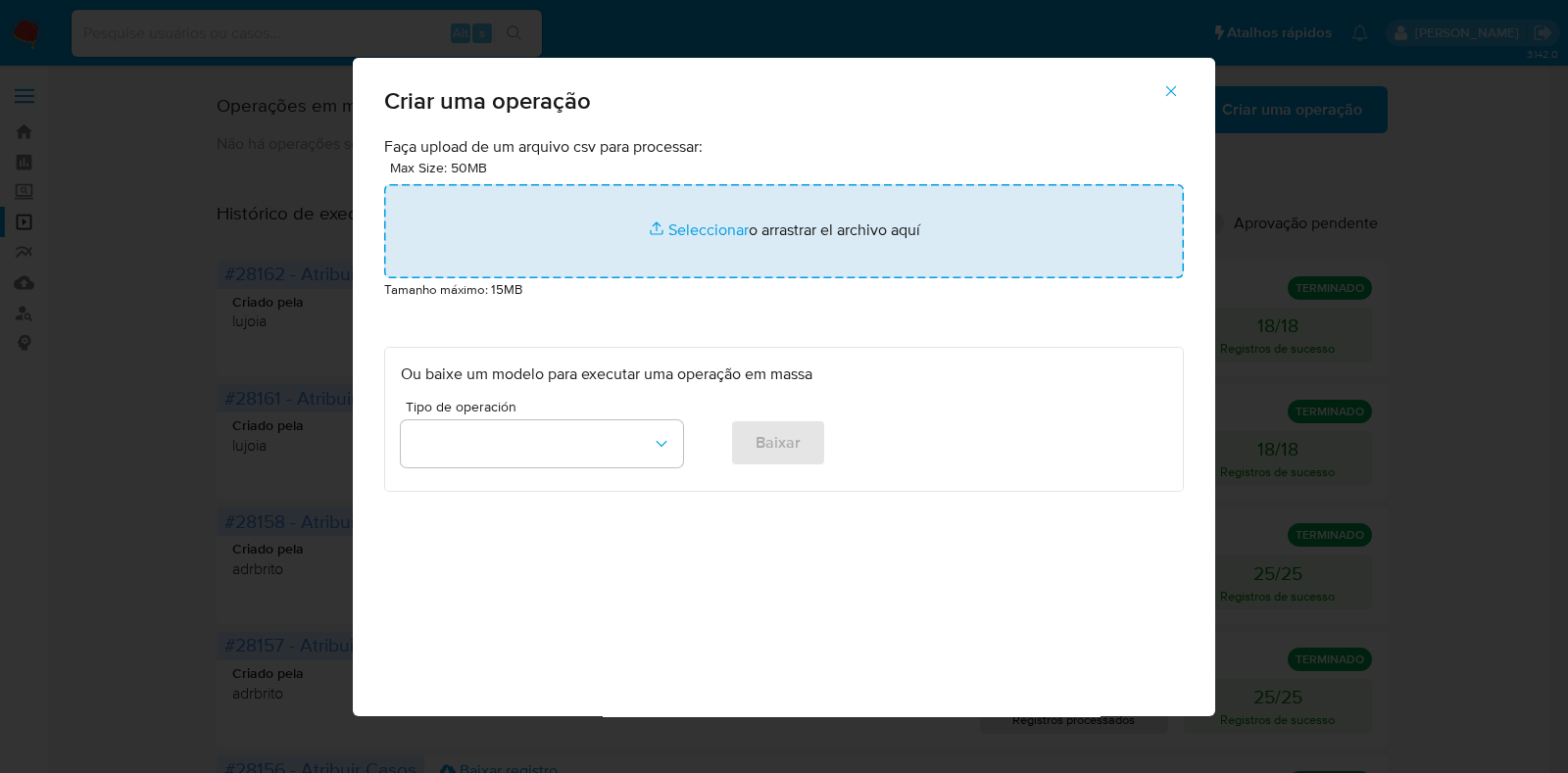 click at bounding box center (784, 231) 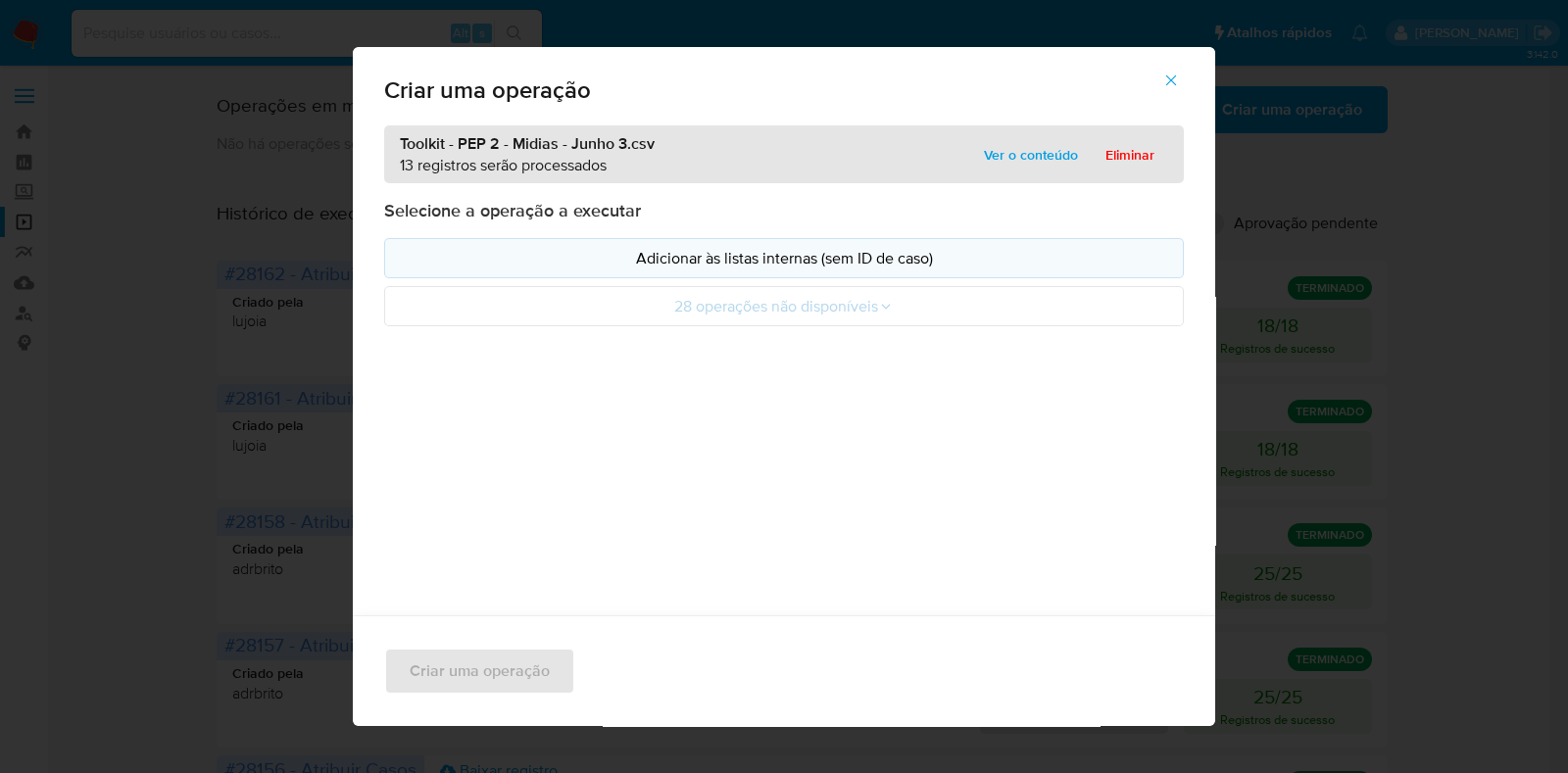 click on "Adicionar às listas internas (sem ID de caso)" at bounding box center [784, 258] 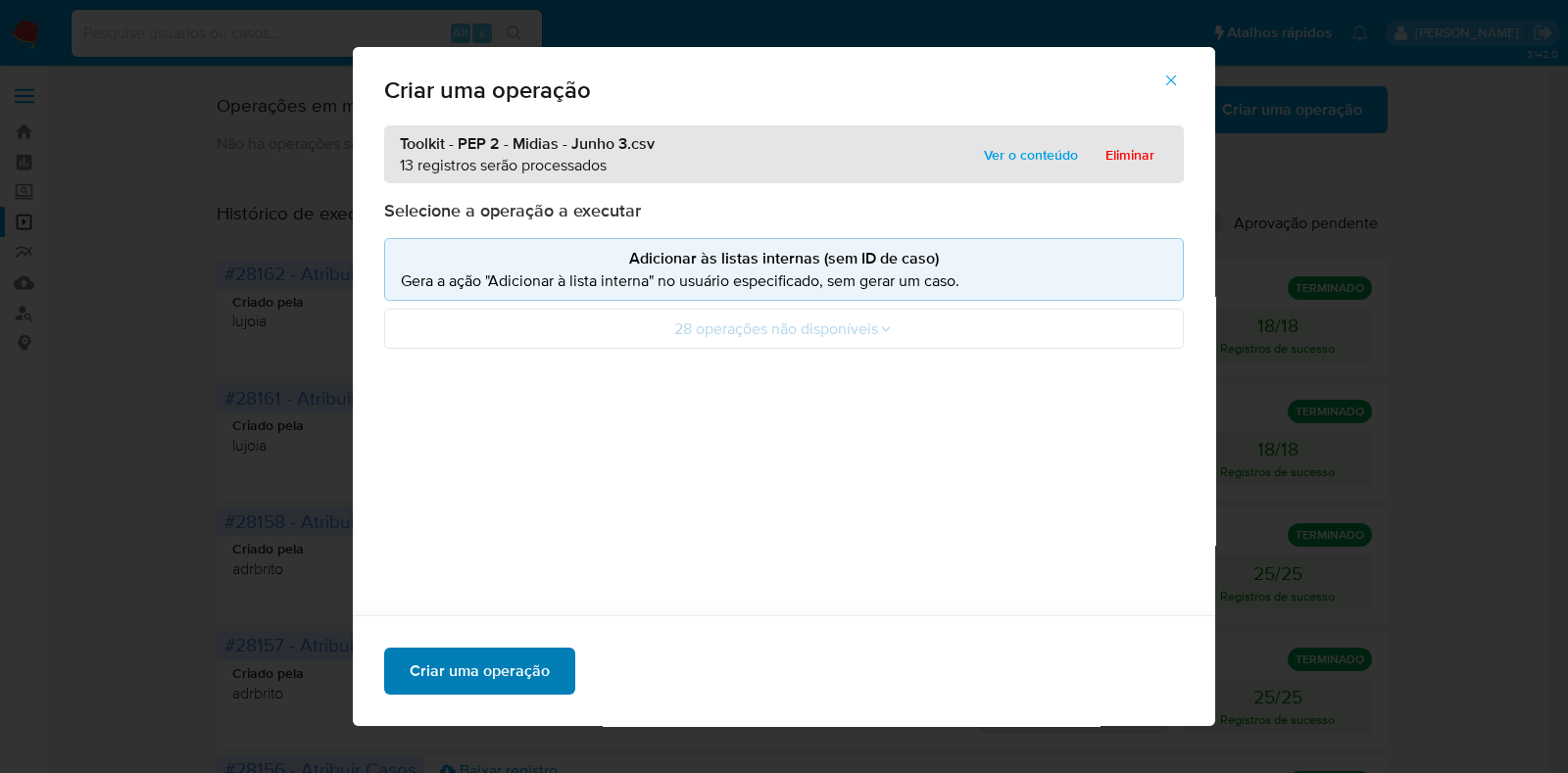 click on "Criar uma operação" at bounding box center [479, 671] 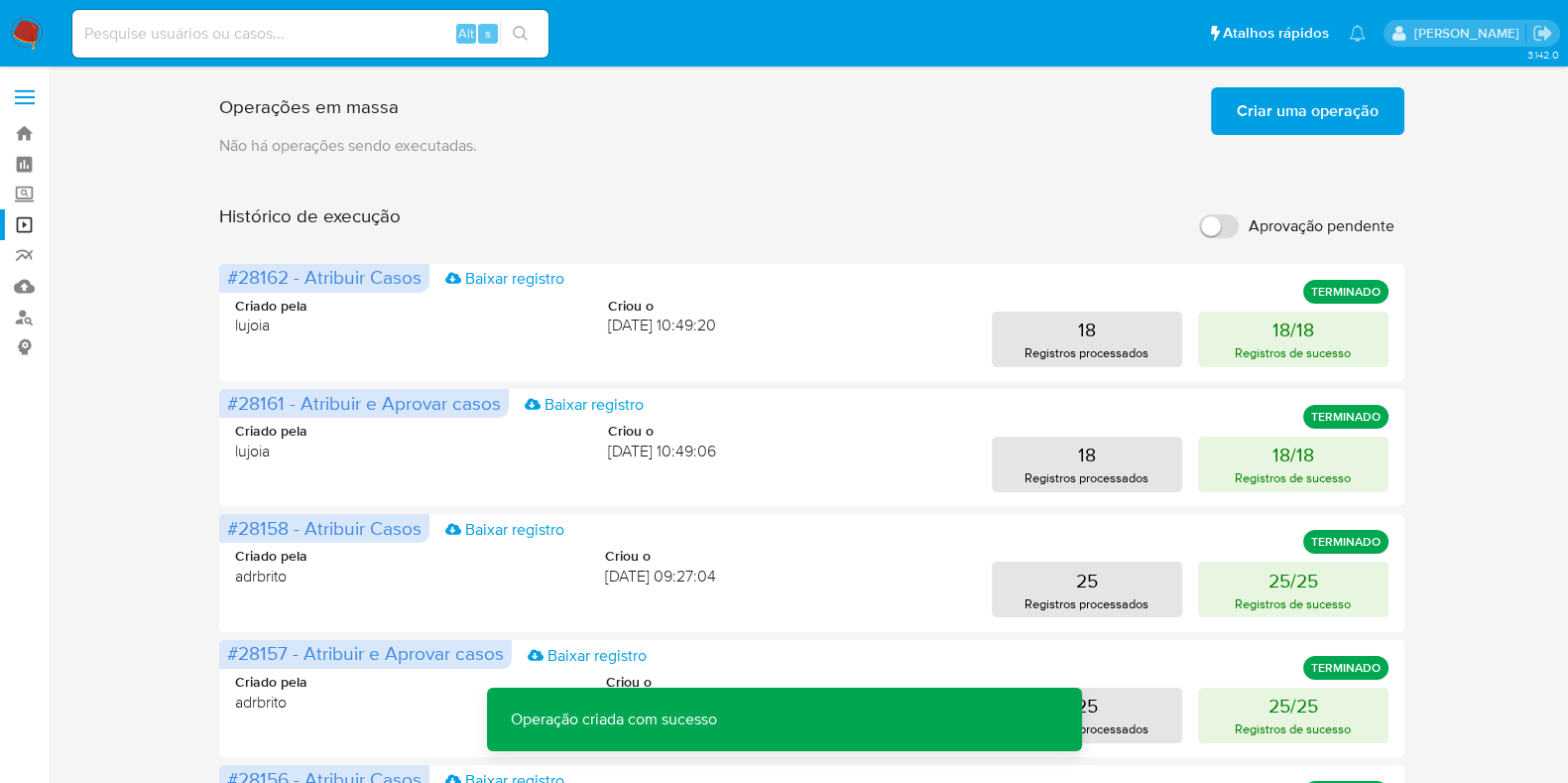 click on "Criar uma operação" at bounding box center (1307, 111) 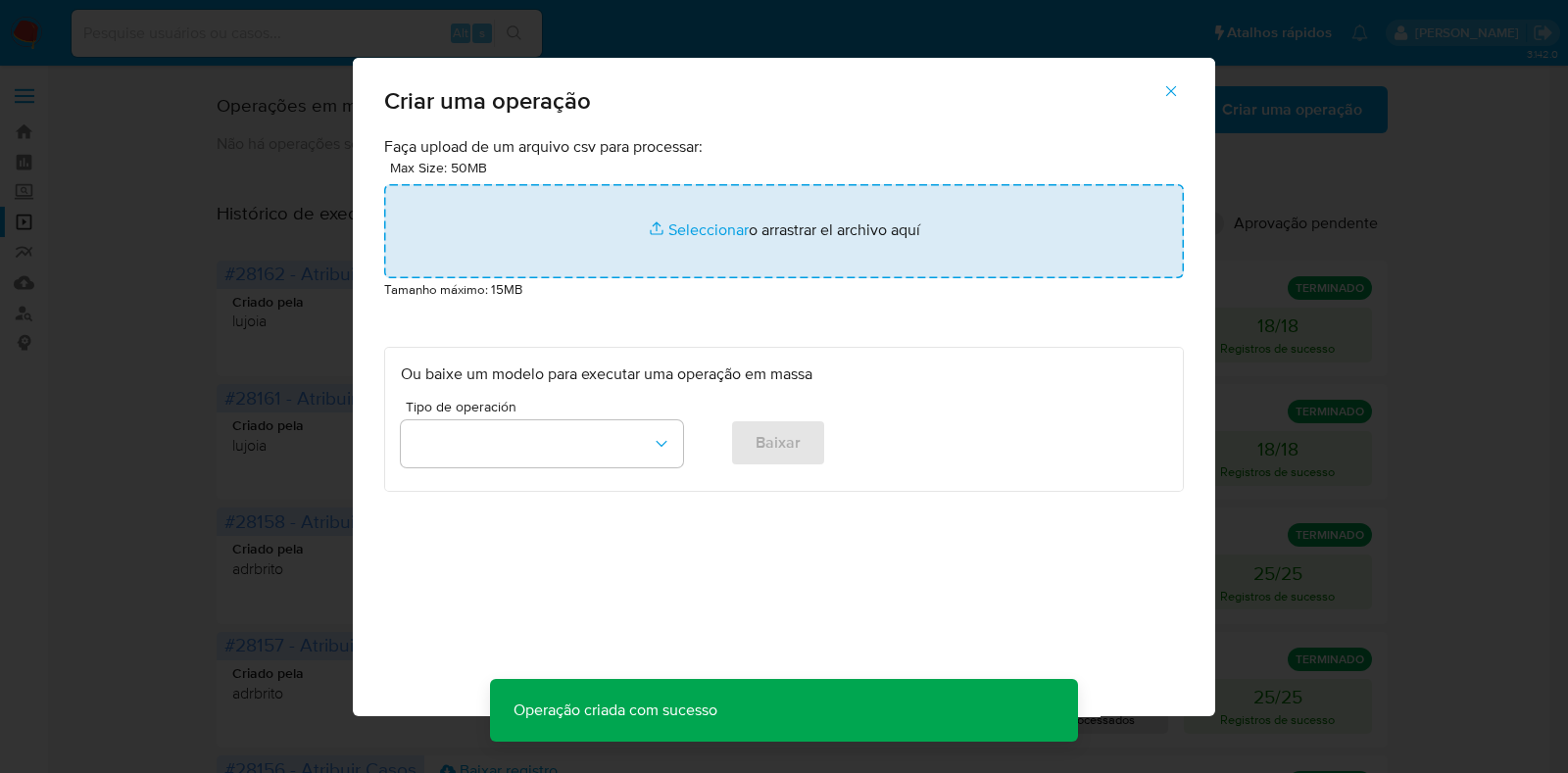 click at bounding box center (784, 231) 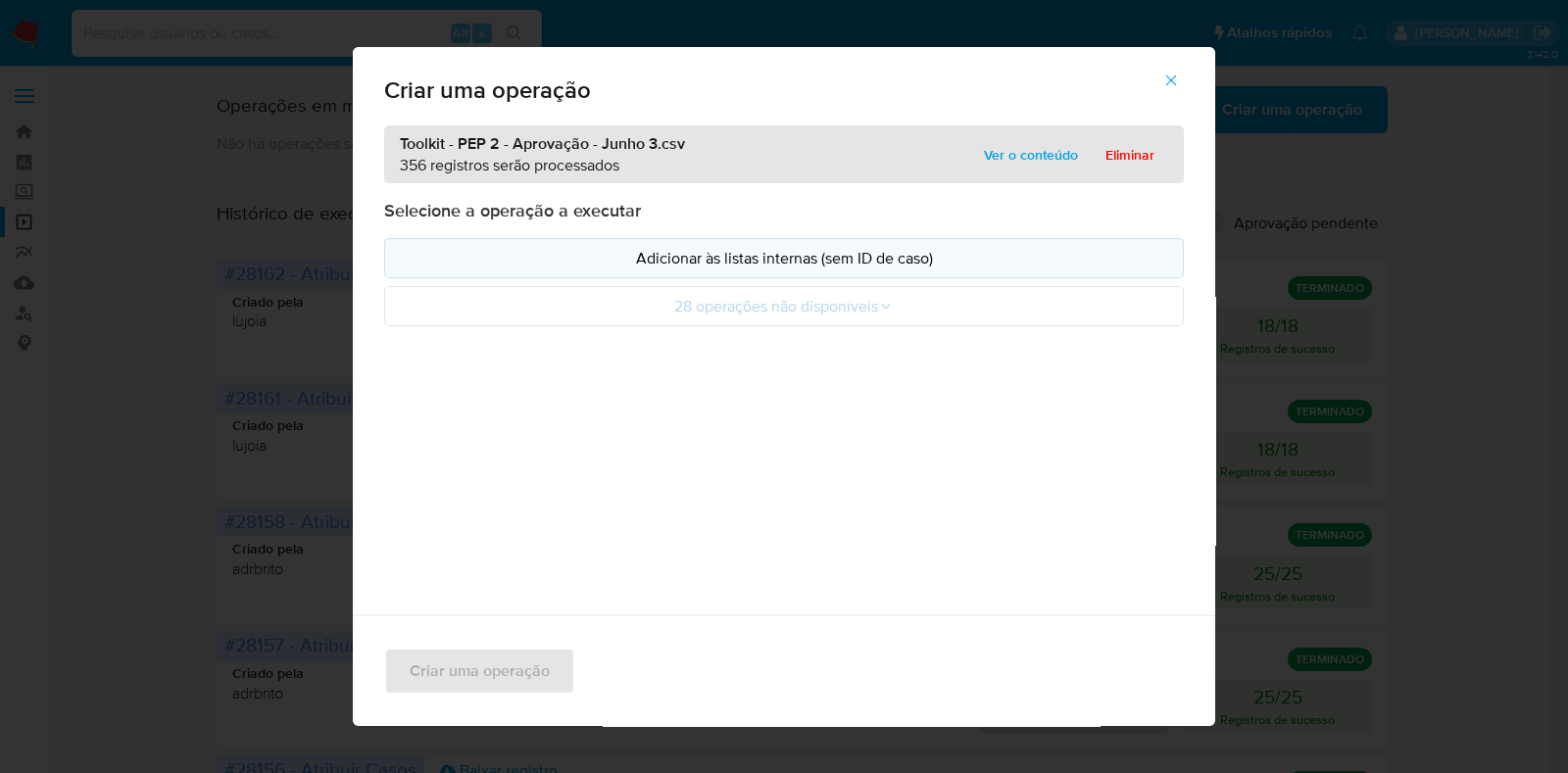 click on "Adicionar às listas internas (sem ID de caso)" at bounding box center [784, 258] 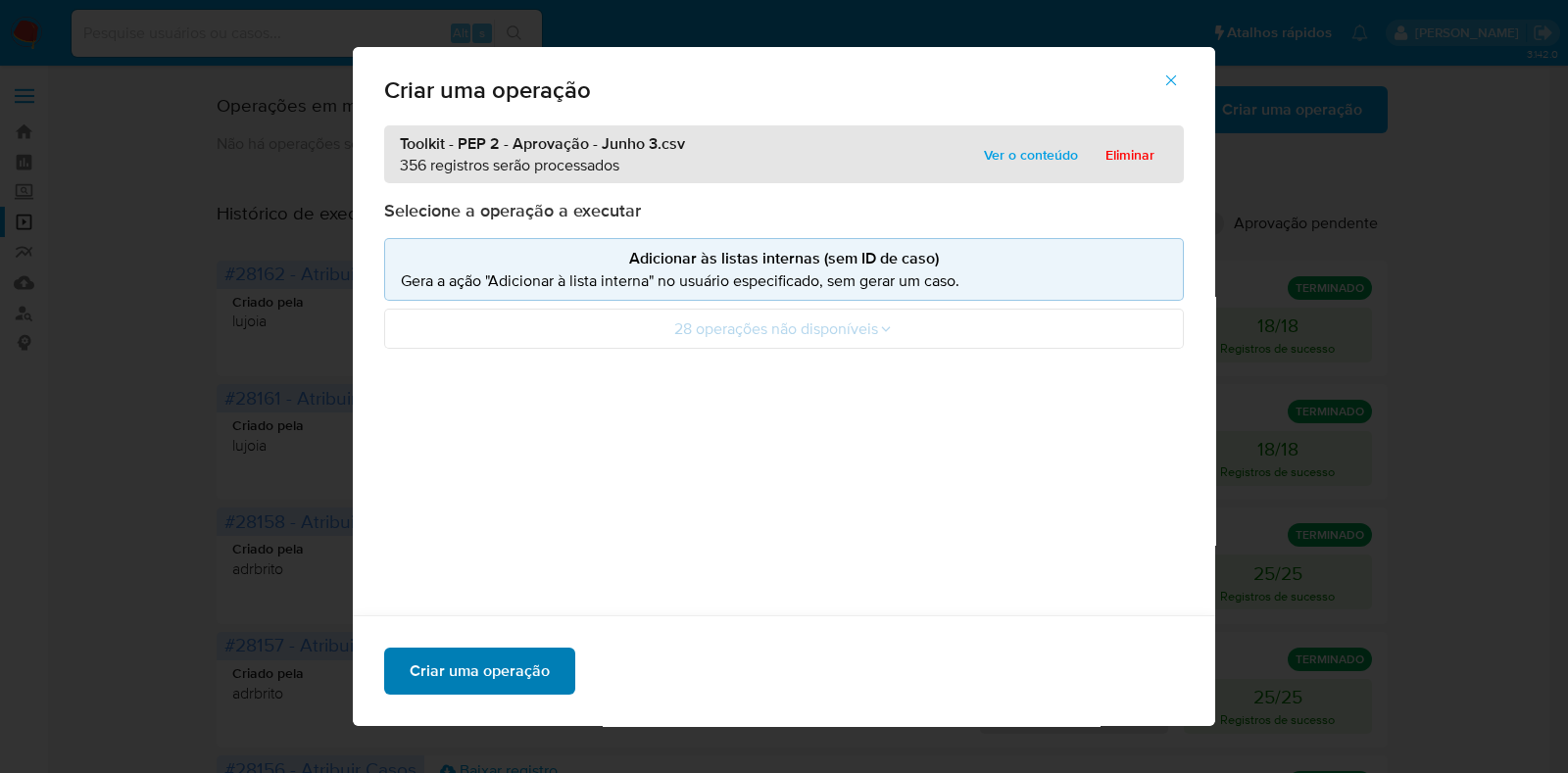click on "Criar uma operação" at bounding box center [479, 671] 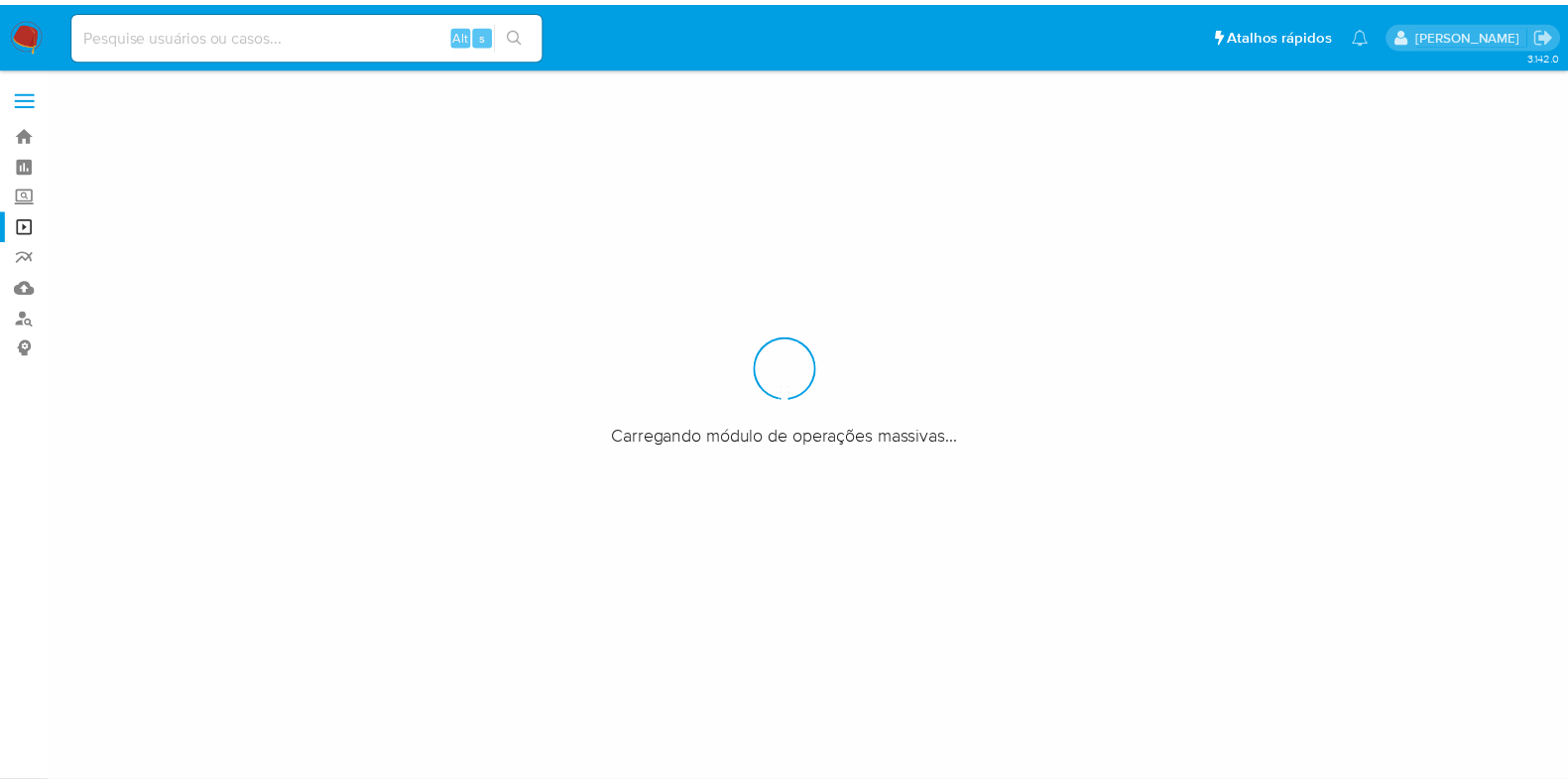 scroll, scrollTop: 0, scrollLeft: 0, axis: both 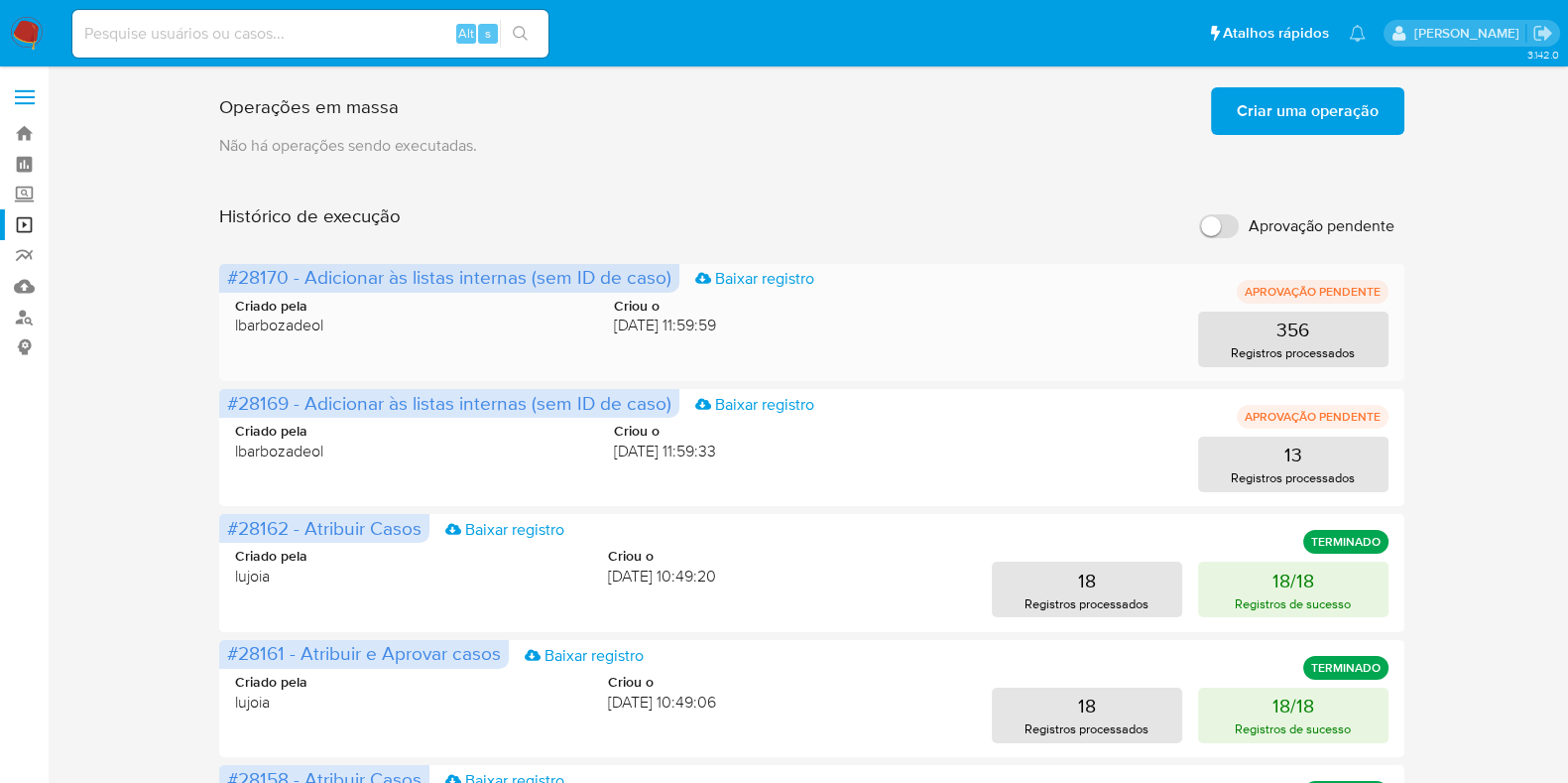 click on "#28170 - Adicionar às listas internas (sem ID de caso)" at bounding box center (449, 277) 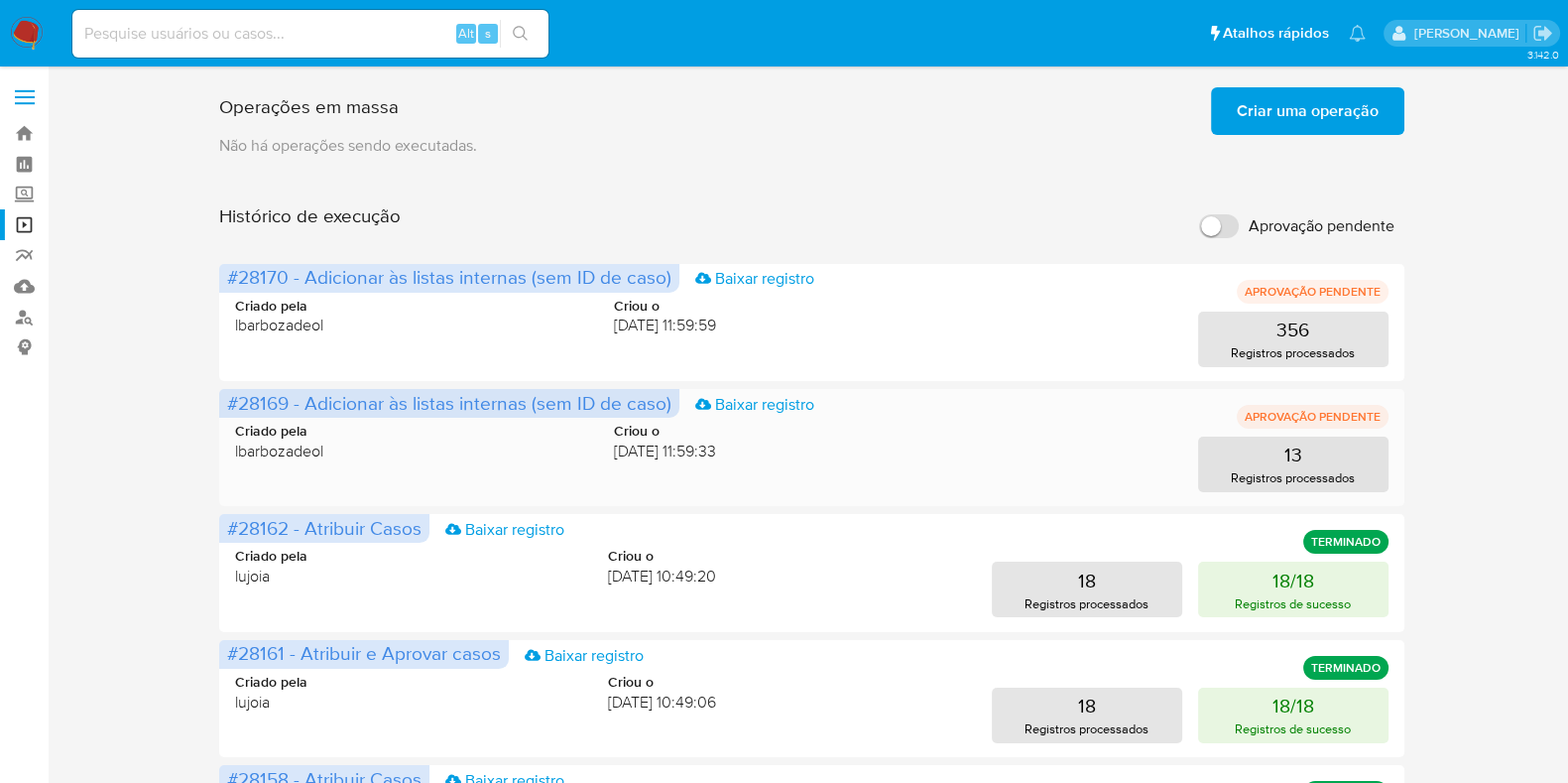 click on "#28169 - Adicionar às listas internas (sem ID de caso)" at bounding box center [449, 403] 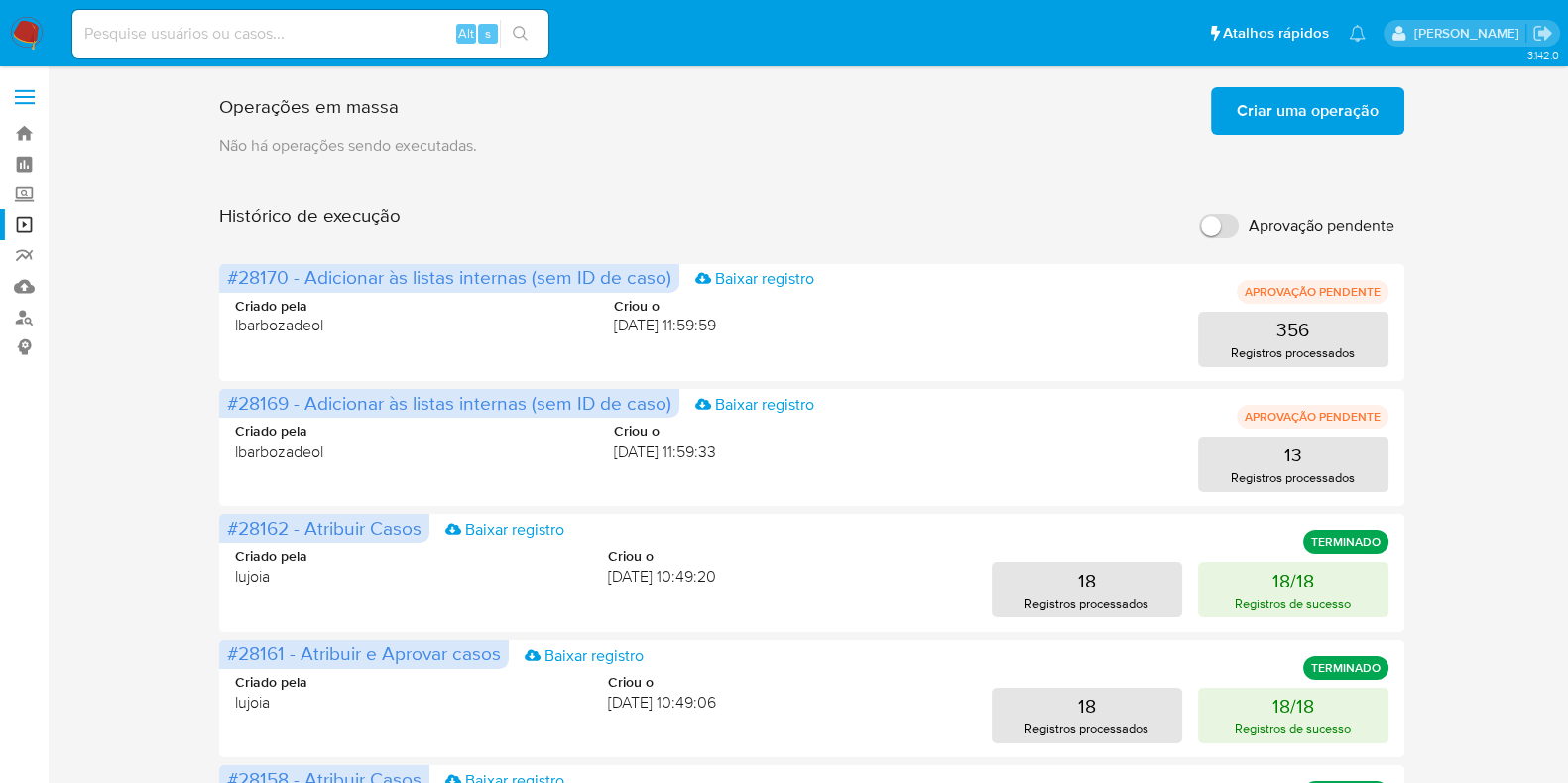 click on "Operações em massa Criar uma operação   Só pode haver no máximo 5 recursos colados Não há operações sendo executadas. Histórico de execução Aprovação pendente #28170 - Adicionar às listas internas (sem ID de caso)   Baixar registro APROVAÇÃO PENDENTE Criado pela lbarbozadeol Criou o 02/07/2025 11:59:59 356 Registros processados #28169 - Adicionar às listas internas (sem ID de caso)   Baixar registro APROVAÇÃO PENDENTE Criado pela lbarbozadeol Criou o 02/07/2025 11:59:33 13 Registros processados #28162 - Atribuir Casos   Baixar registro TERMINADO Criado pela lujoia Criou o 02/07/2025 10:49:20 18 Registros processados 18/18 Registros de sucesso #28161 - Atribuir e Aprovar casos   Baixar registro TERMINADO Criado pela lujoia Criou o 02/07/2025 10:49:06 18 Registros processados 18/18 Registros de sucesso #28158 - Atribuir Casos   Baixar registro TERMINADO Criado pela adrbrito Criou o 02/07/2025 09:27:04 25 Registros processados 25/25 Registros de sucesso #28157 - Atribuir e Aprovar casos" at bounding box center (811, 827) 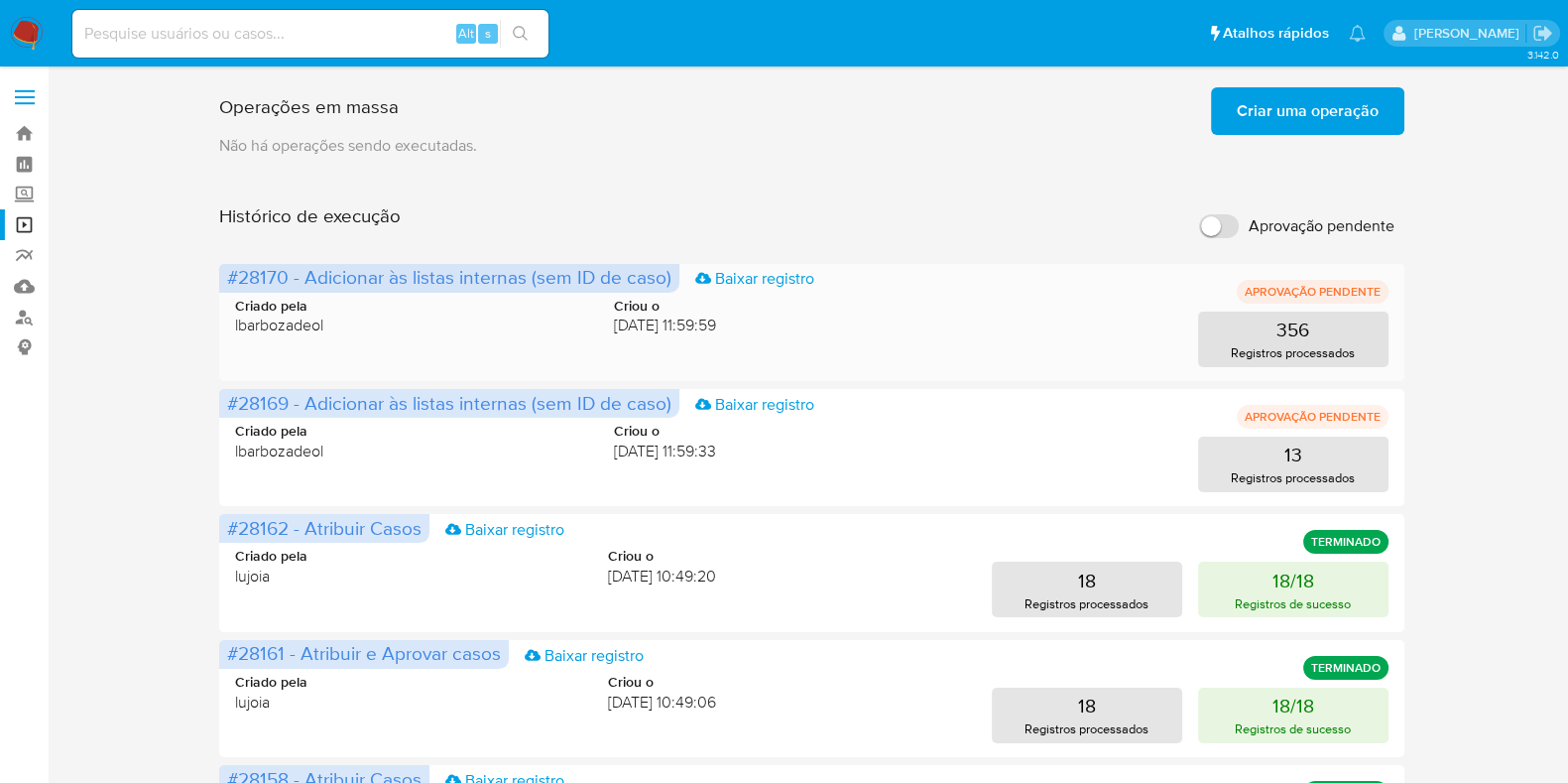 click on "#28170 - Adicionar às listas internas (sem ID de caso)" at bounding box center [449, 277] 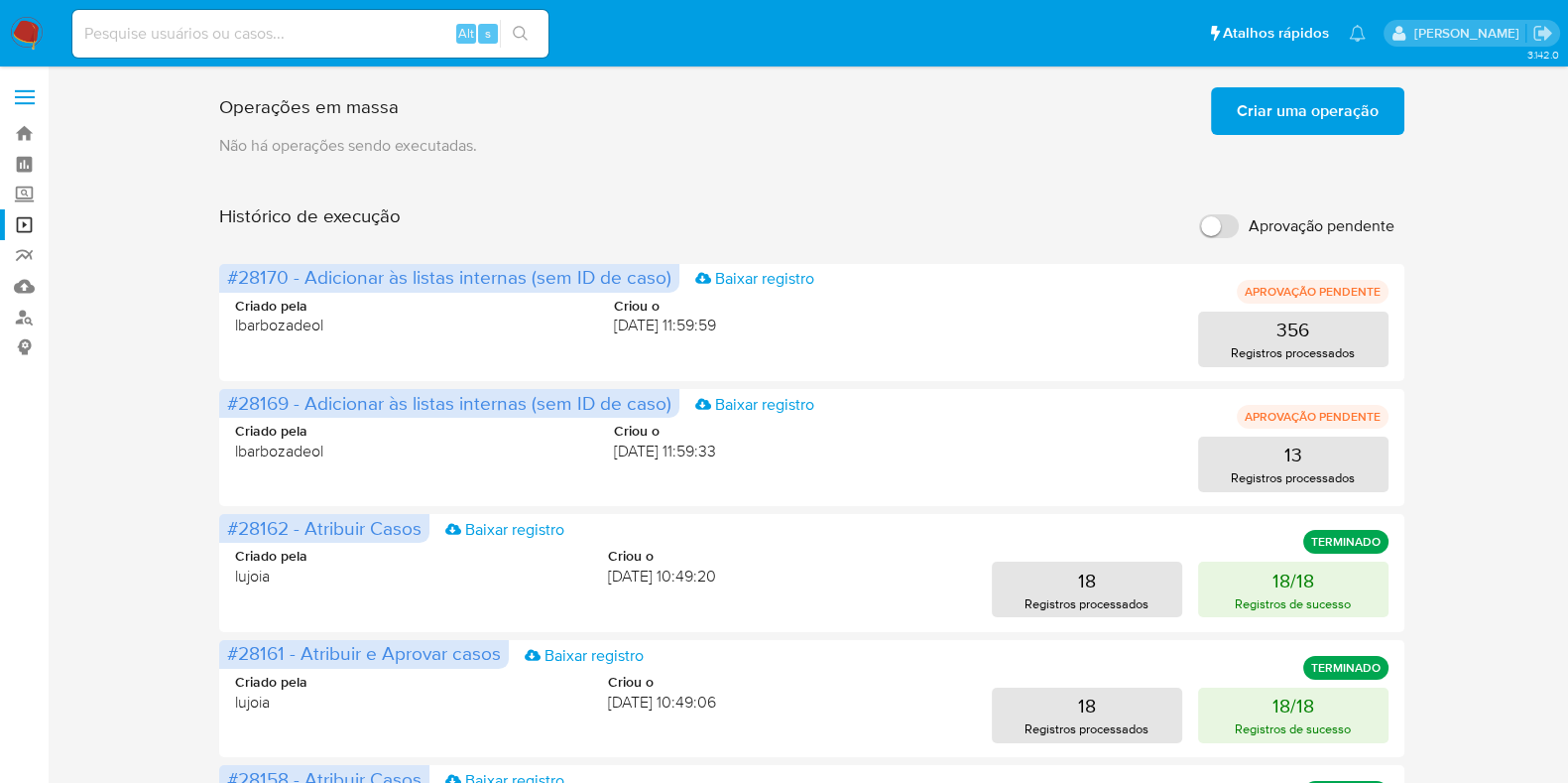 click on "Operações em massa Criar uma operação   Só pode haver no máximo 5 recursos colados Não há operações sendo executadas. Histórico de execução Aprovação pendente #28170 - Adicionar às listas internas (sem ID de caso)   Baixar registro APROVAÇÃO PENDENTE Criado pela lbarbozadeol Criou o 02/07/2025 11:59:59 356 Registros processados #28169 - Adicionar às listas internas (sem ID de caso)   Baixar registro APROVAÇÃO PENDENTE Criado pela lbarbozadeol Criou o 02/07/2025 11:59:33 13 Registros processados #28162 - Atribuir Casos   Baixar registro TERMINADO Criado pela lujoia Criou o 02/07/2025 10:49:20 18 Registros processados 18/18 Registros de sucesso #28161 - Atribuir e Aprovar casos   Baixar registro TERMINADO Criado pela lujoia Criou o 02/07/2025 10:49:06 18 Registros processados 18/18 Registros de sucesso #28158 - Atribuir Casos   Baixar registro TERMINADO Criado pela adrbrito Criou o 02/07/2025 09:27:04 25 Registros processados 25/25 Registros de sucesso #28157 - Atribuir e Aprovar casos" at bounding box center (811, 827) 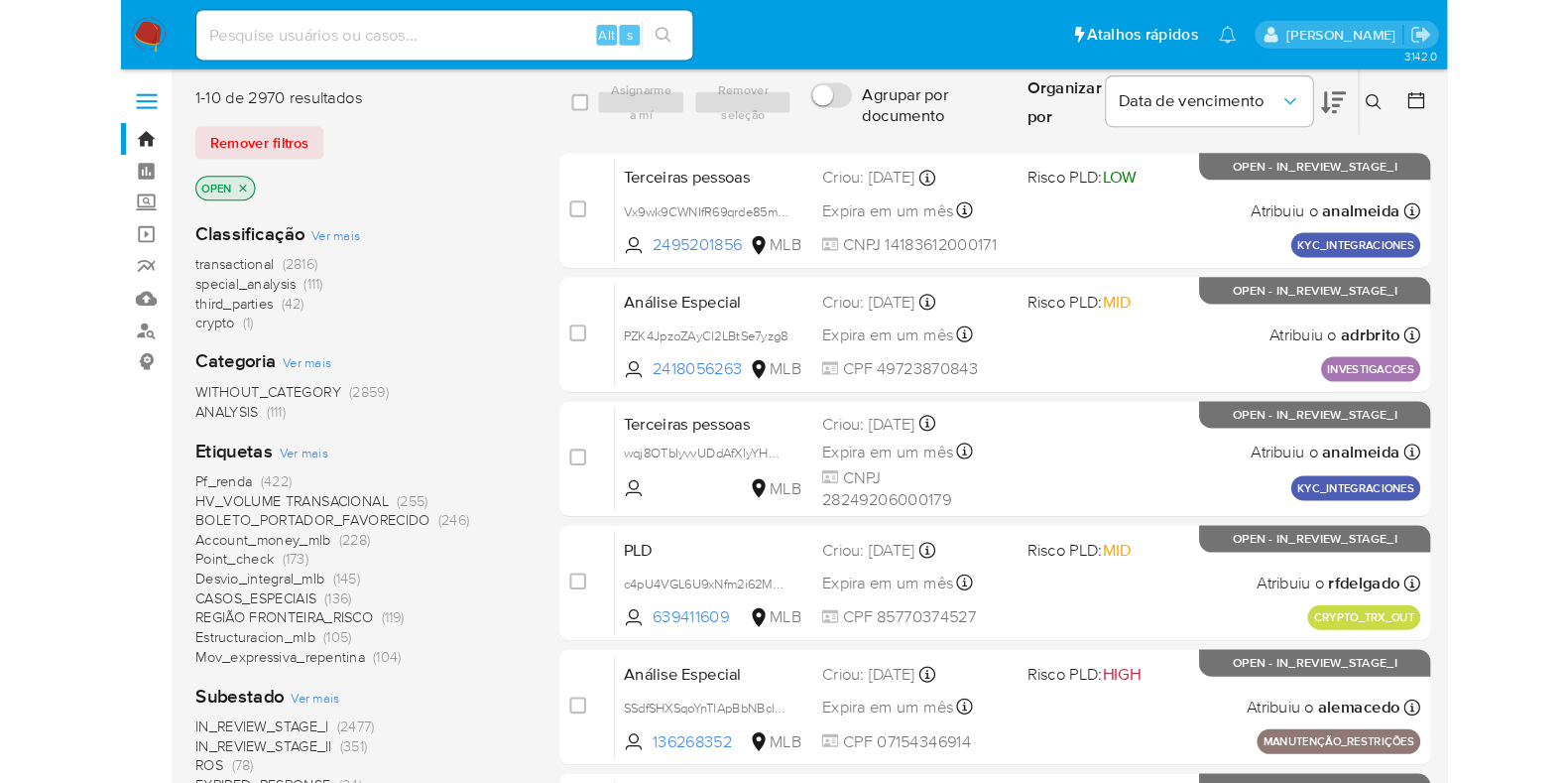 scroll, scrollTop: 0, scrollLeft: 0, axis: both 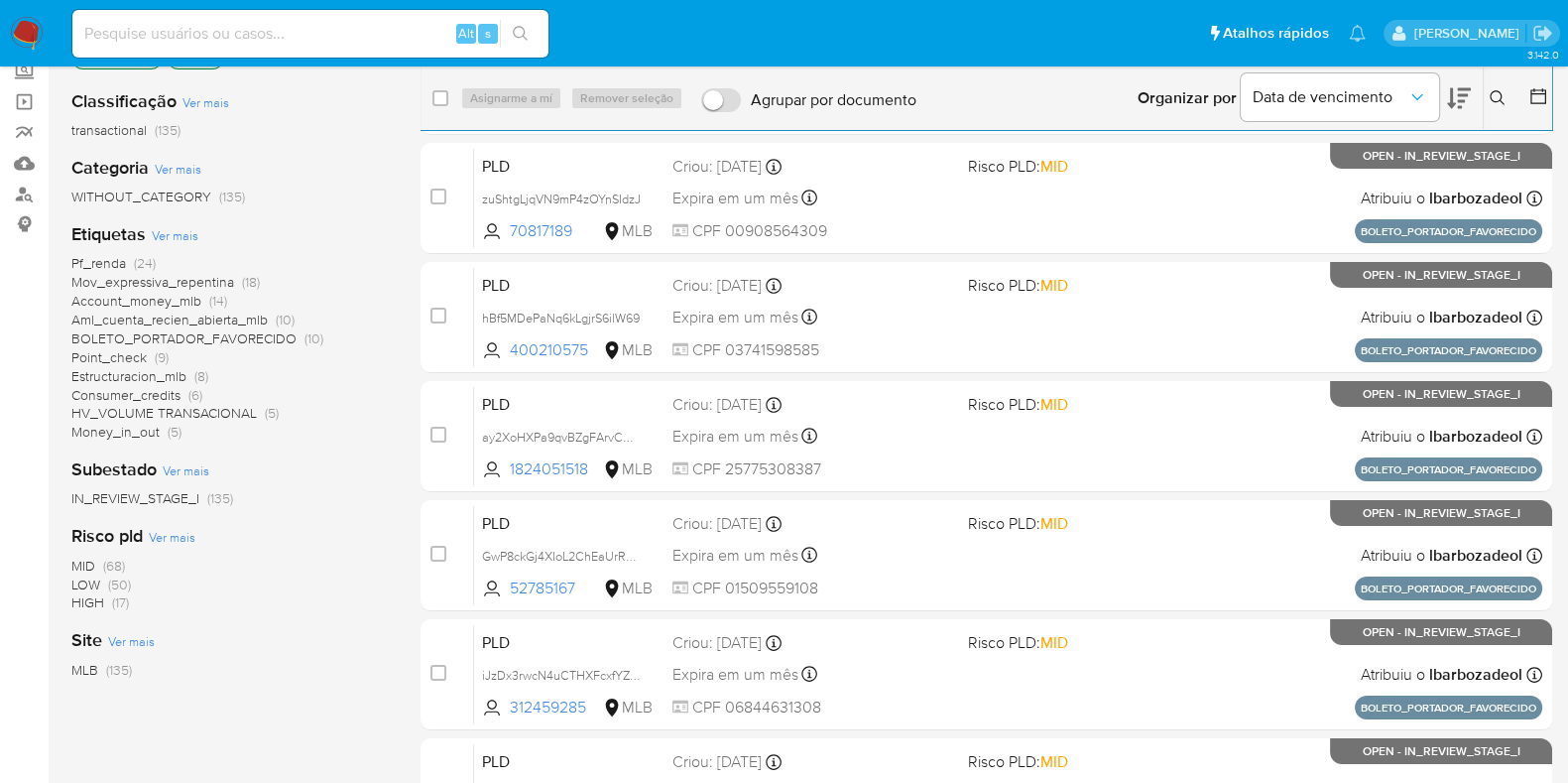 click on "MID (68) LOW (50) HIGH (17)" at bounding box center [230, 585] 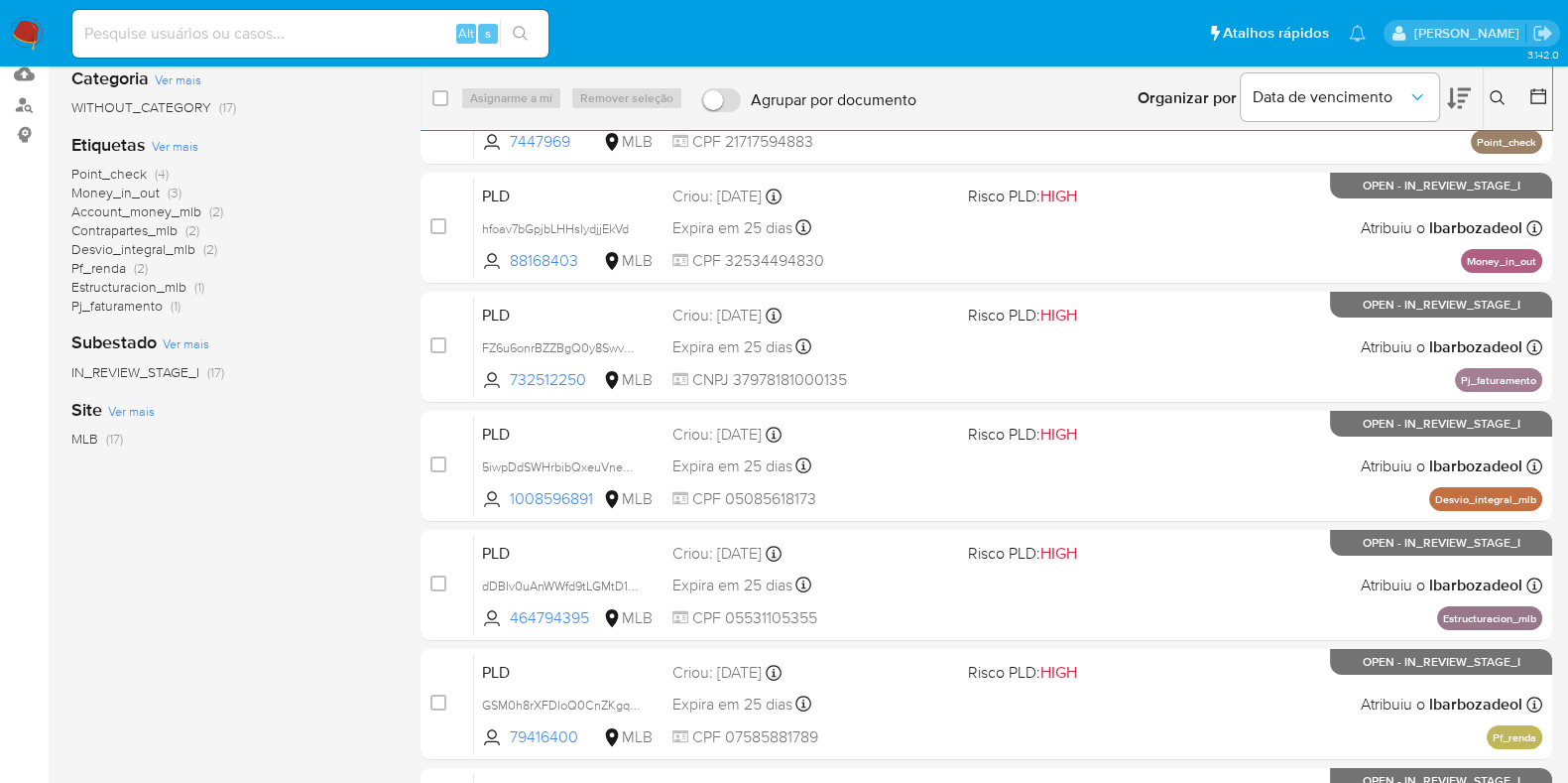 scroll, scrollTop: 123, scrollLeft: 0, axis: vertical 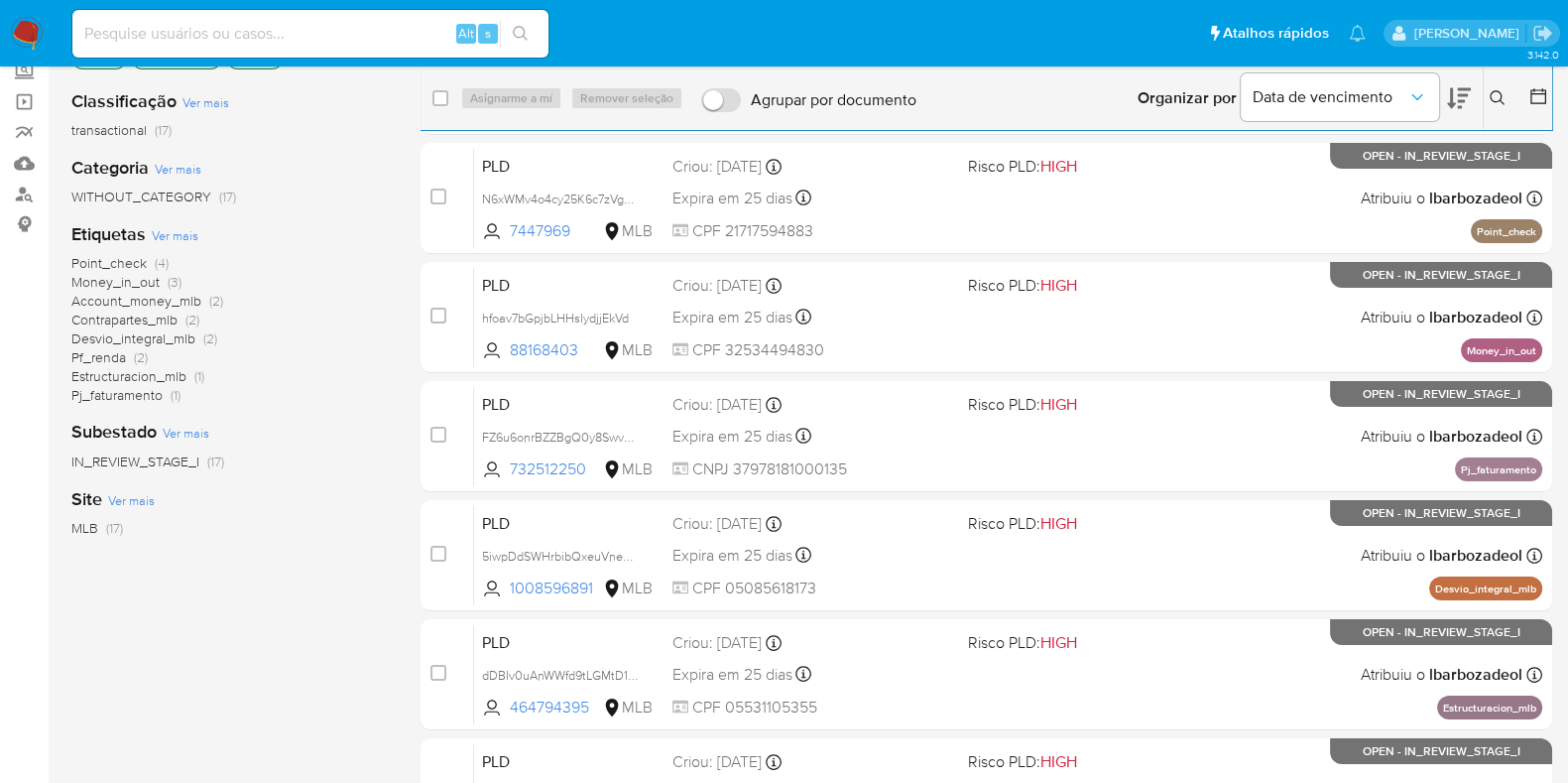 click on "Point_check" at bounding box center (109, 263) 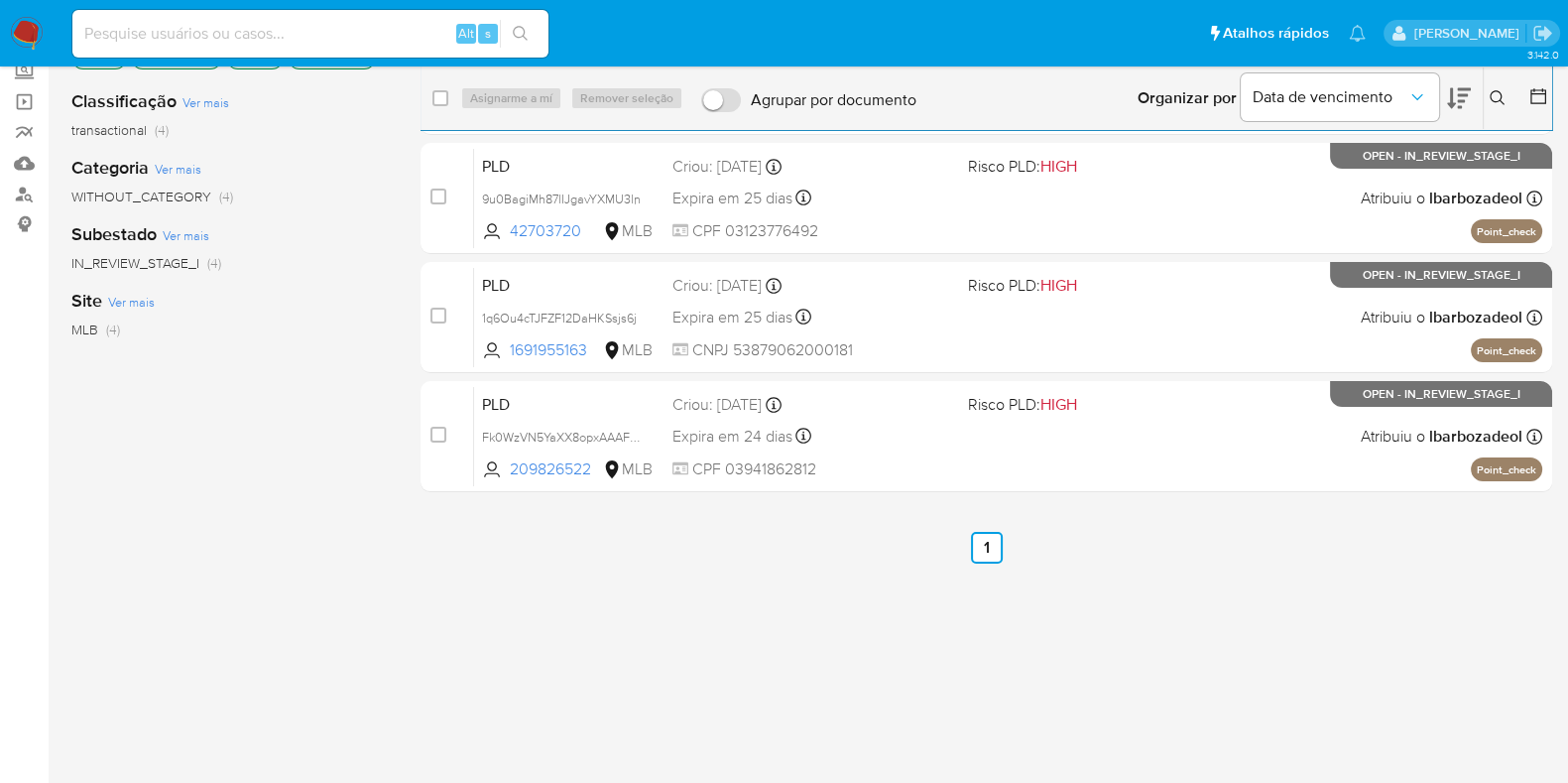 scroll, scrollTop: 0, scrollLeft: 0, axis: both 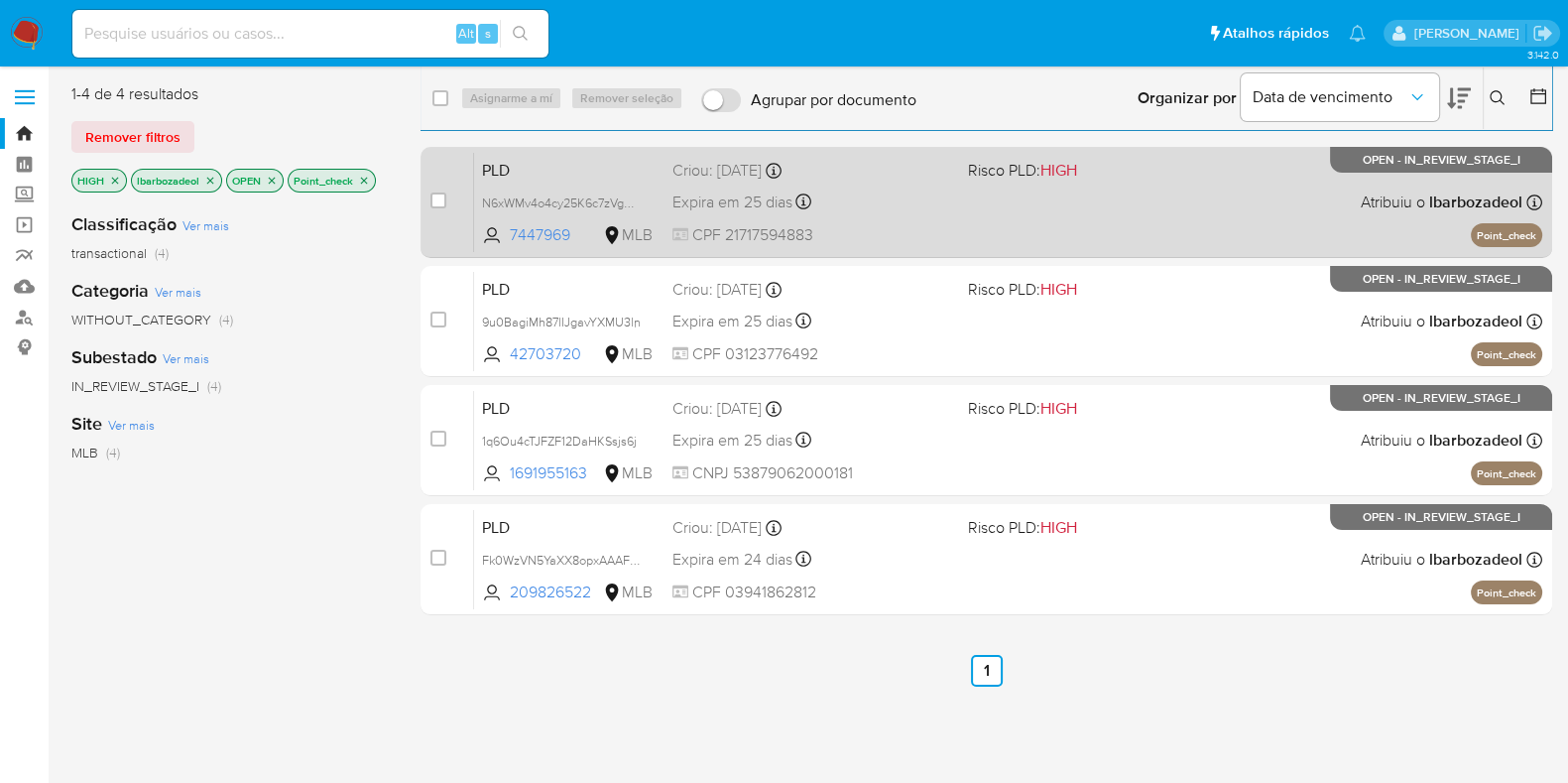 click on "PLD N6xWMv4o4cy25K6c7zVgWKnR 7447969 MLB Risco PLD:  HIGH Criou: 12/06/2025   Criou: 12/06/2025 00:28:26 Expira em 25 dias   Expira em 27/07/2025 00:28:27 CPF   21717594883 Atribuiu o   lbarbozadeol   Asignado el: 18/06/2025 14:27:20 Point_check OPEN - IN_REVIEW_STAGE_I" at bounding box center [1008, 201] 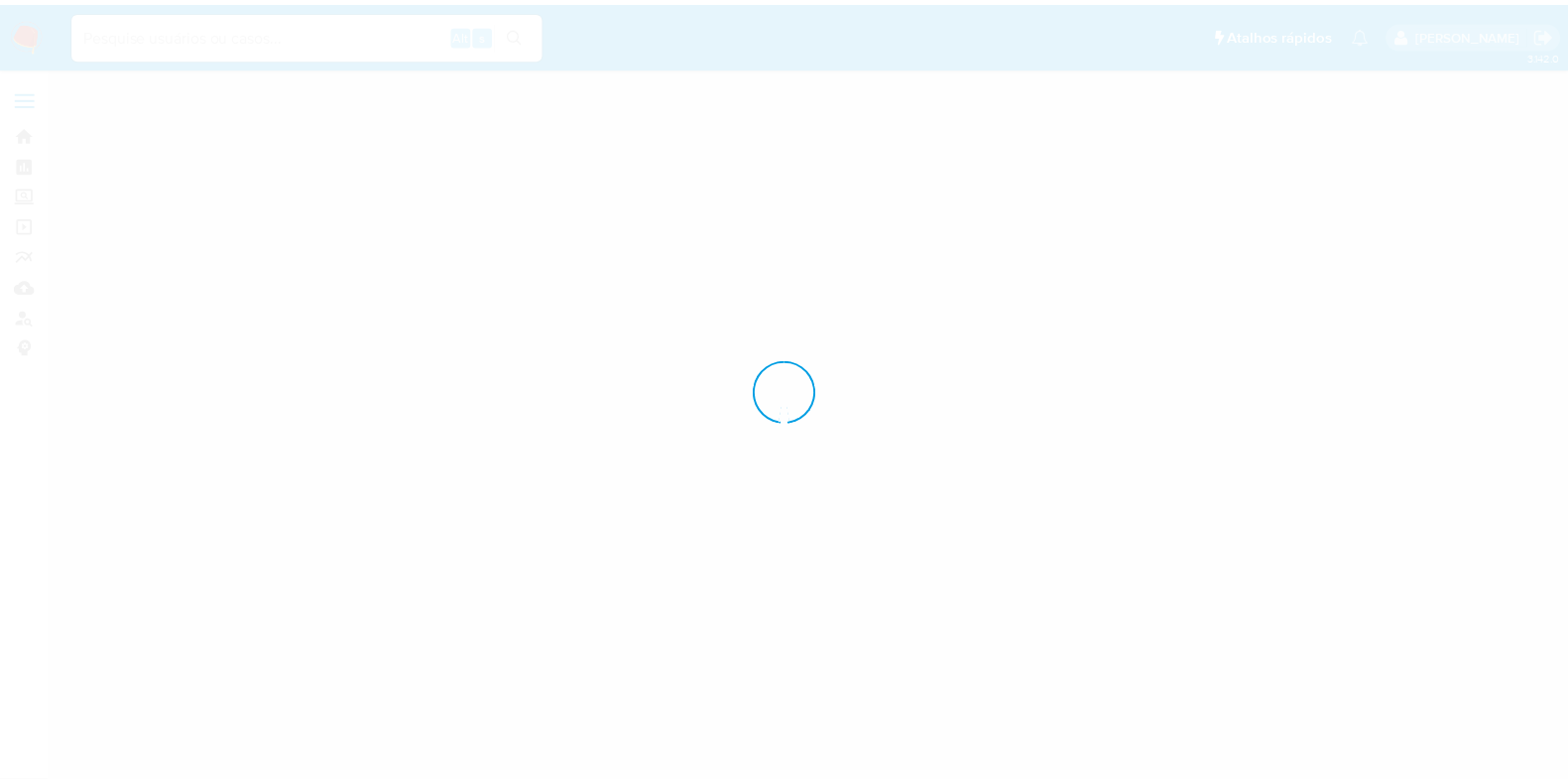 scroll, scrollTop: 0, scrollLeft: 0, axis: both 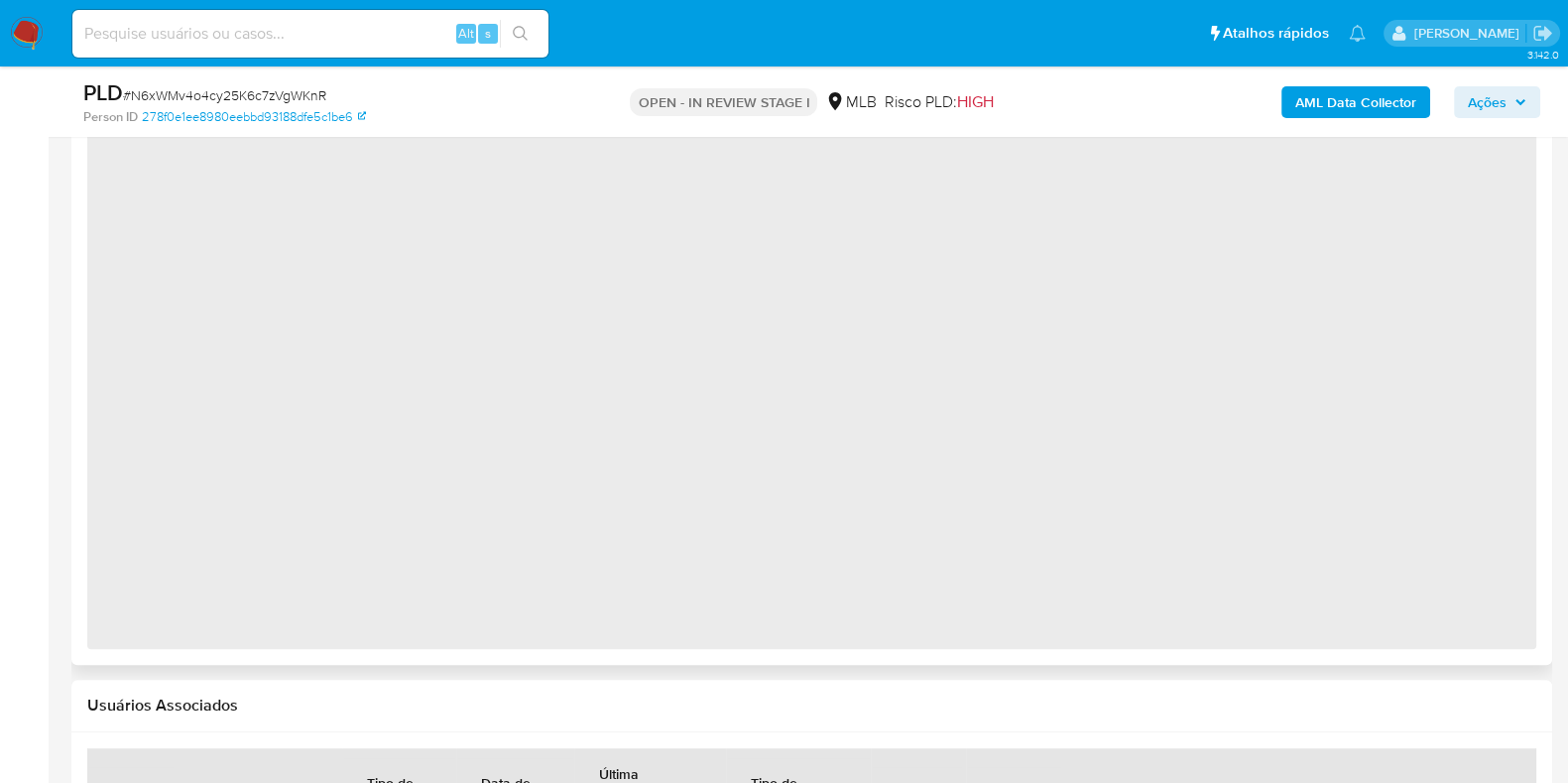 select on "10" 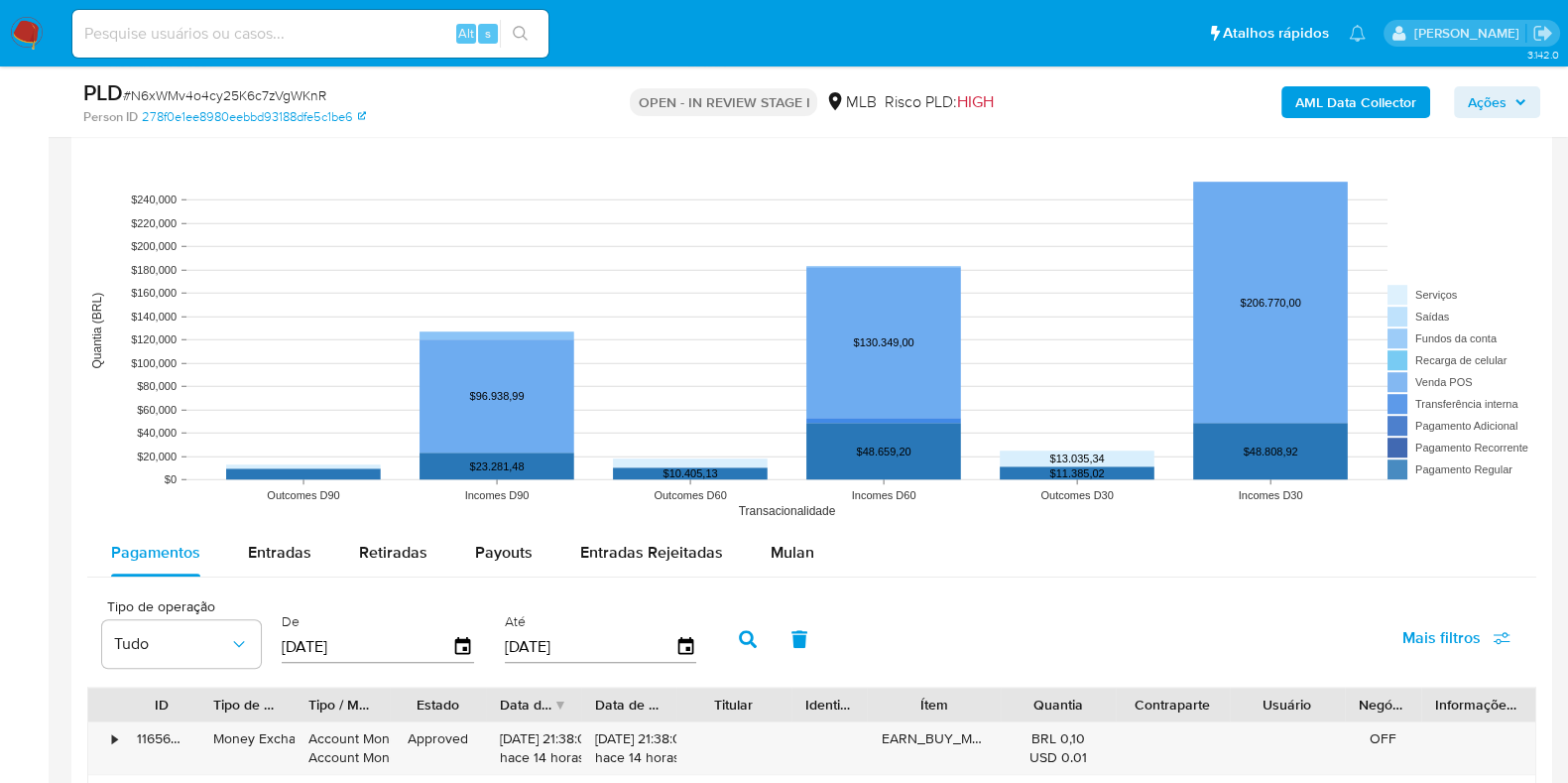 scroll, scrollTop: 1860, scrollLeft: 0, axis: vertical 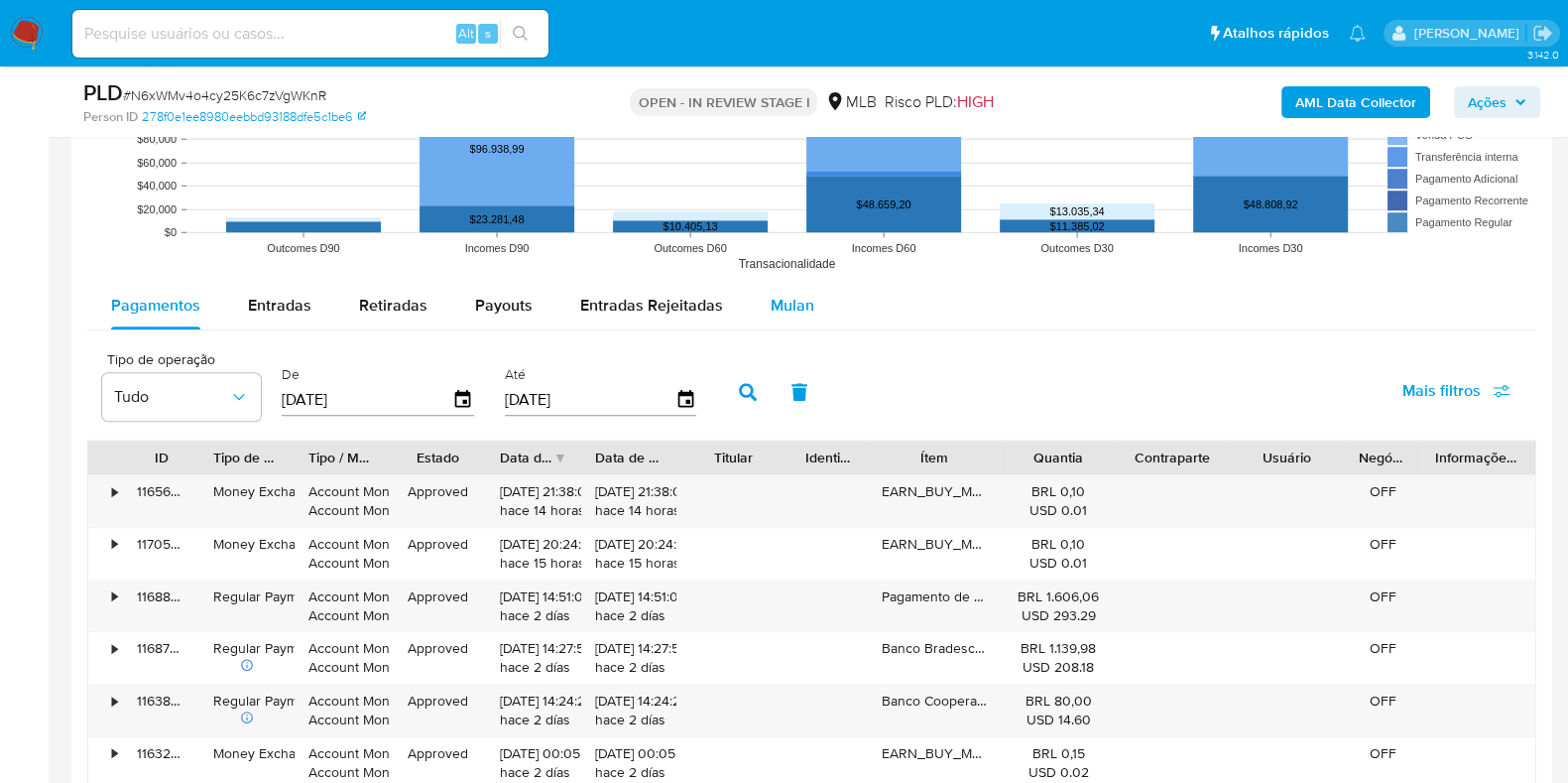 click on "Mulan" at bounding box center (792, 305) 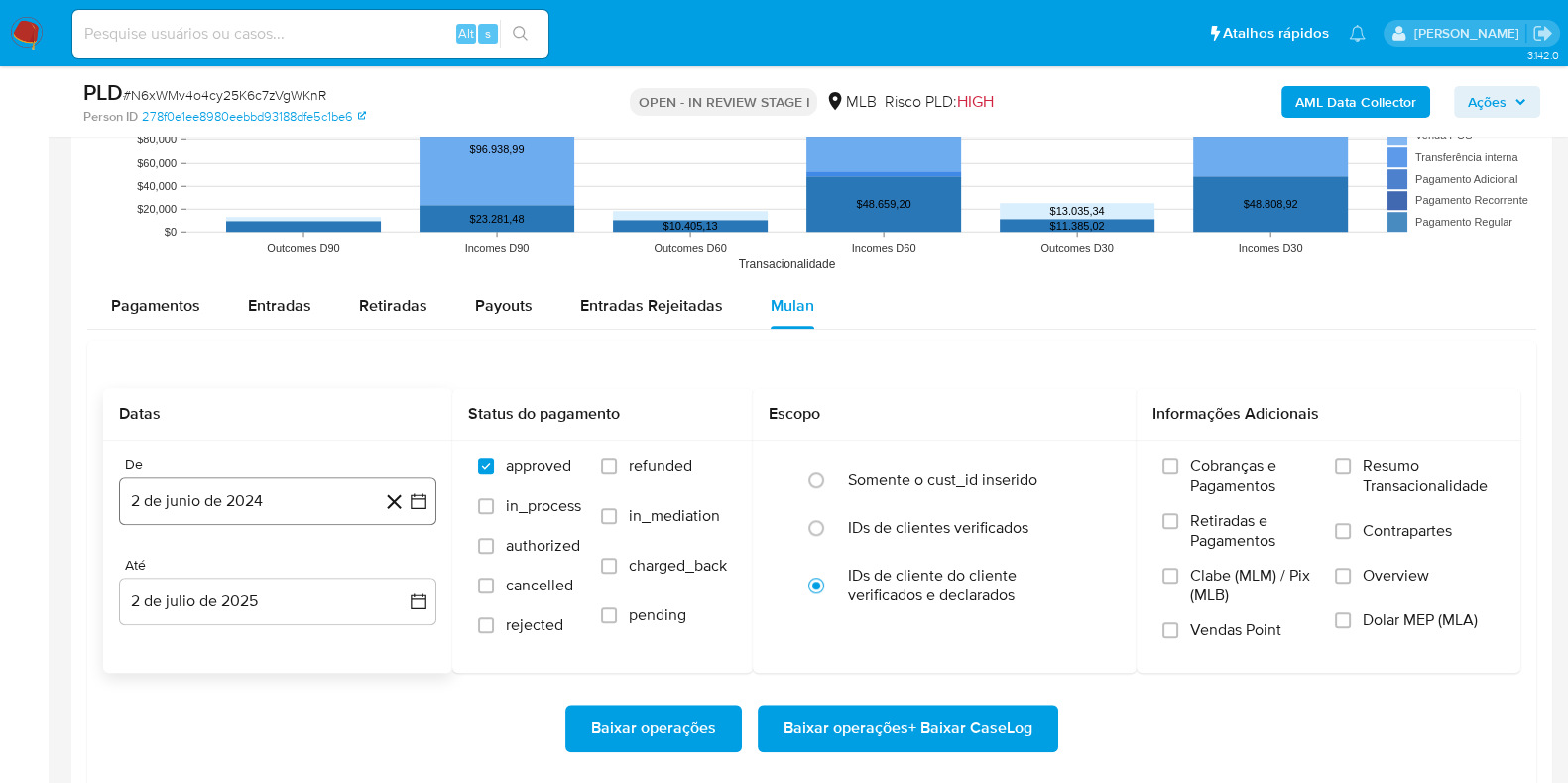 click on "2 de junio de 2024" at bounding box center (278, 501) 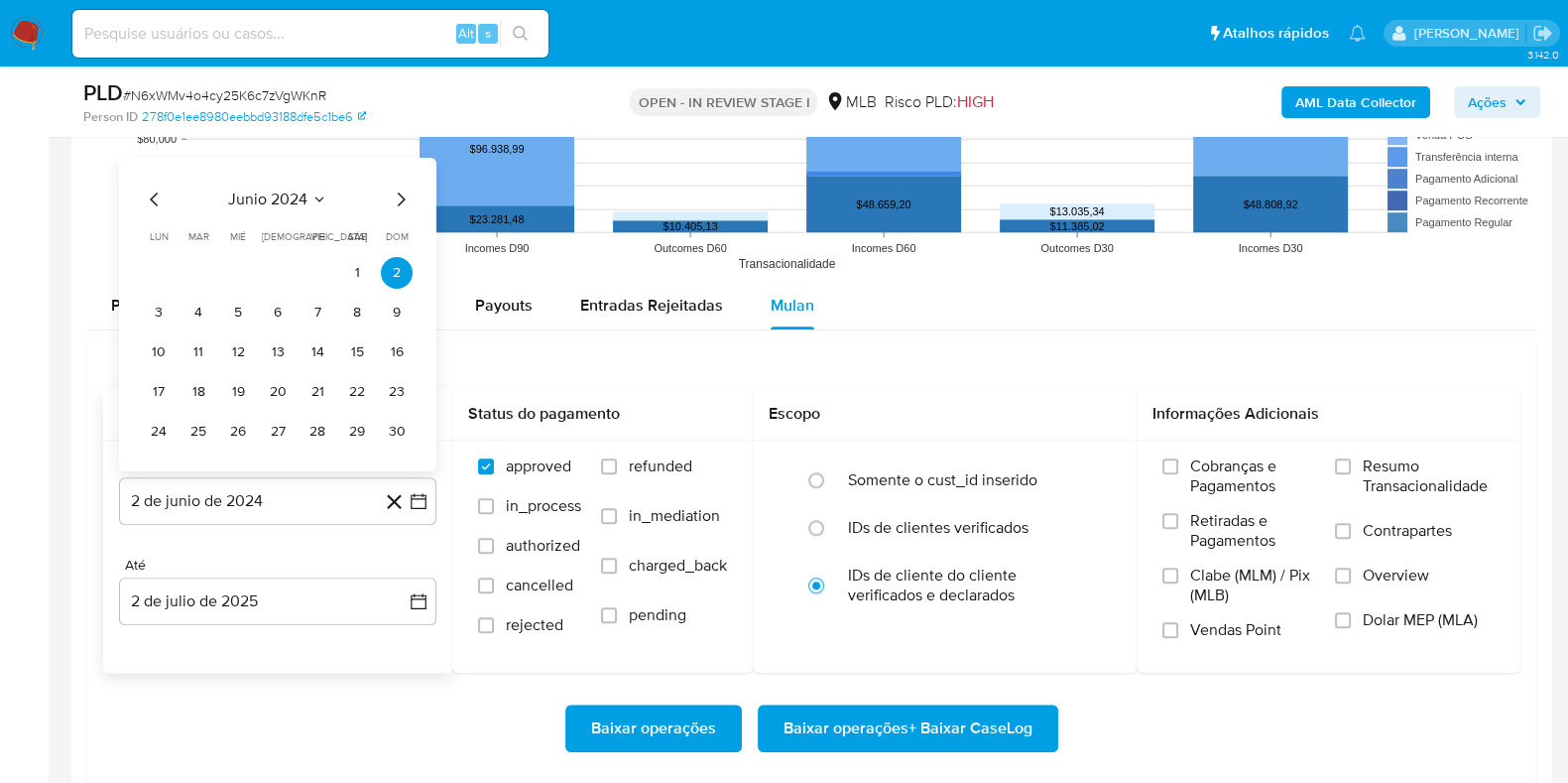 click on "junio 2024" at bounding box center [268, 199] 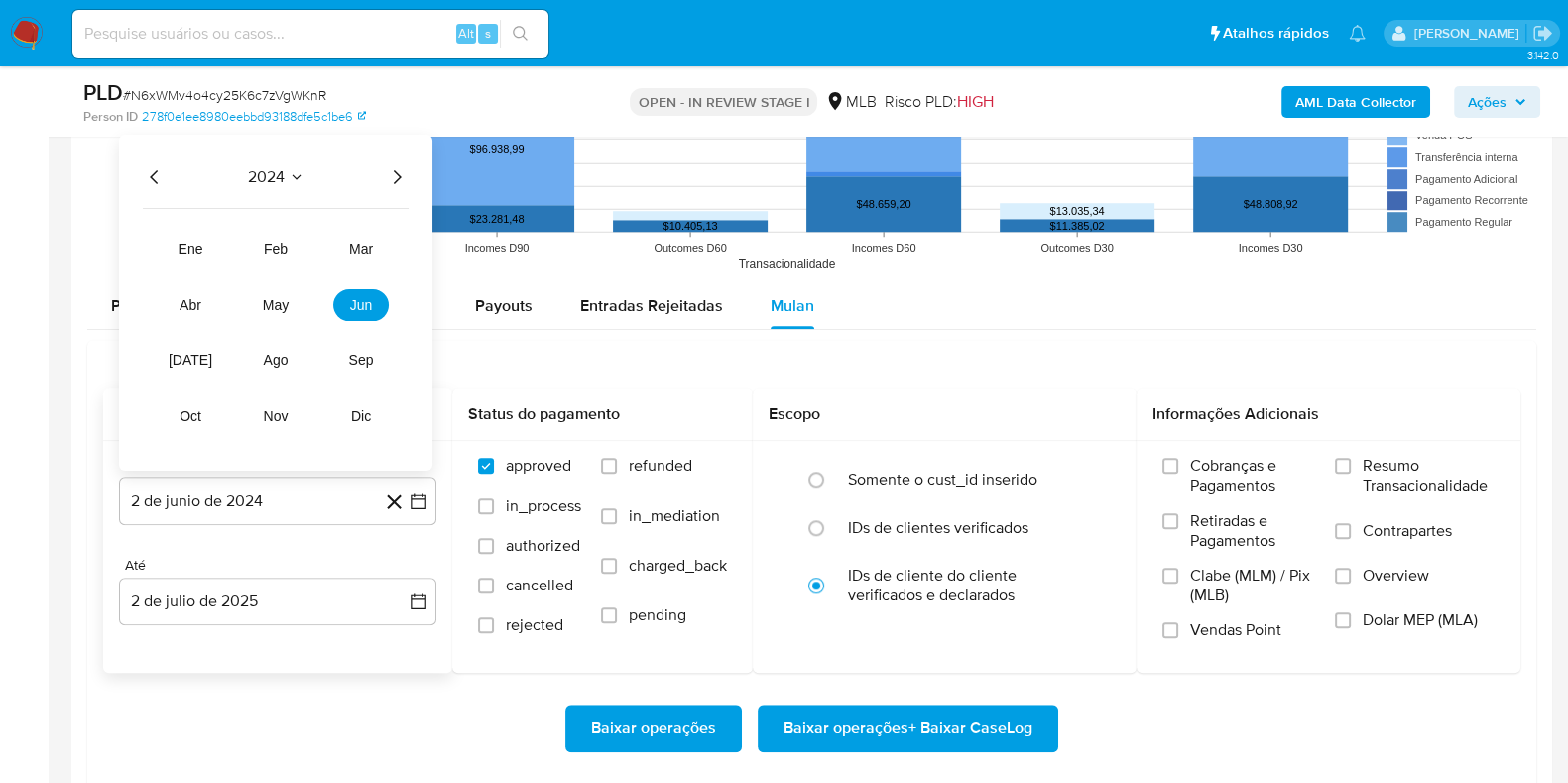 click 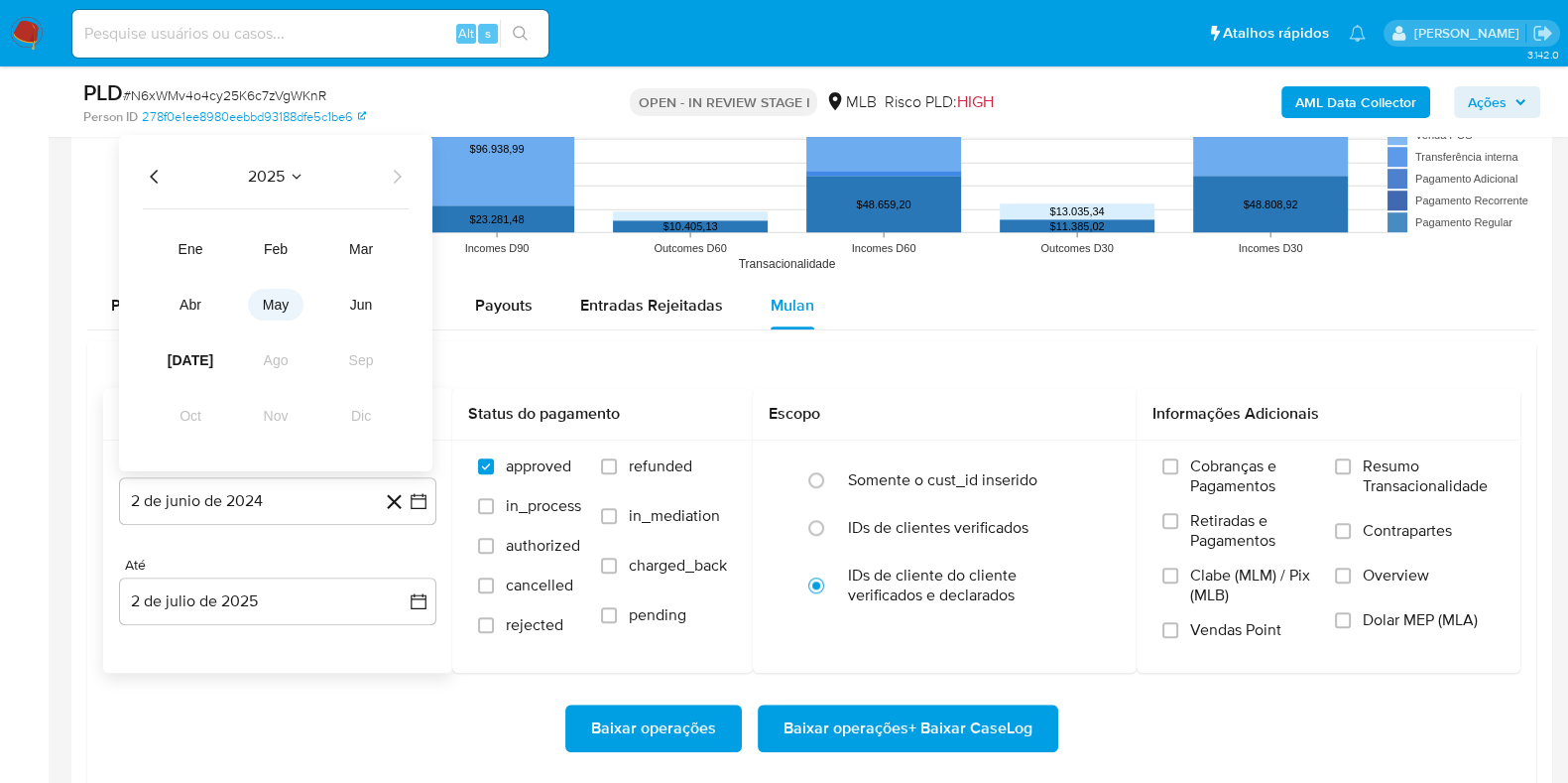click on "may" at bounding box center [276, 305] 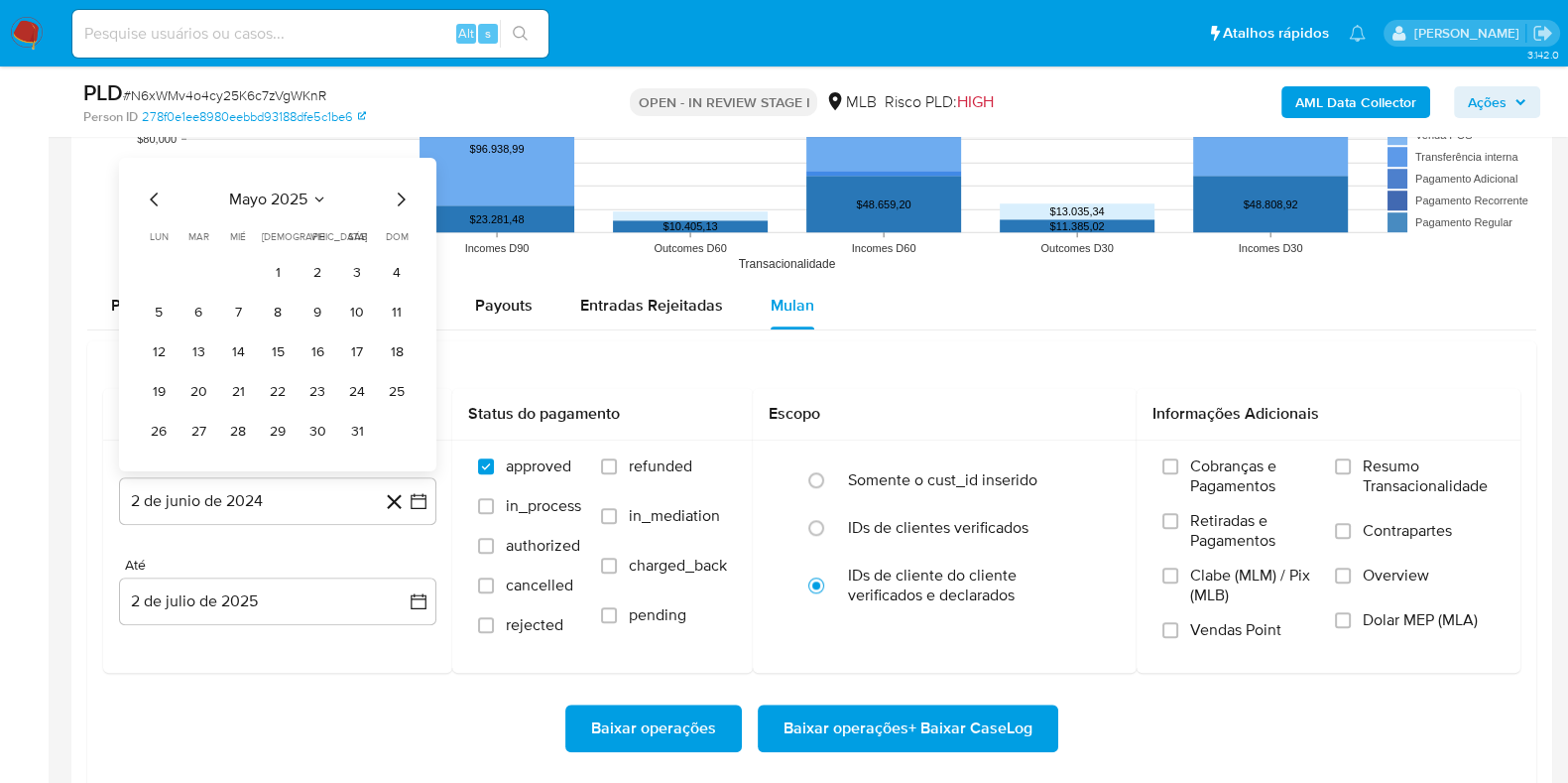 click on "1" at bounding box center [278, 273] 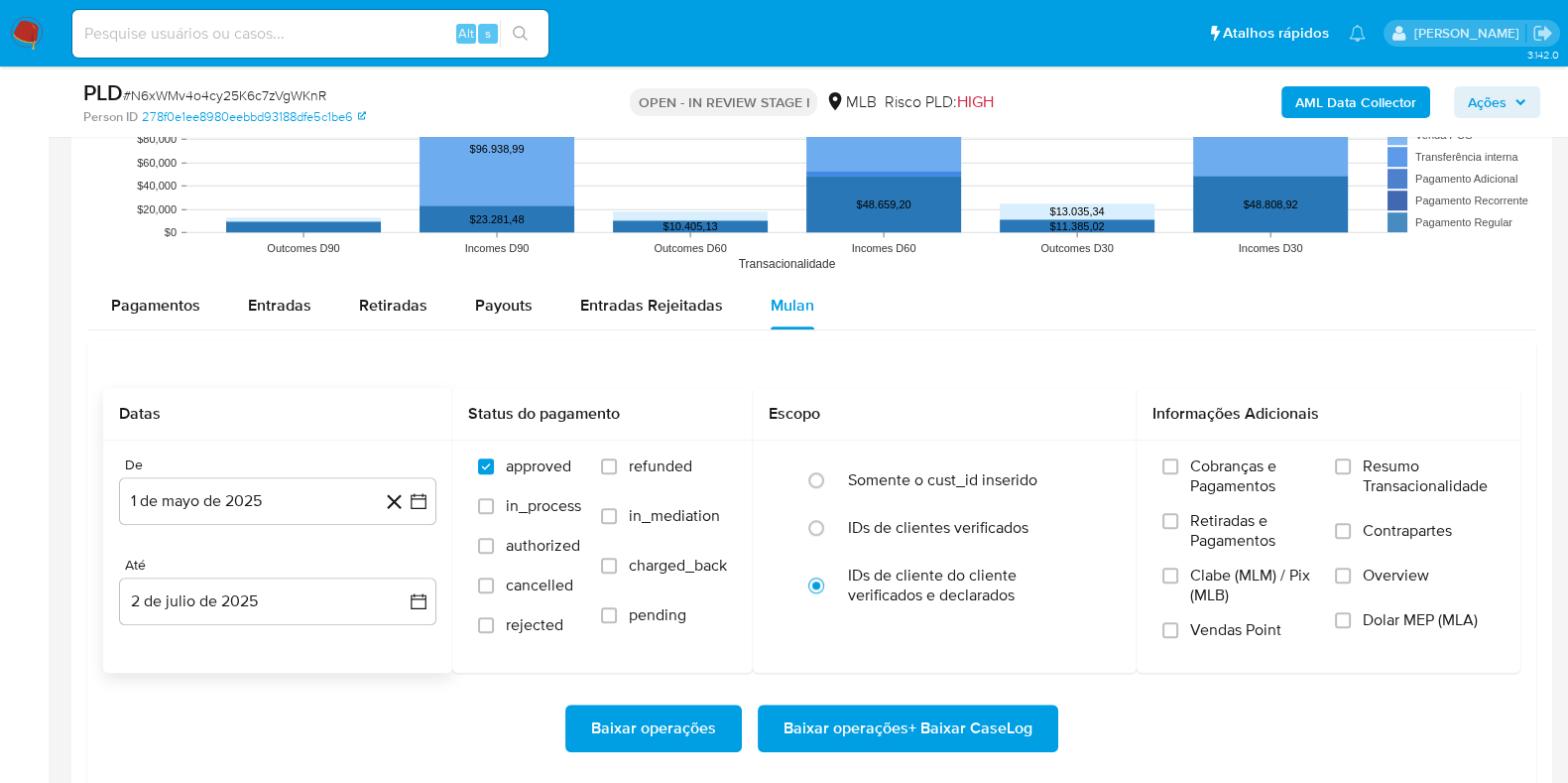 click on "De 1 [PERSON_NAME] de 2025 [DATE] Até 2 de [PERSON_NAME] de 2025 [DATE]" at bounding box center [278, 557] 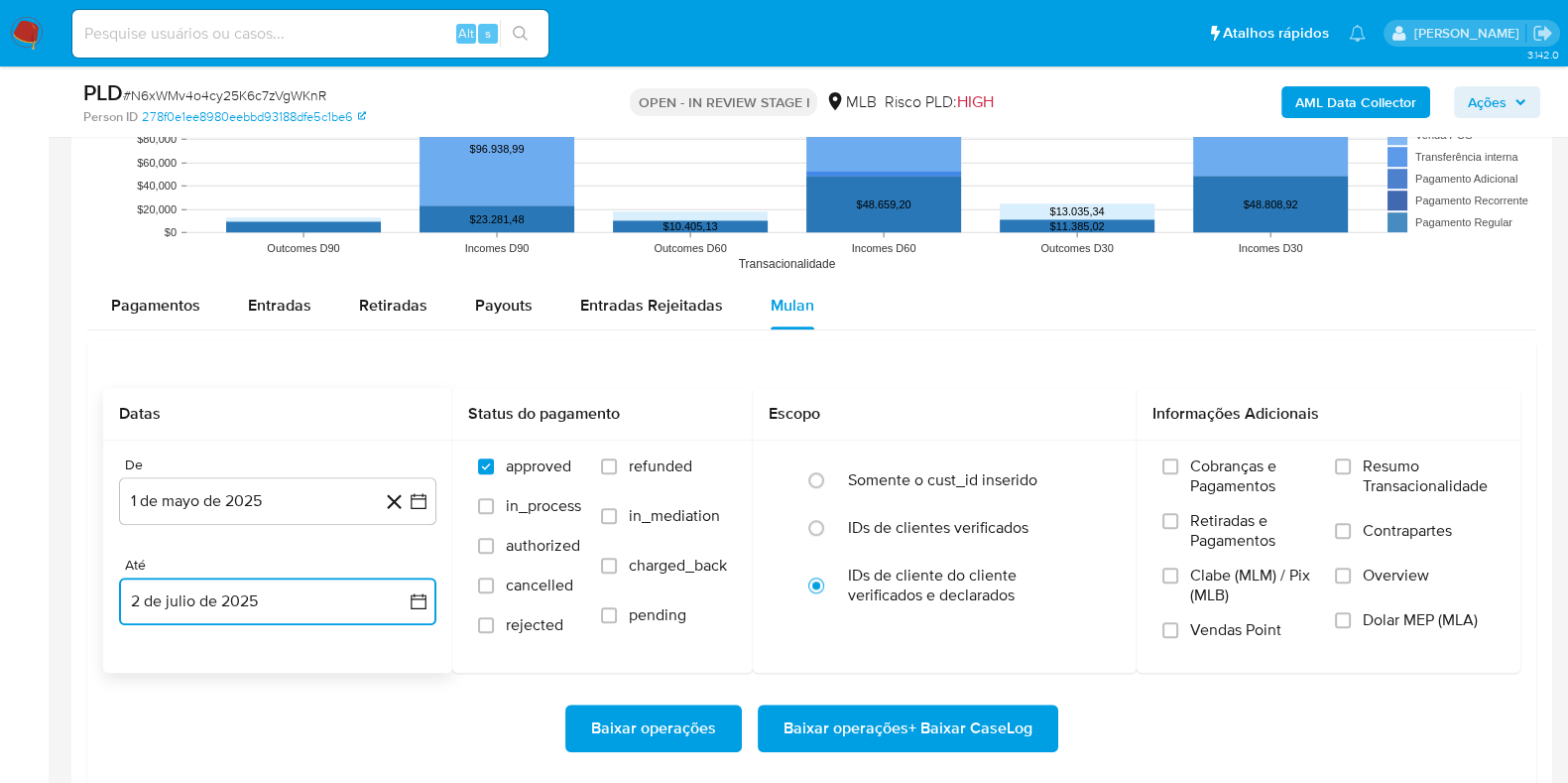 click on "2 de julio de 2025" at bounding box center (278, 601) 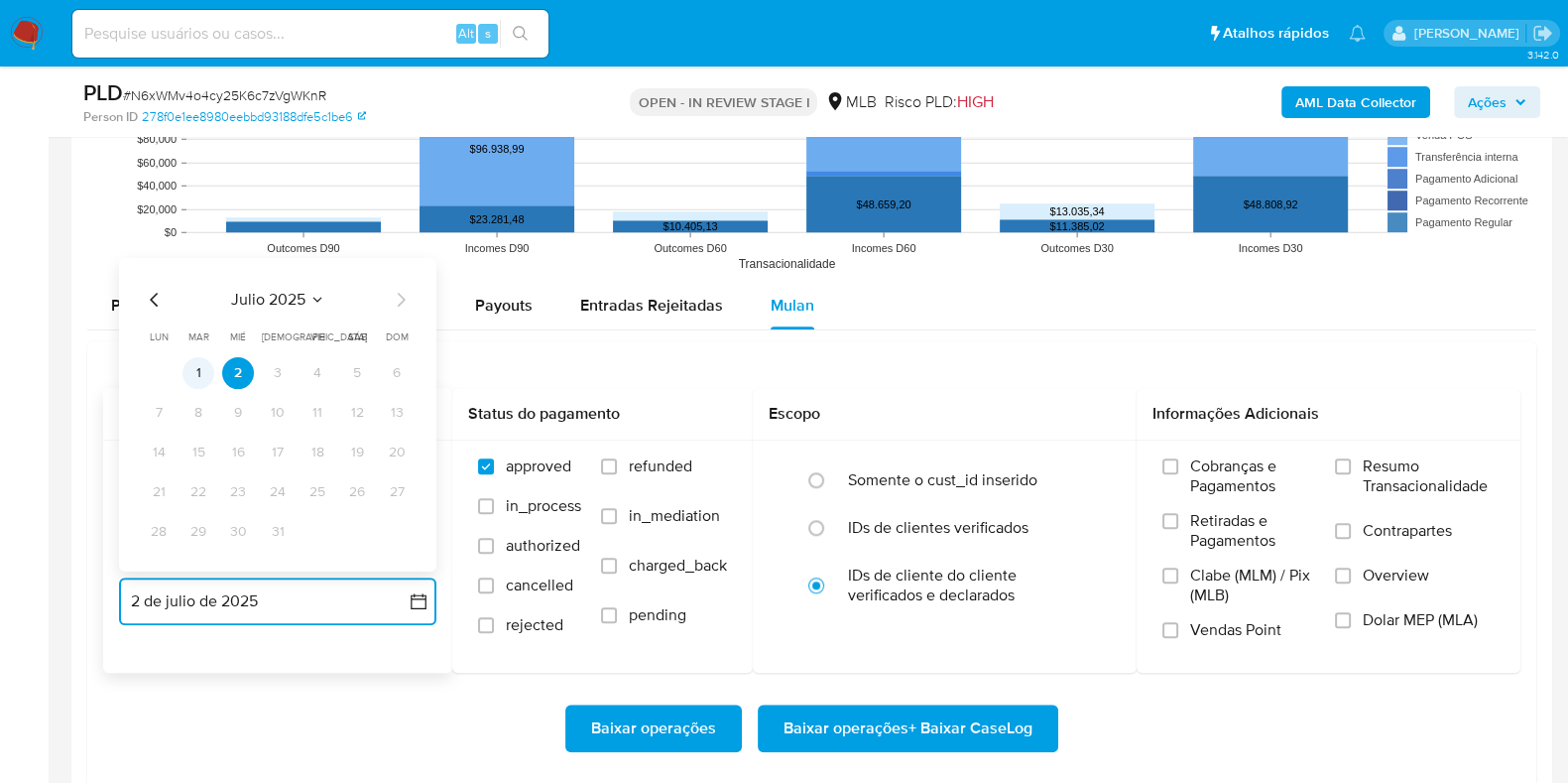 click on "1" at bounding box center (198, 373) 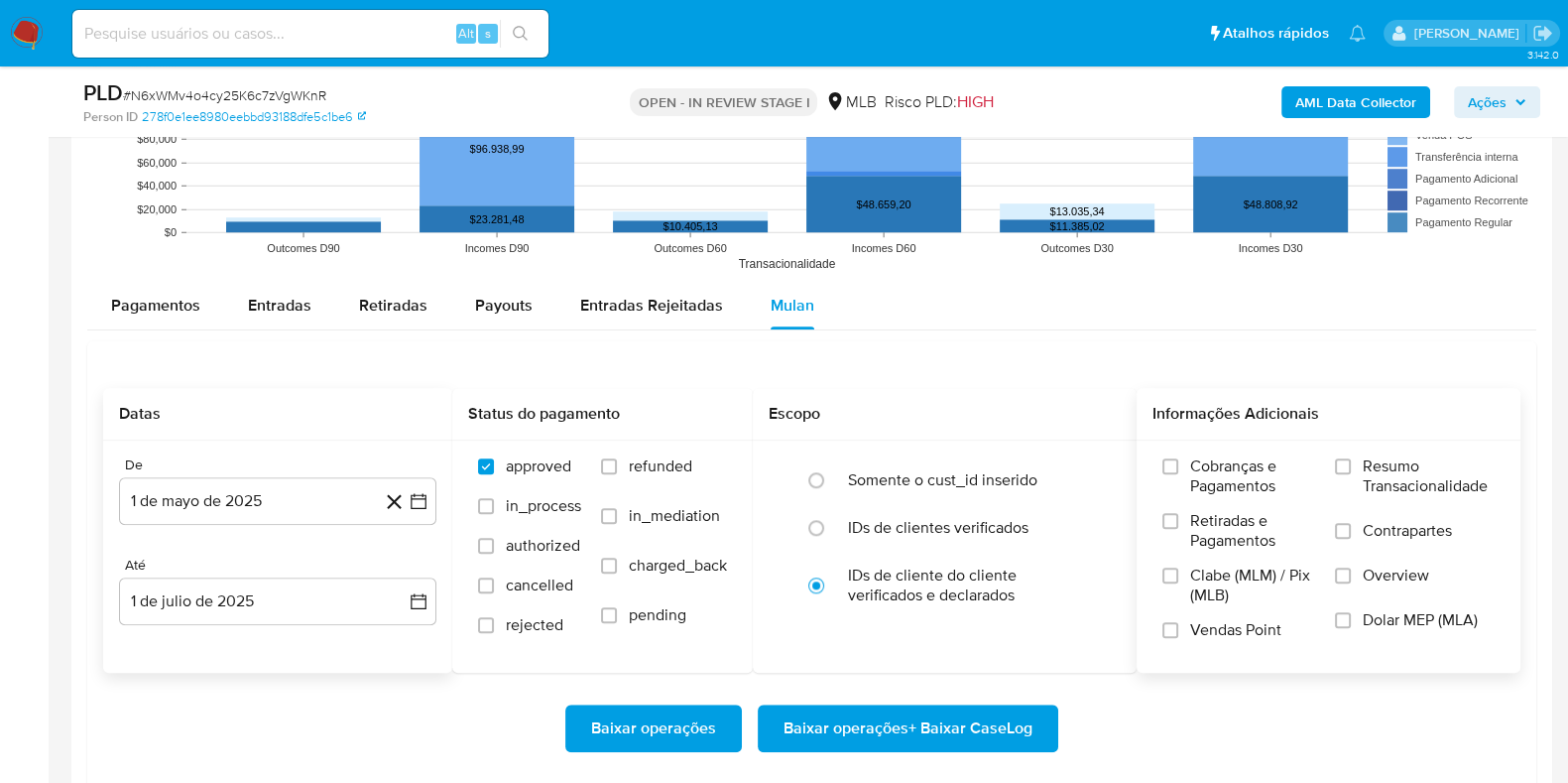 click on "Resumo Transacionalidade" at bounding box center [1428, 476] 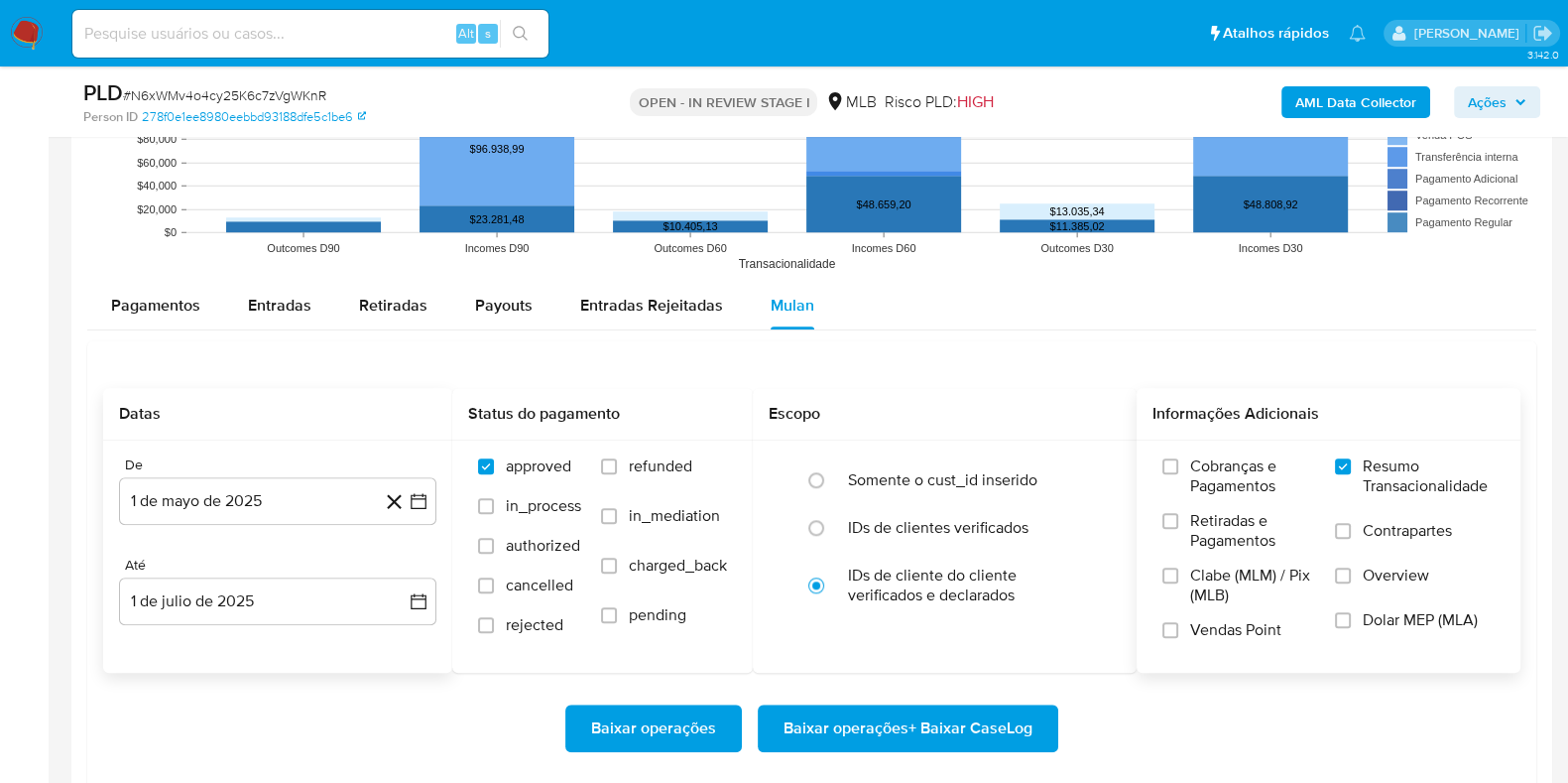 click on "Baixar operações  +   Baixar CaseLog" at bounding box center [907, 728] 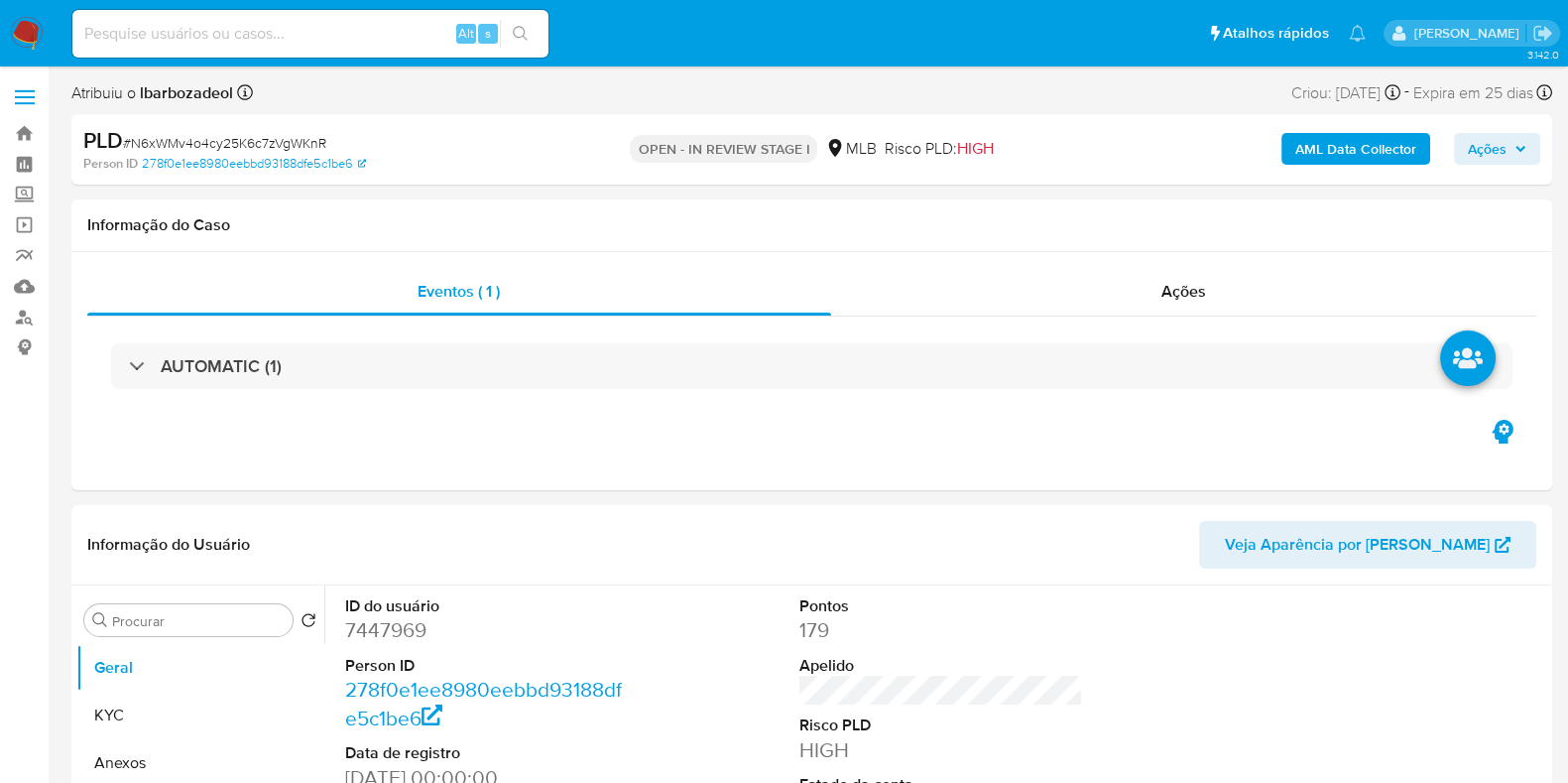 scroll, scrollTop: 123, scrollLeft: 0, axis: vertical 